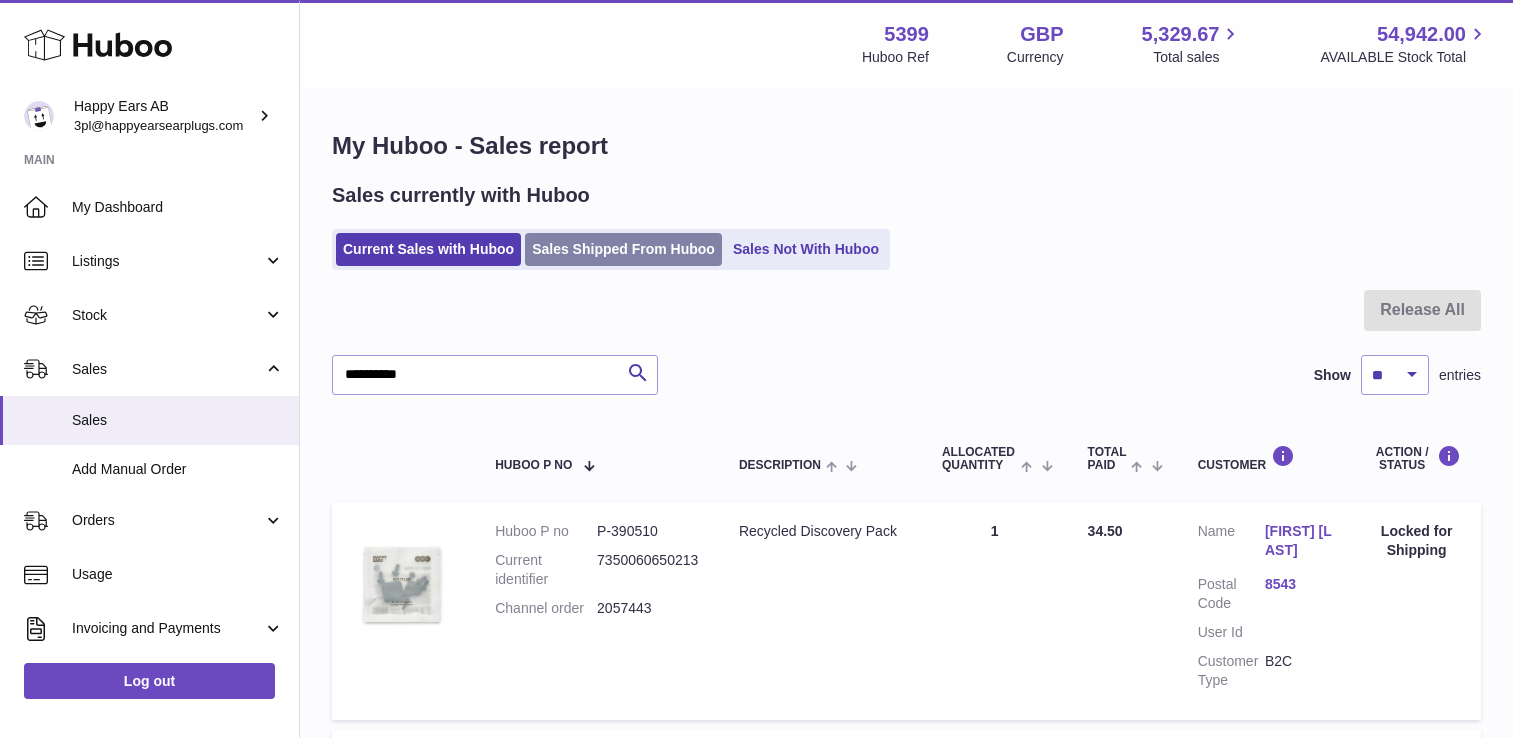 scroll, scrollTop: 0, scrollLeft: 0, axis: both 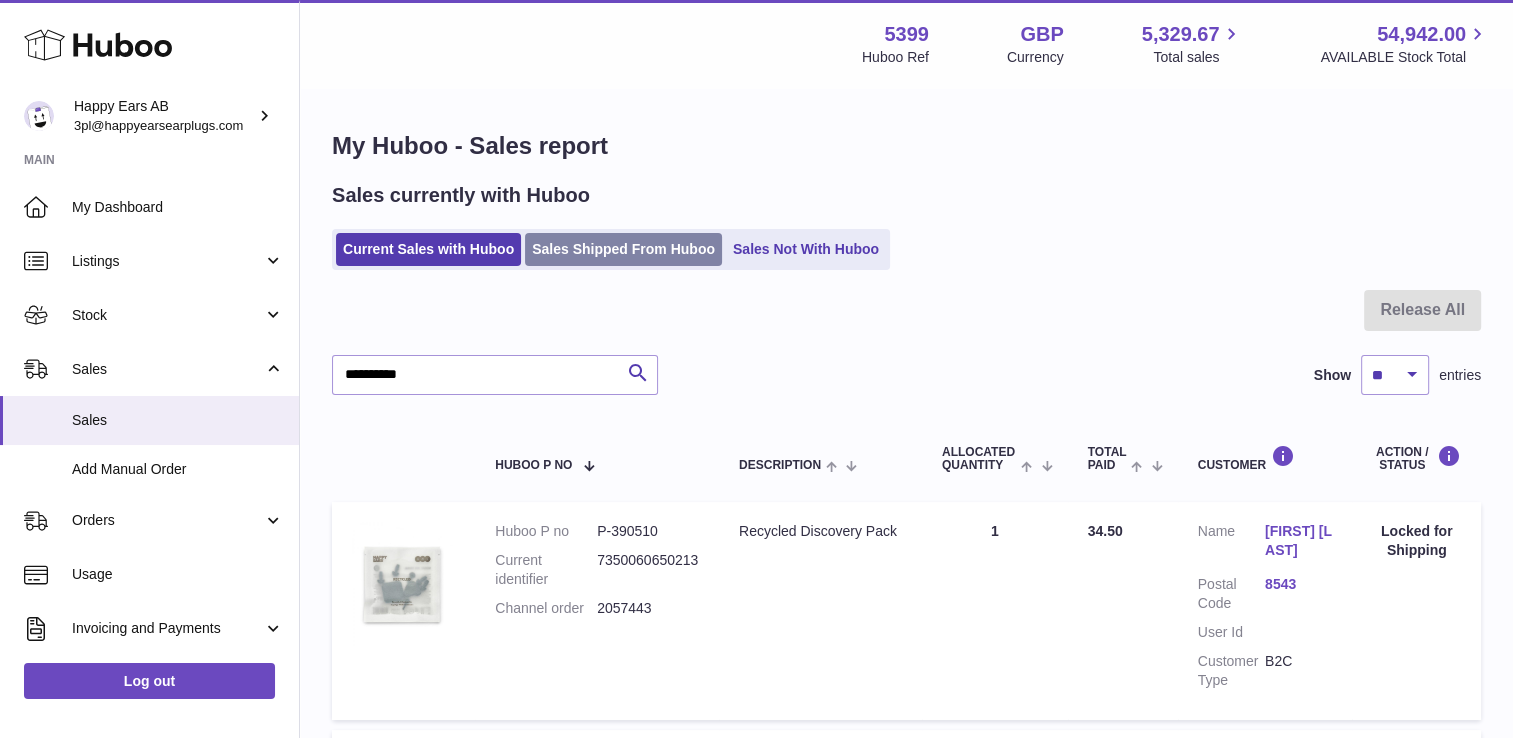 click on "Sales Shipped From Huboo" at bounding box center [623, 249] 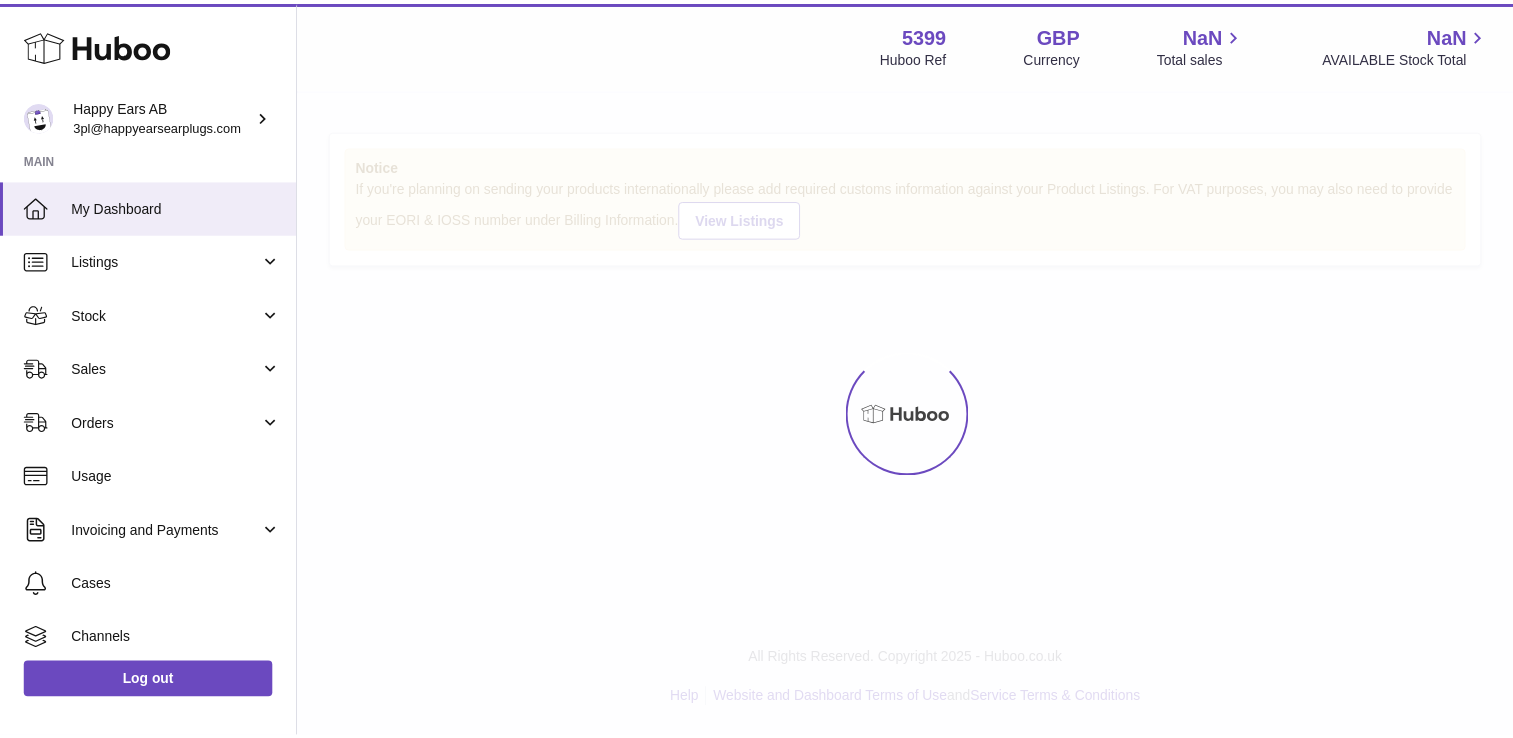 scroll, scrollTop: 0, scrollLeft: 0, axis: both 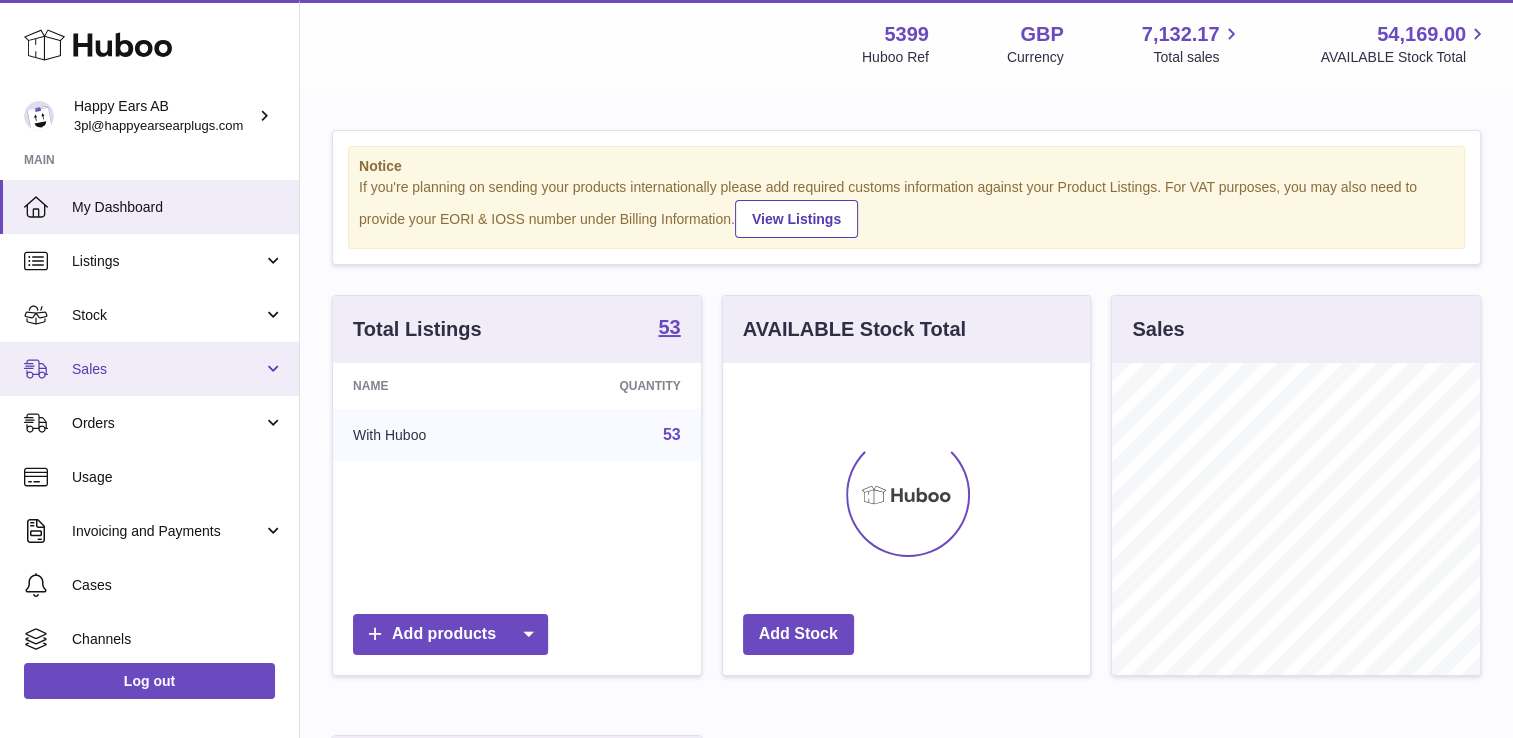 click on "Sales" at bounding box center [149, 369] 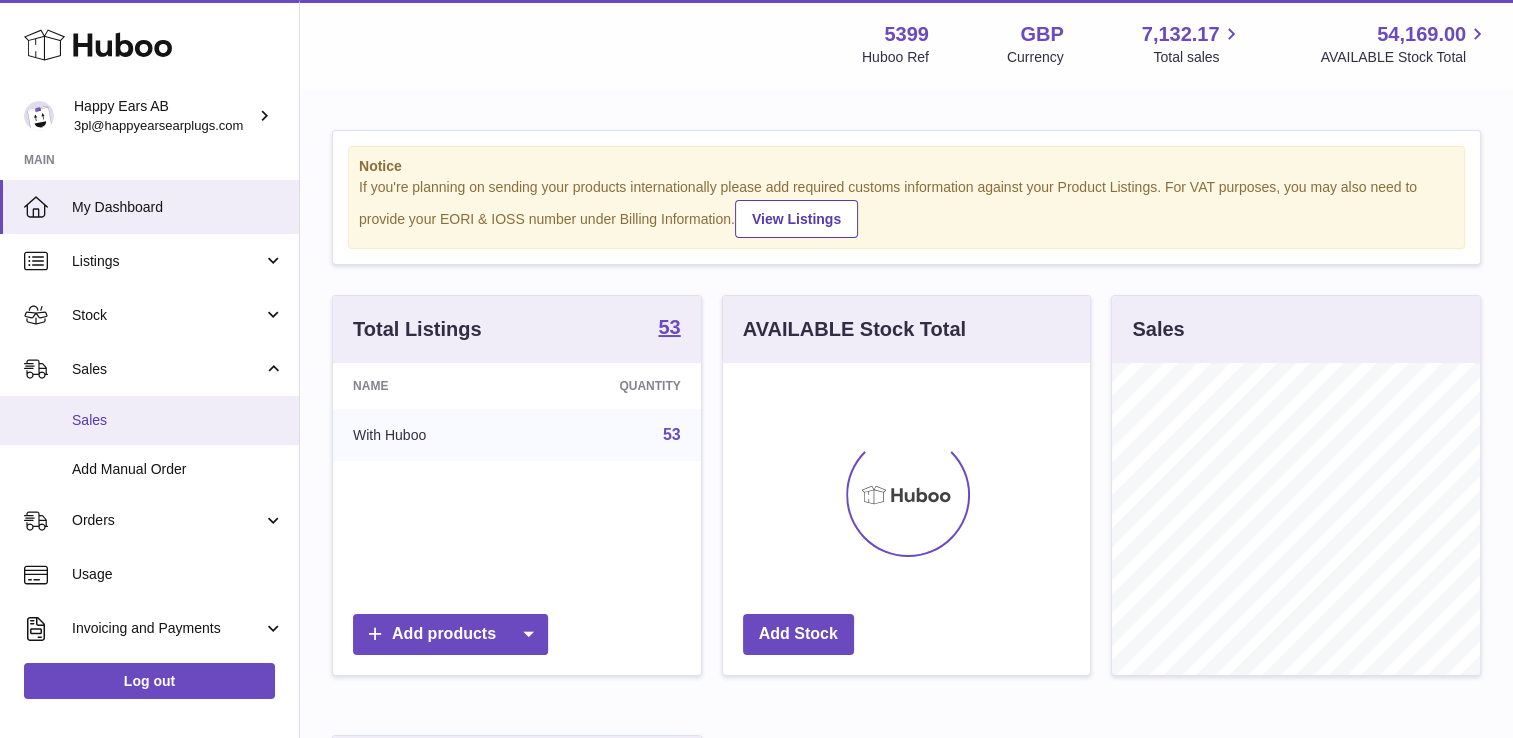 click on "Sales" at bounding box center [178, 420] 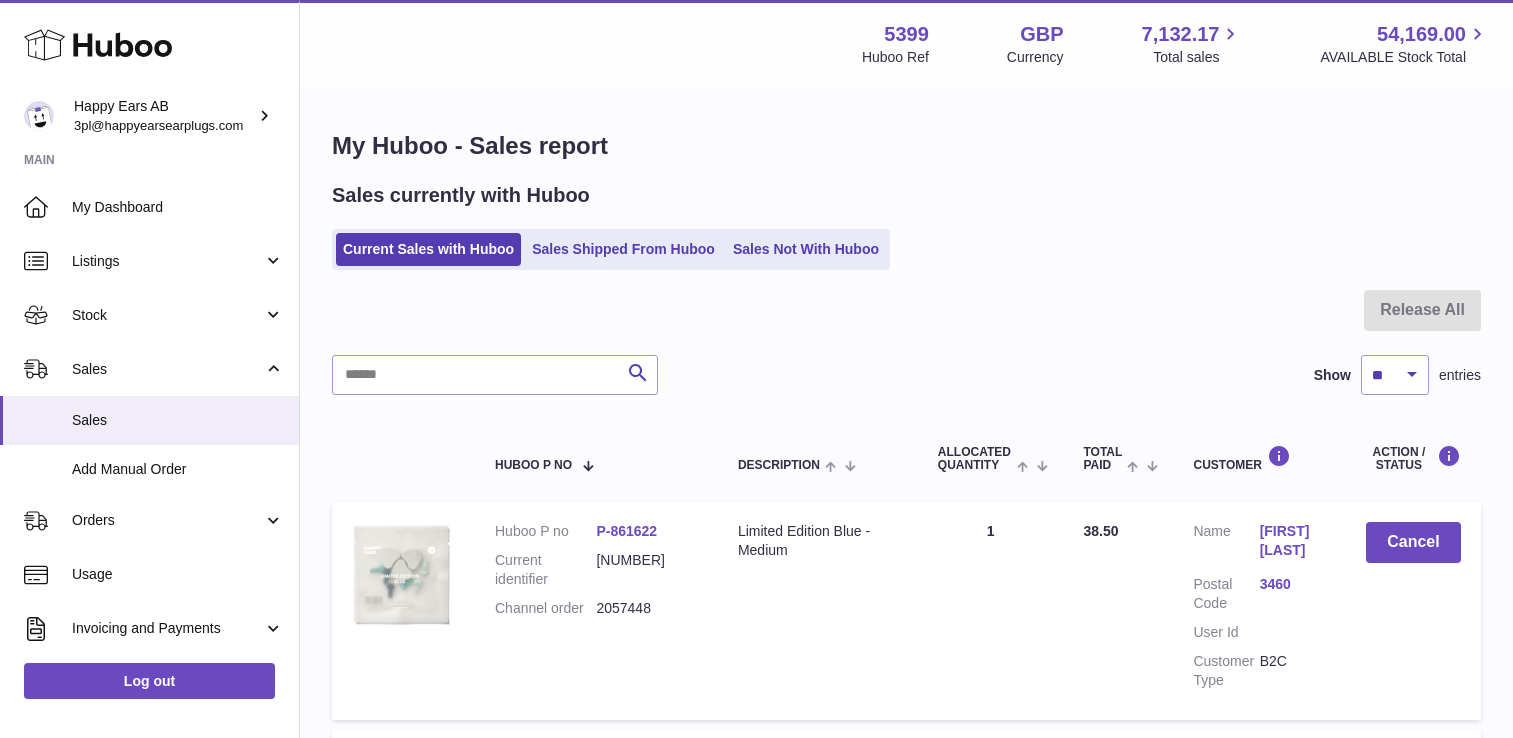 scroll, scrollTop: 0, scrollLeft: 0, axis: both 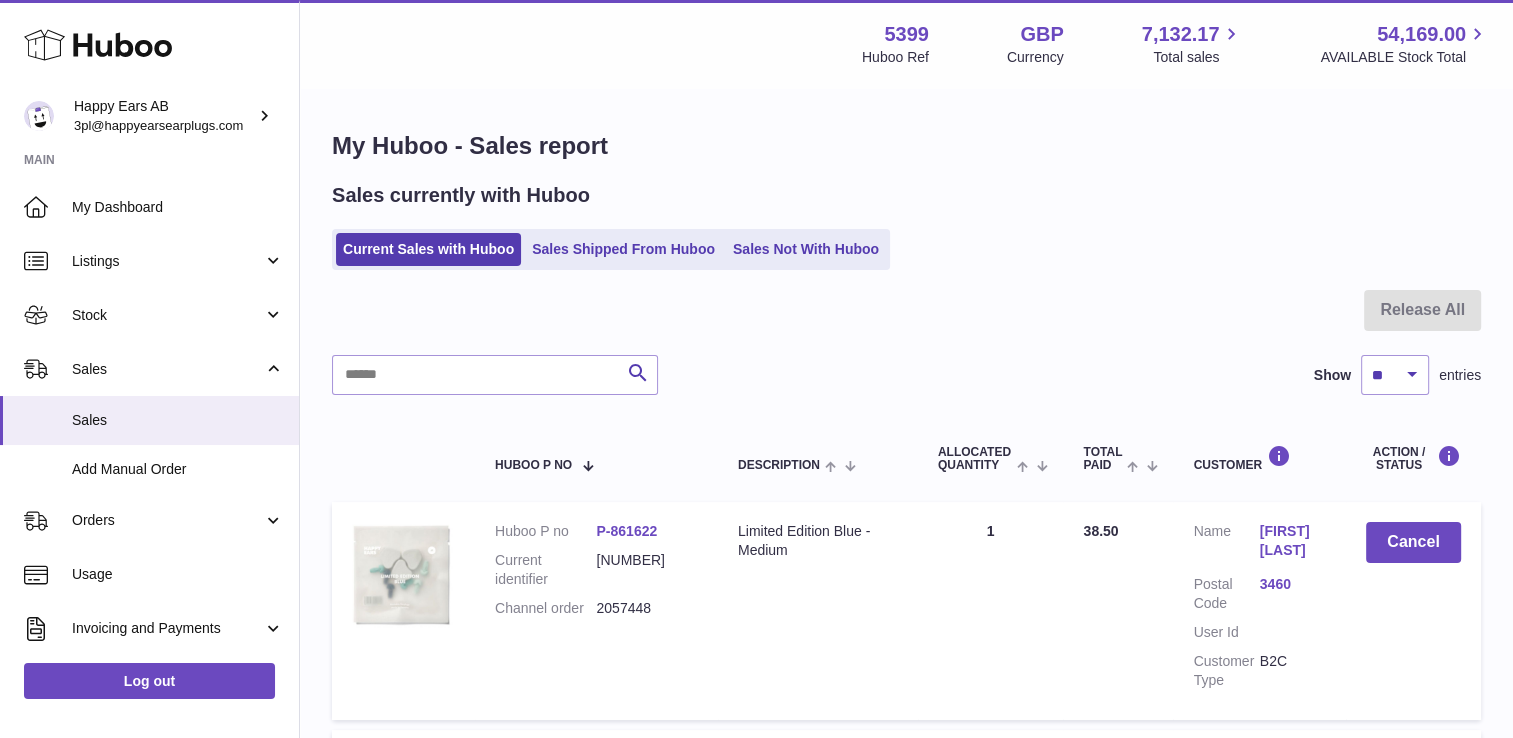 drag, startPoint x: 381, startPoint y: 384, endPoint x: 332, endPoint y: 307, distance: 91.26884 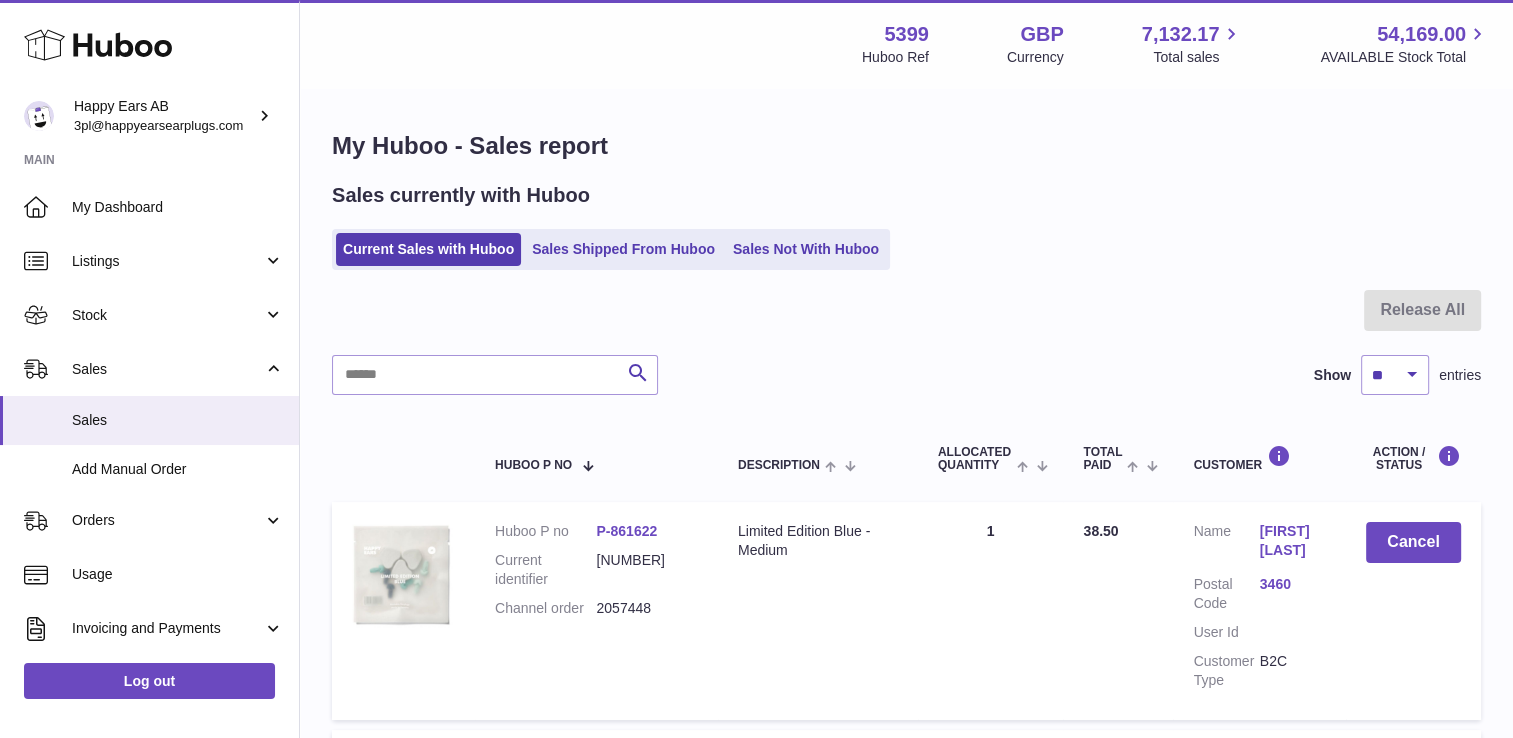 click on "My Huboo - Sales report   Sales currently with Huboo
Current Sales with Huboo
Sales Shipped From Huboo
Sales Not With Huboo
Release All
Search
Show
** ** ** ***
entries
Huboo P no       Description       ALLOCATED Quantity       Total paid
Customer
Action / Status
Huboo P no
P-861622
Current identifier   [NUMBER]
Channel order
[NUMBER]     Description   Limited Edition Blue - Medium     Quantity Sold
1
Total Paid   38.50   Customer  Name   [NAME]    Postal Code   [POSTAL_CODE]   User Id     Customer Type   B2C" at bounding box center [906, 1490] 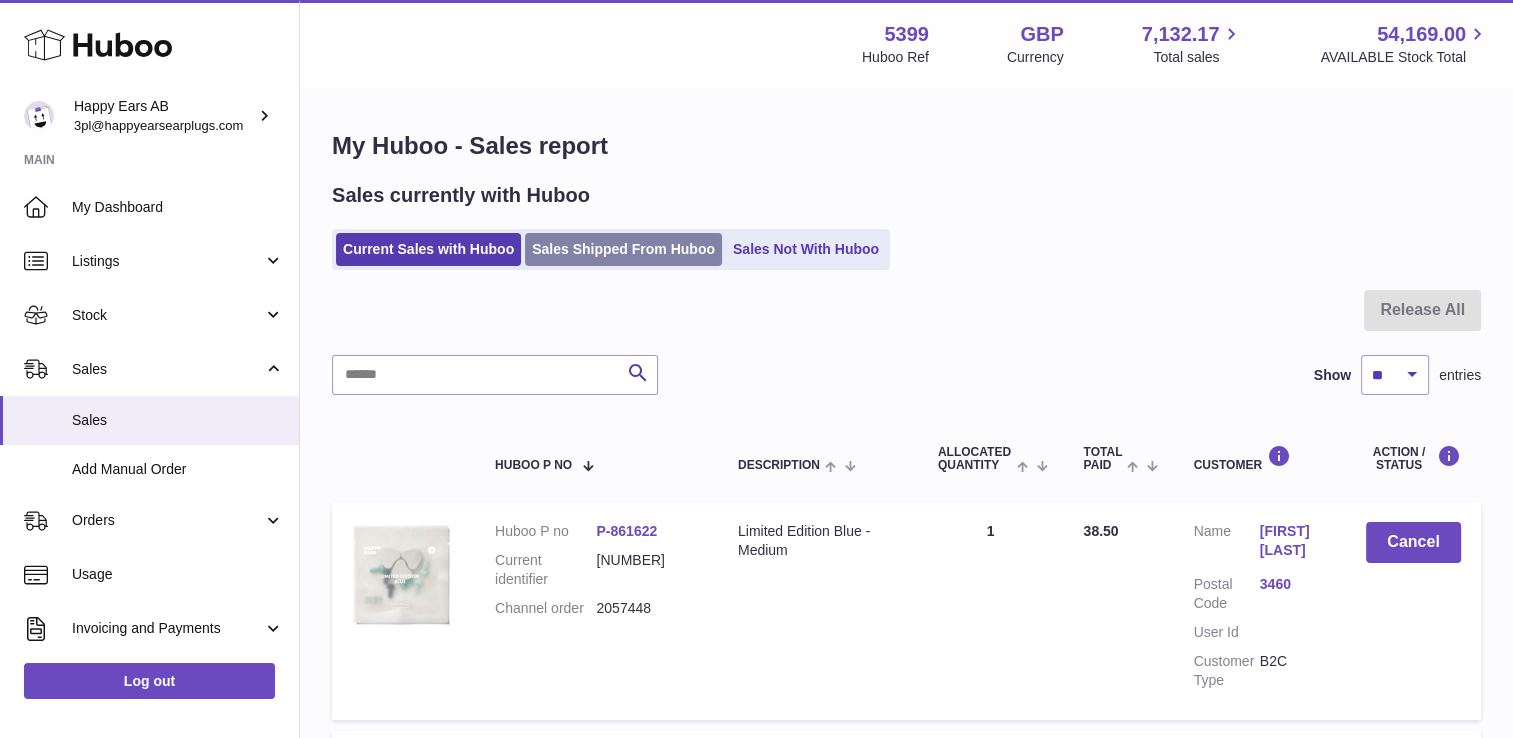 click on "Sales Shipped From Huboo" at bounding box center (623, 249) 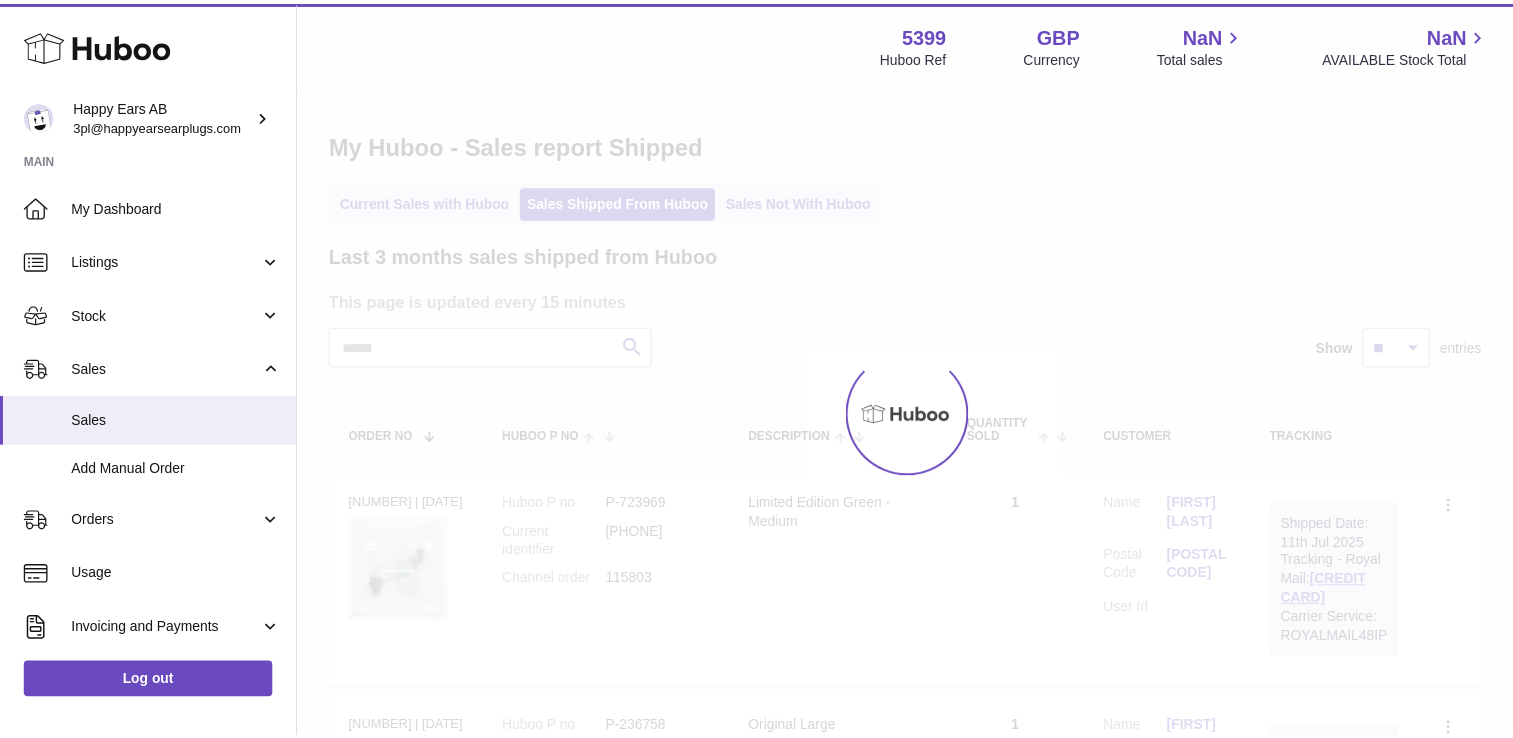 scroll, scrollTop: 0, scrollLeft: 0, axis: both 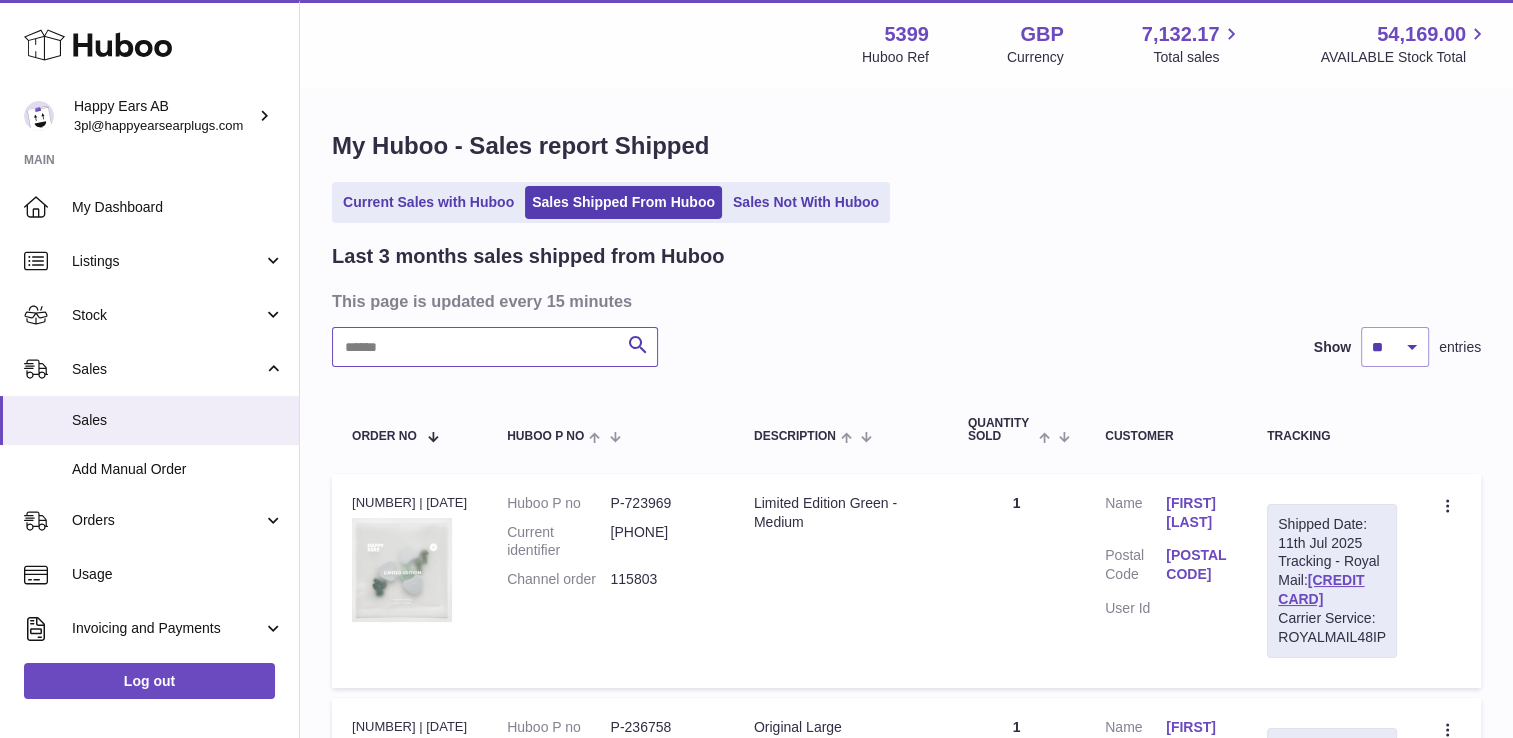 paste on "**********" 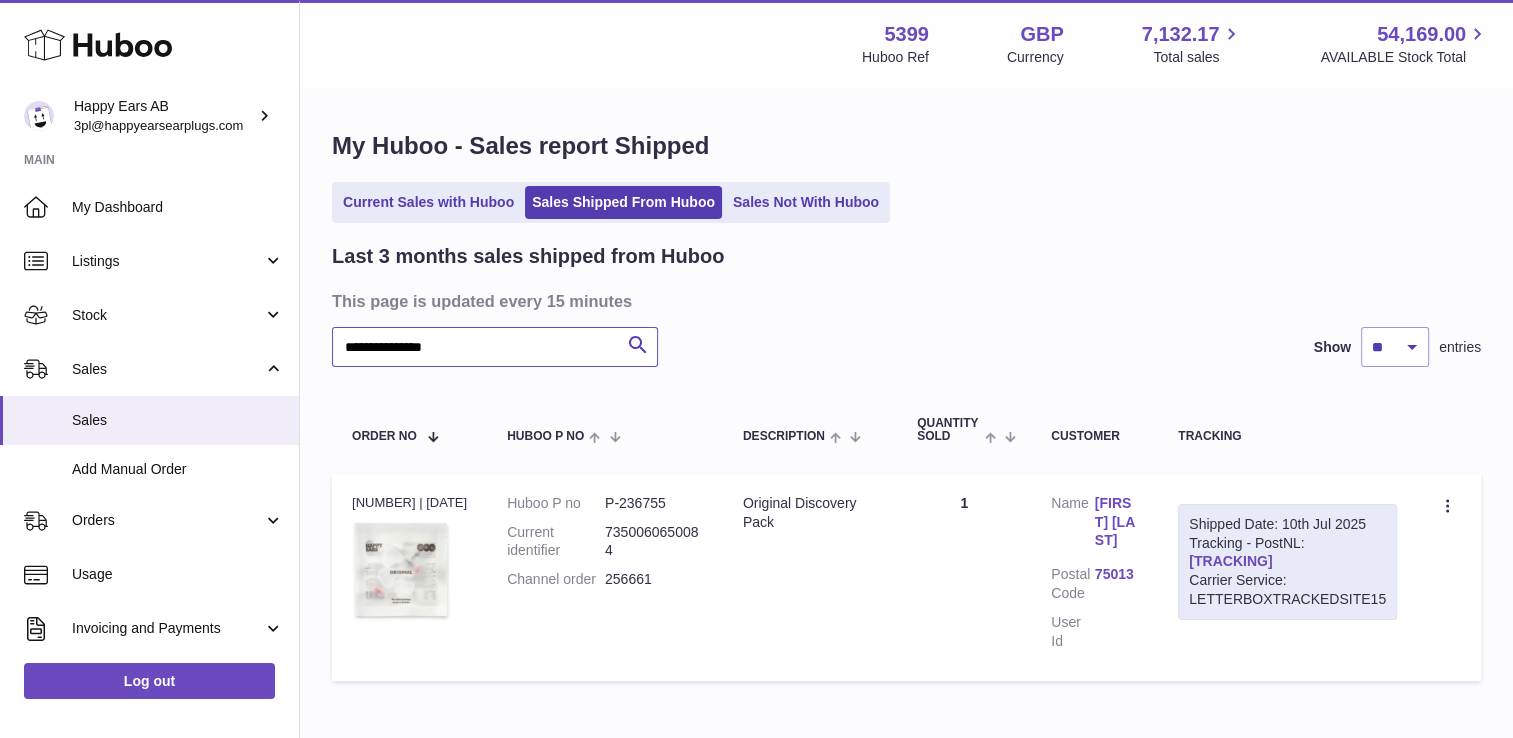 type on "**********" 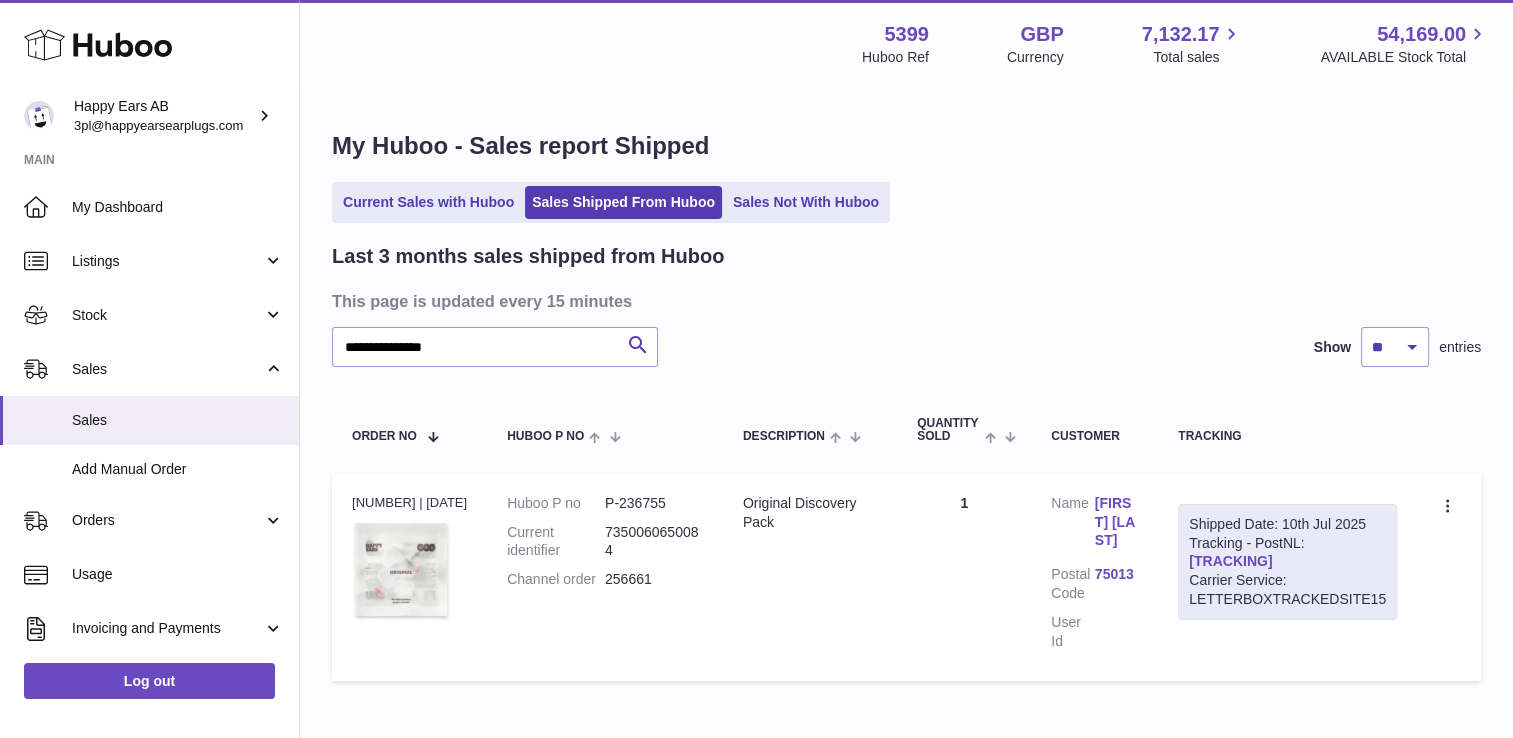 click on "LA151102179NL" at bounding box center [1230, 561] 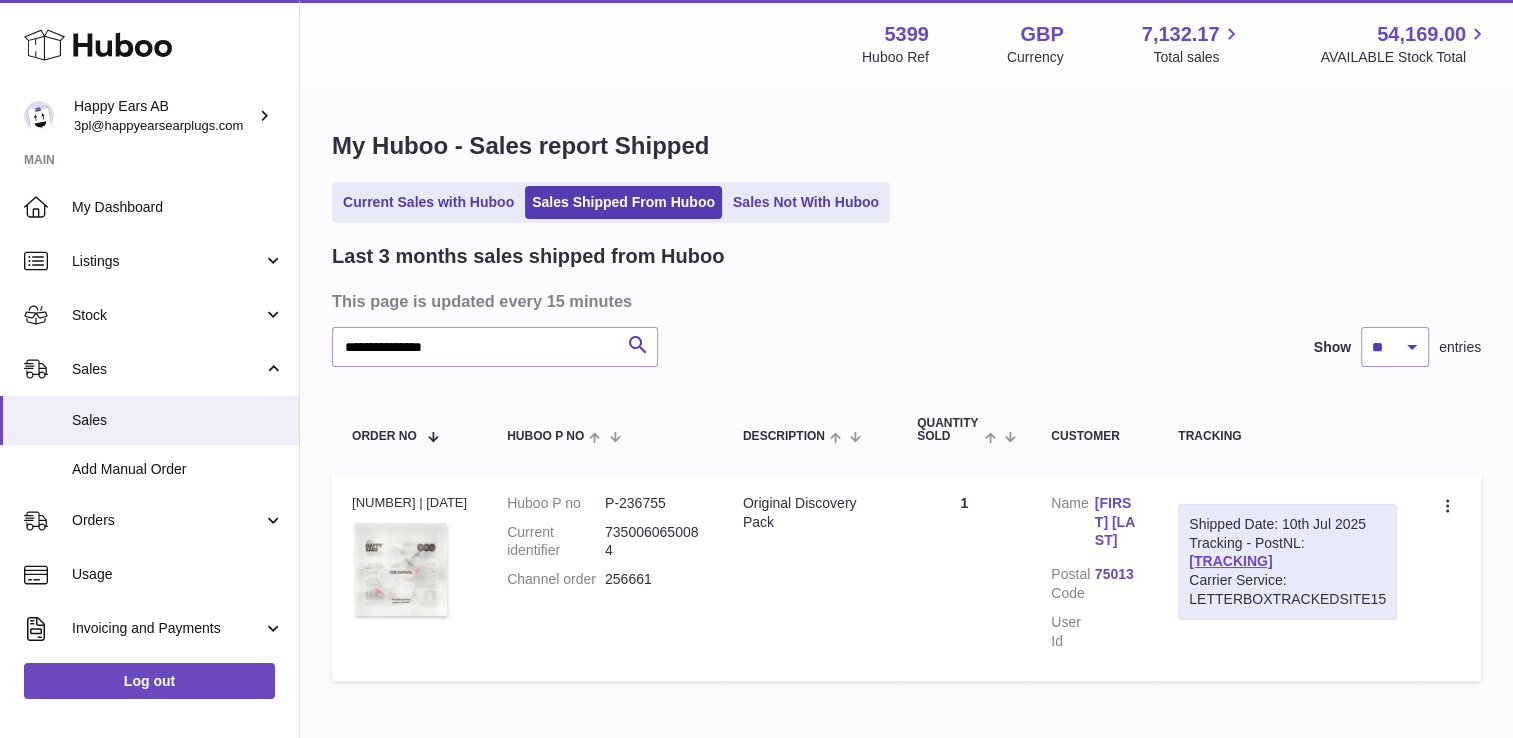 click on "**********" at bounding box center (906, 467) 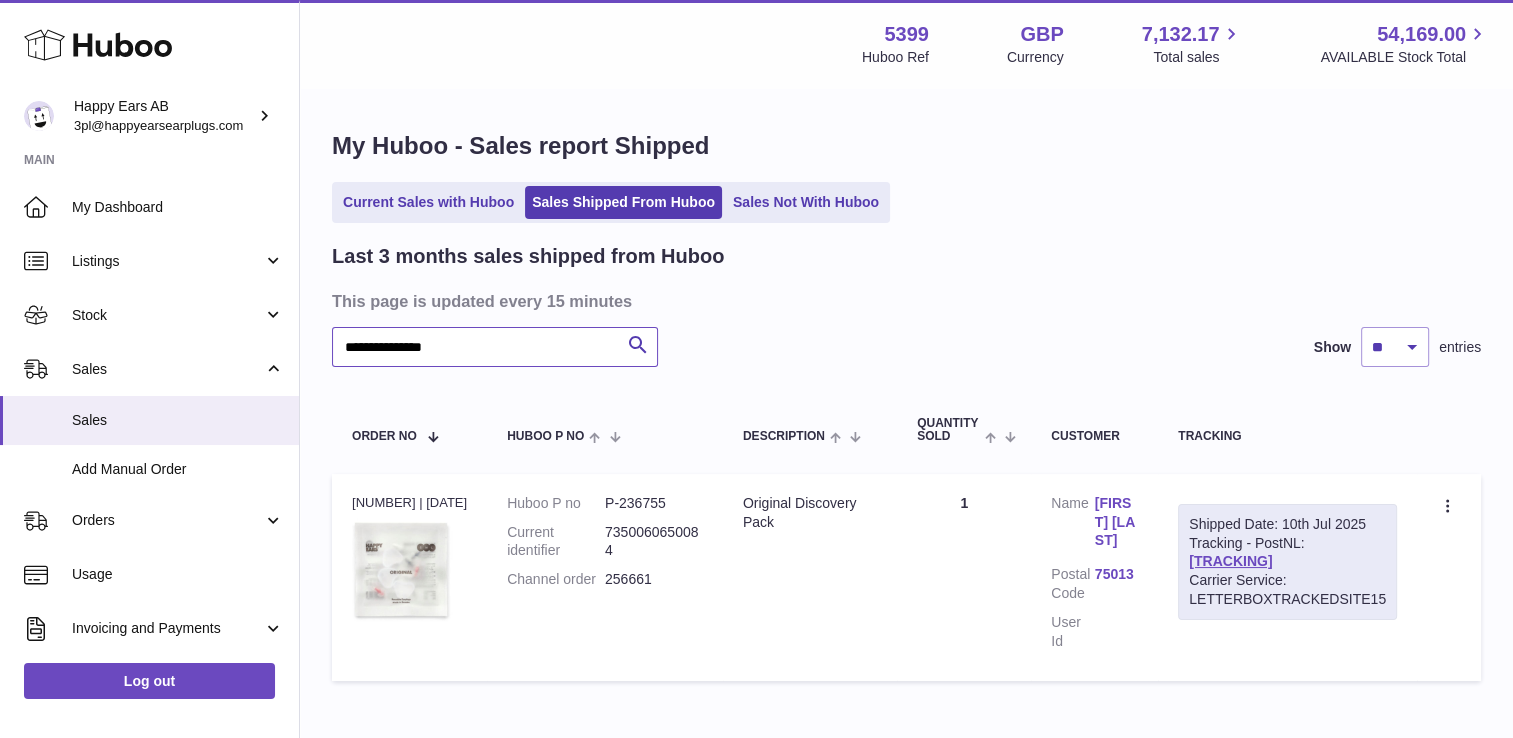 drag, startPoint x: 479, startPoint y: 336, endPoint x: -4, endPoint y: 345, distance: 483.08383 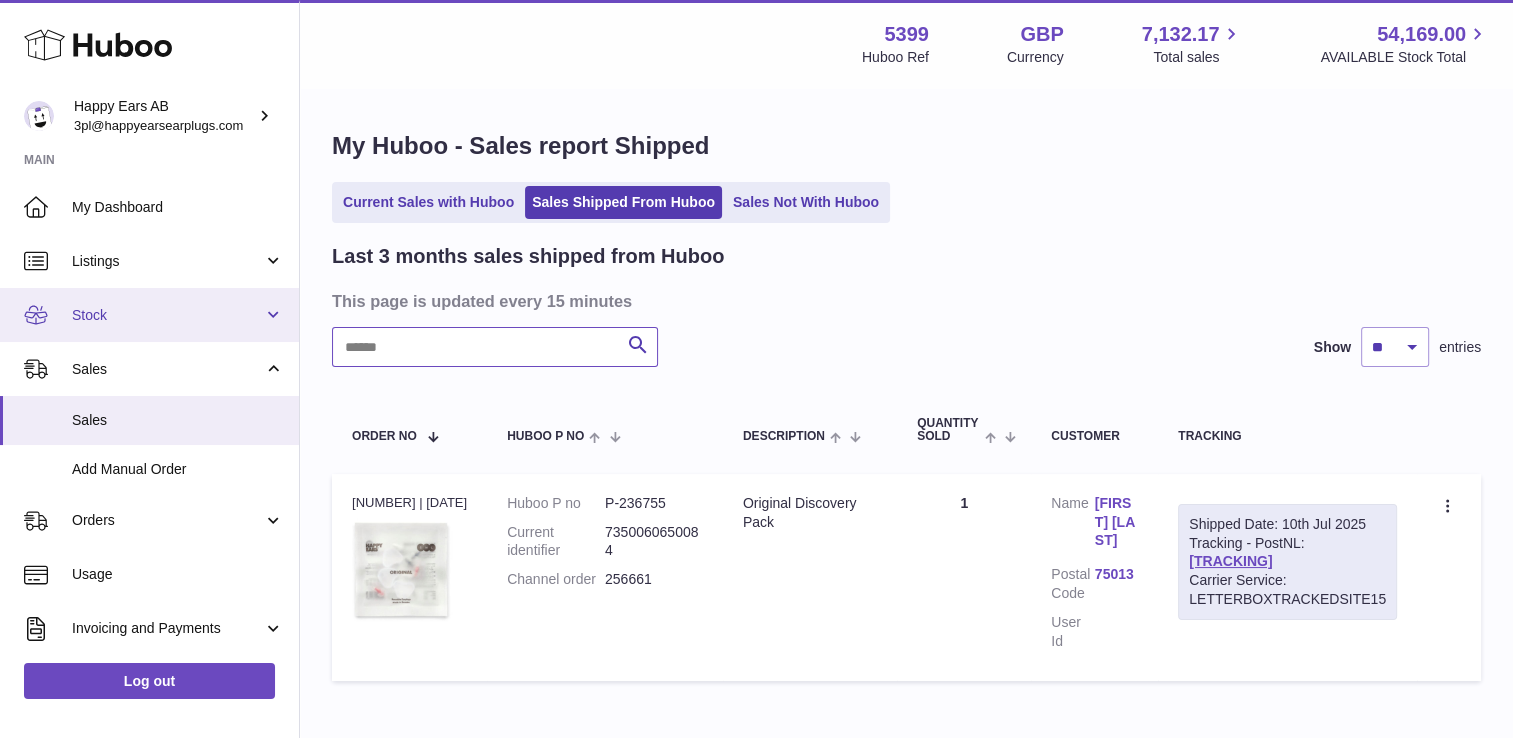 paste on "*******" 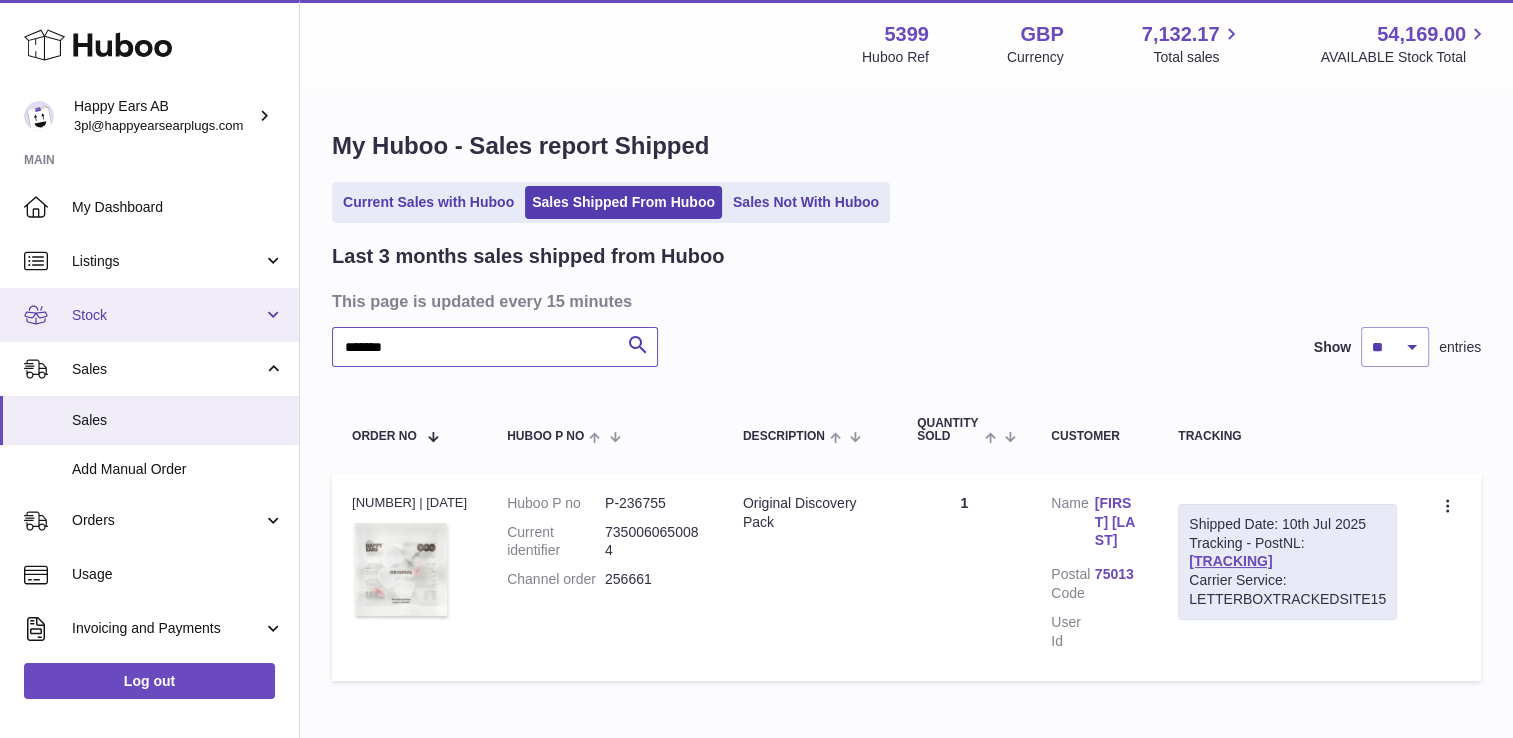 type on "*******" 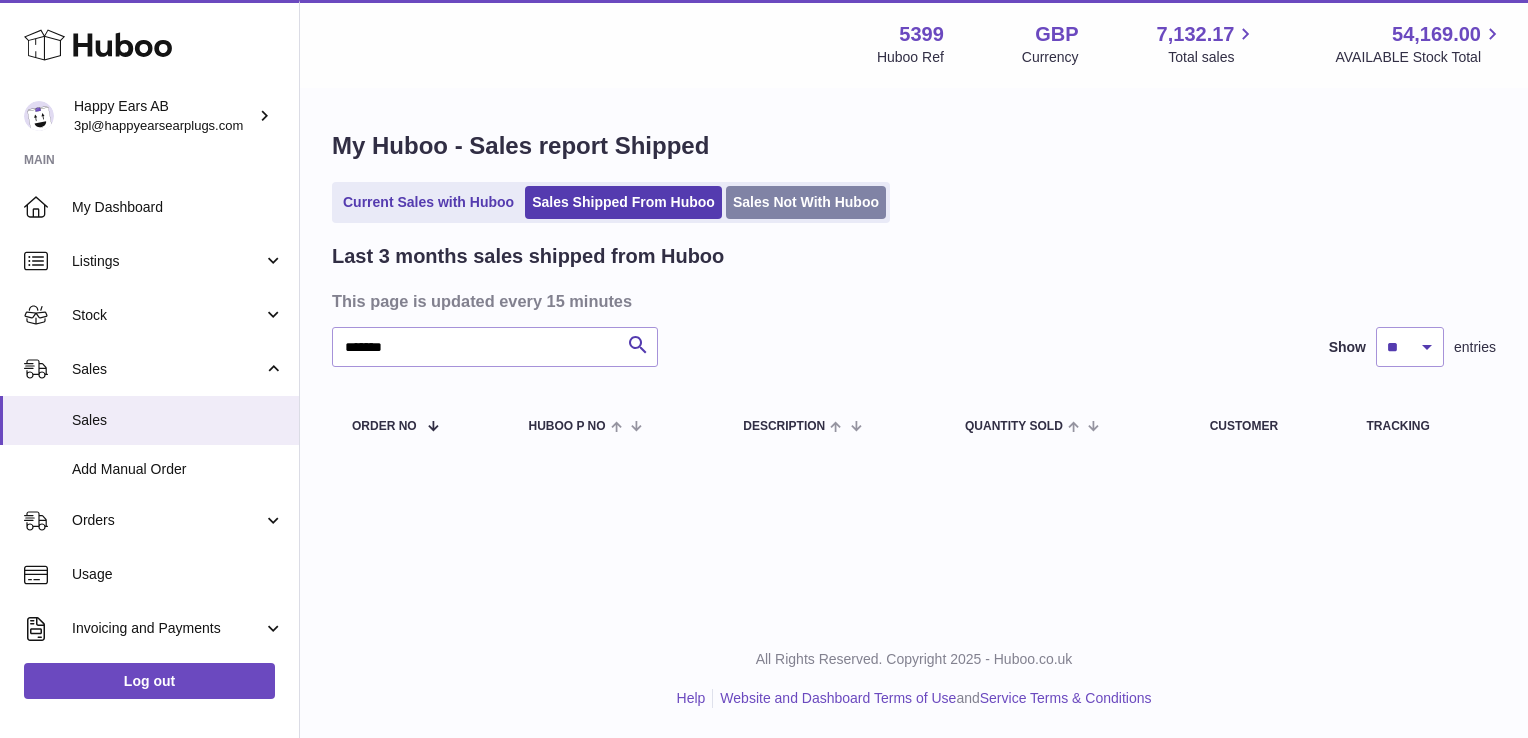 click on "Sales Not With Huboo" at bounding box center [806, 202] 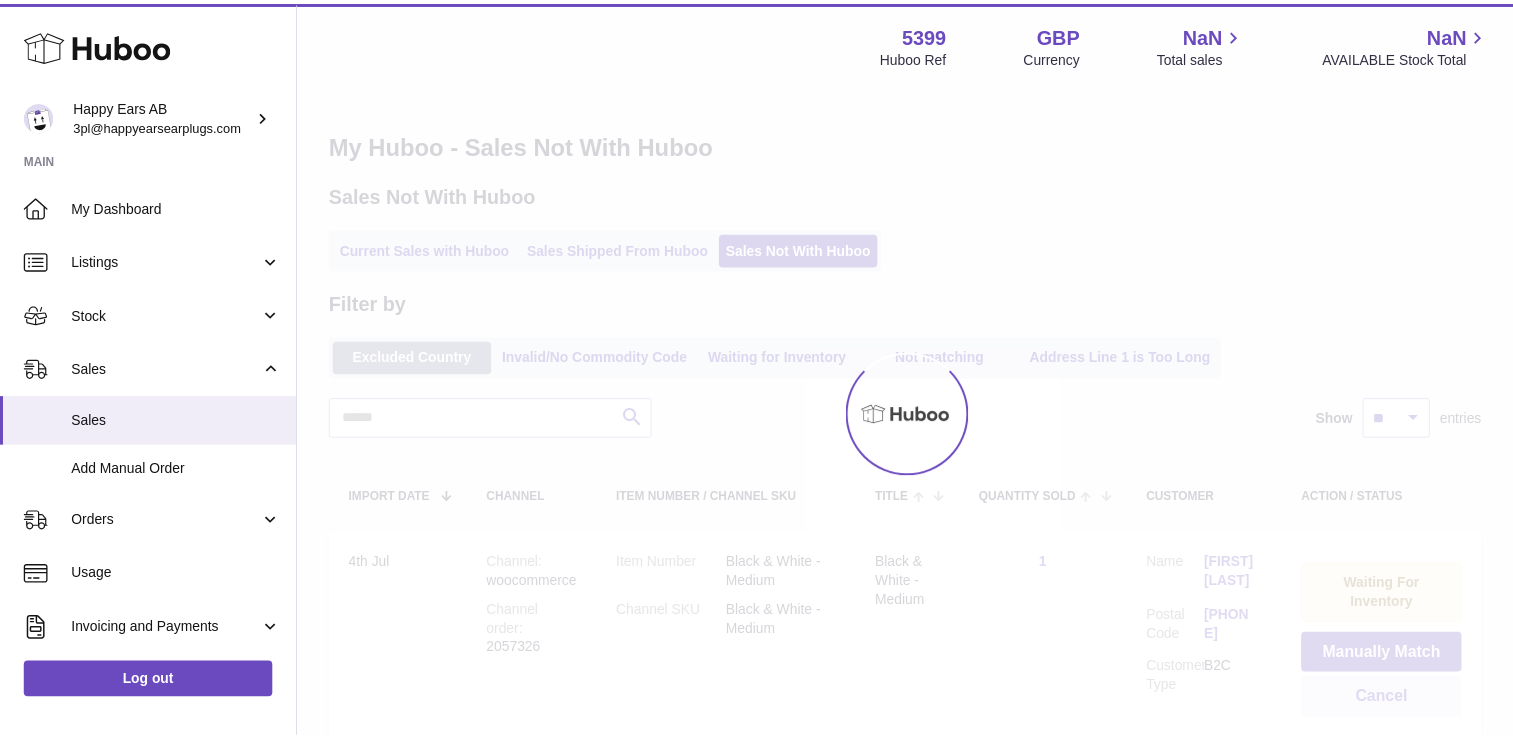 scroll, scrollTop: 0, scrollLeft: 0, axis: both 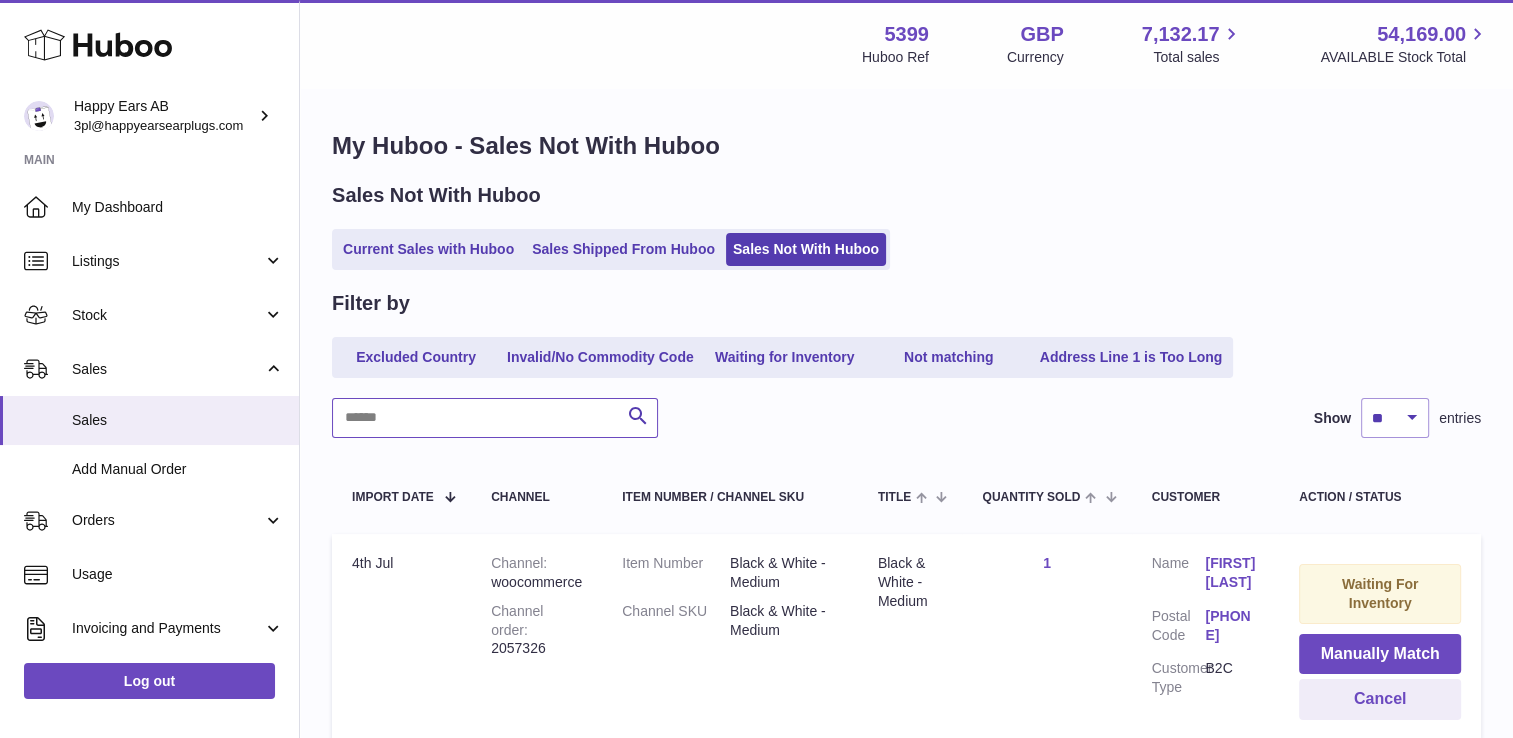 click at bounding box center (495, 418) 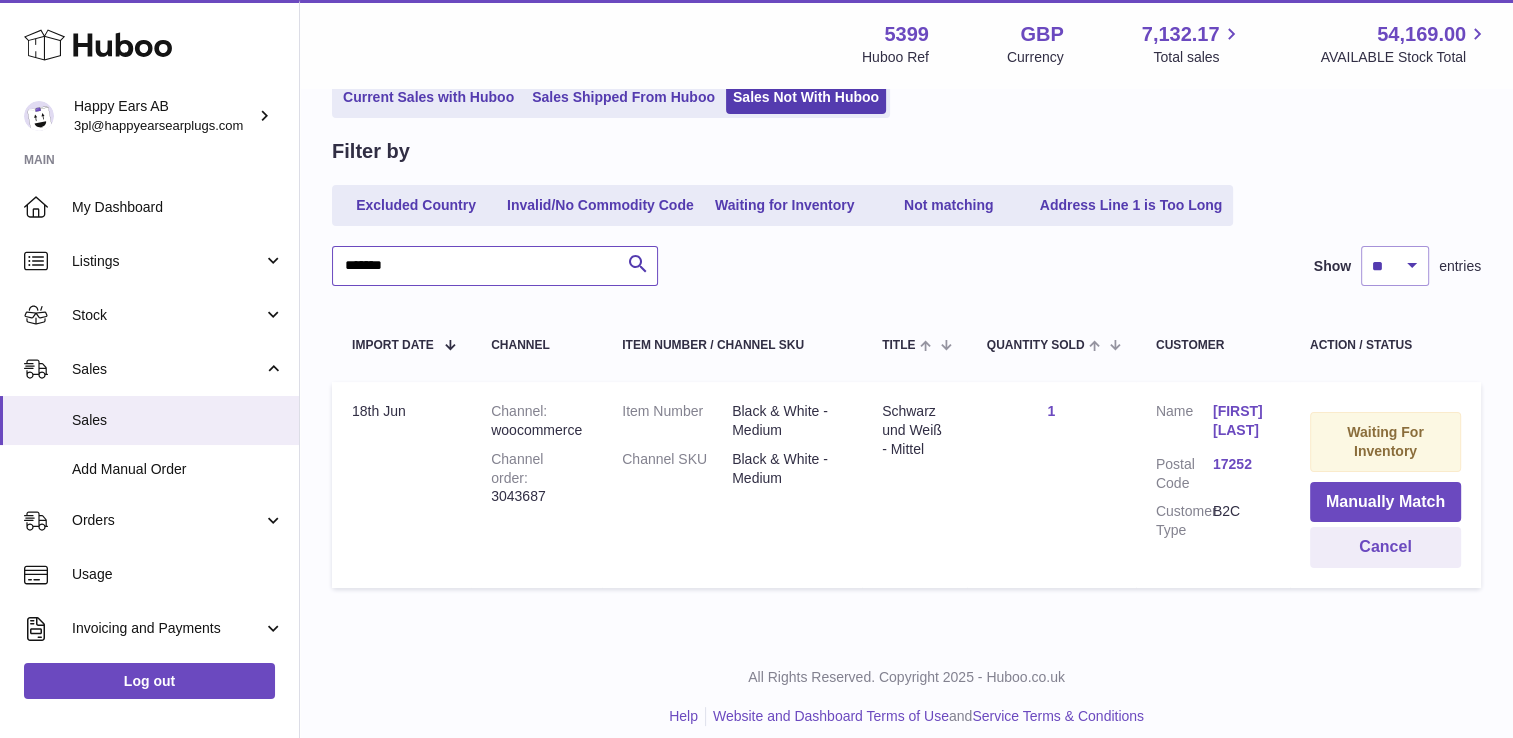scroll, scrollTop: 168, scrollLeft: 0, axis: vertical 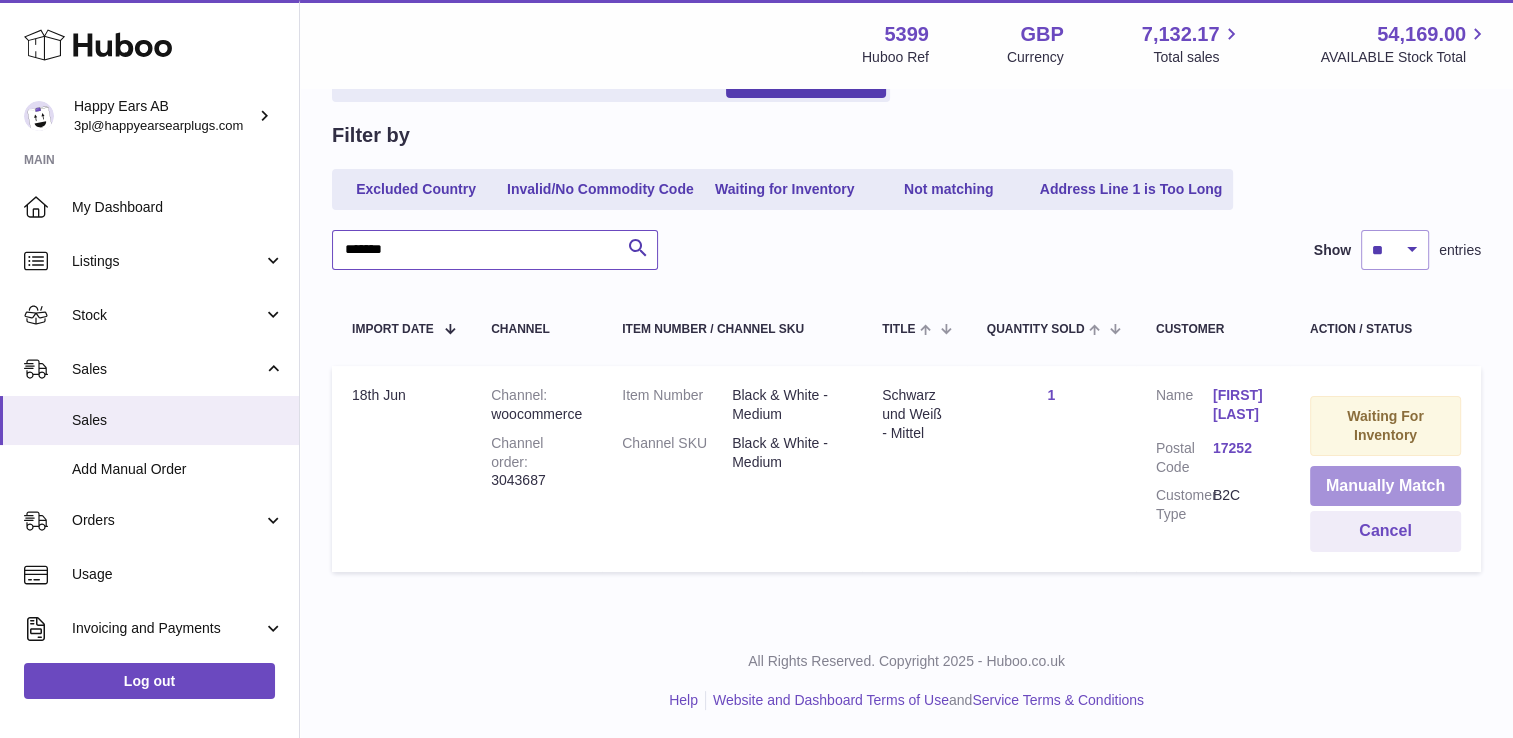 type on "*******" 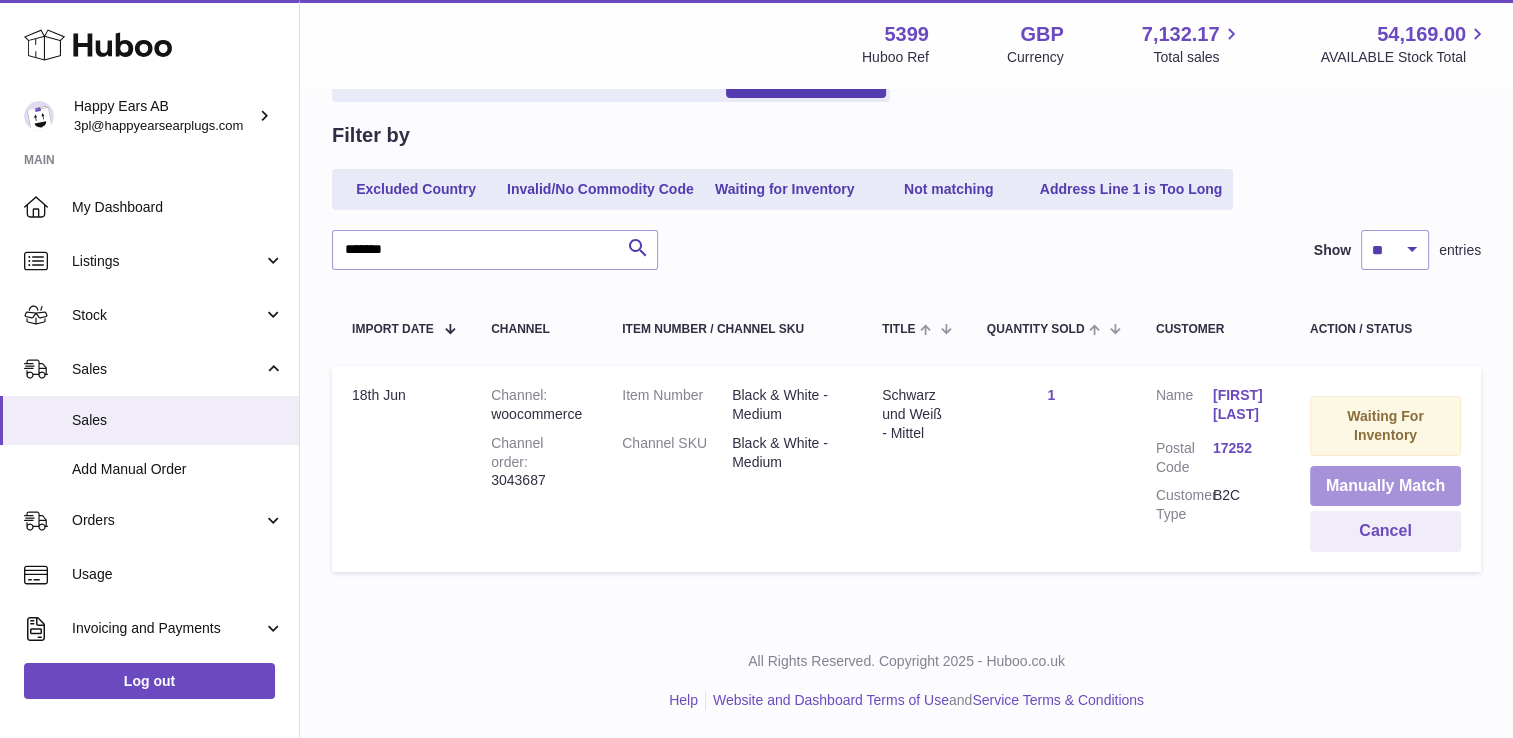 click on "Manually Match" at bounding box center [1385, 486] 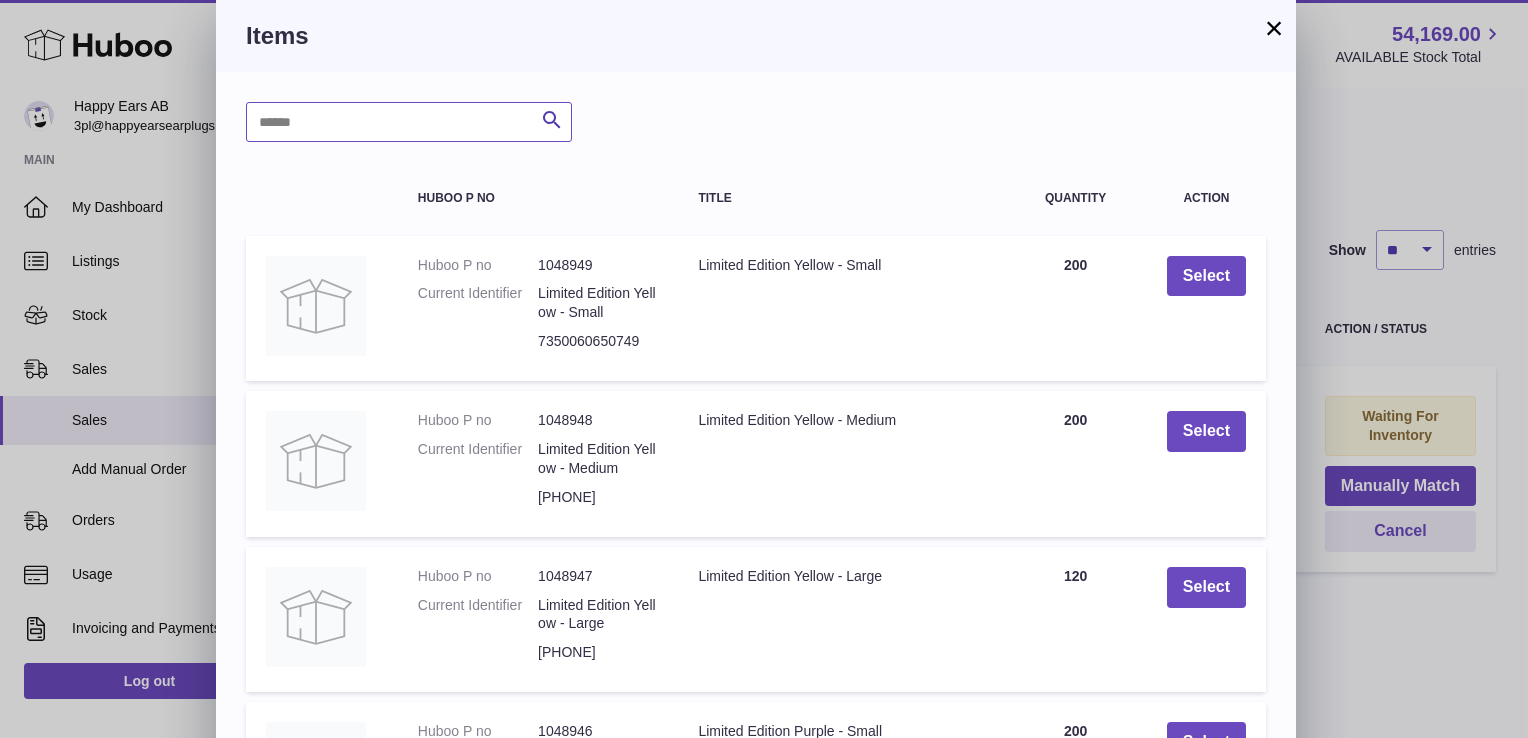 click at bounding box center (409, 122) 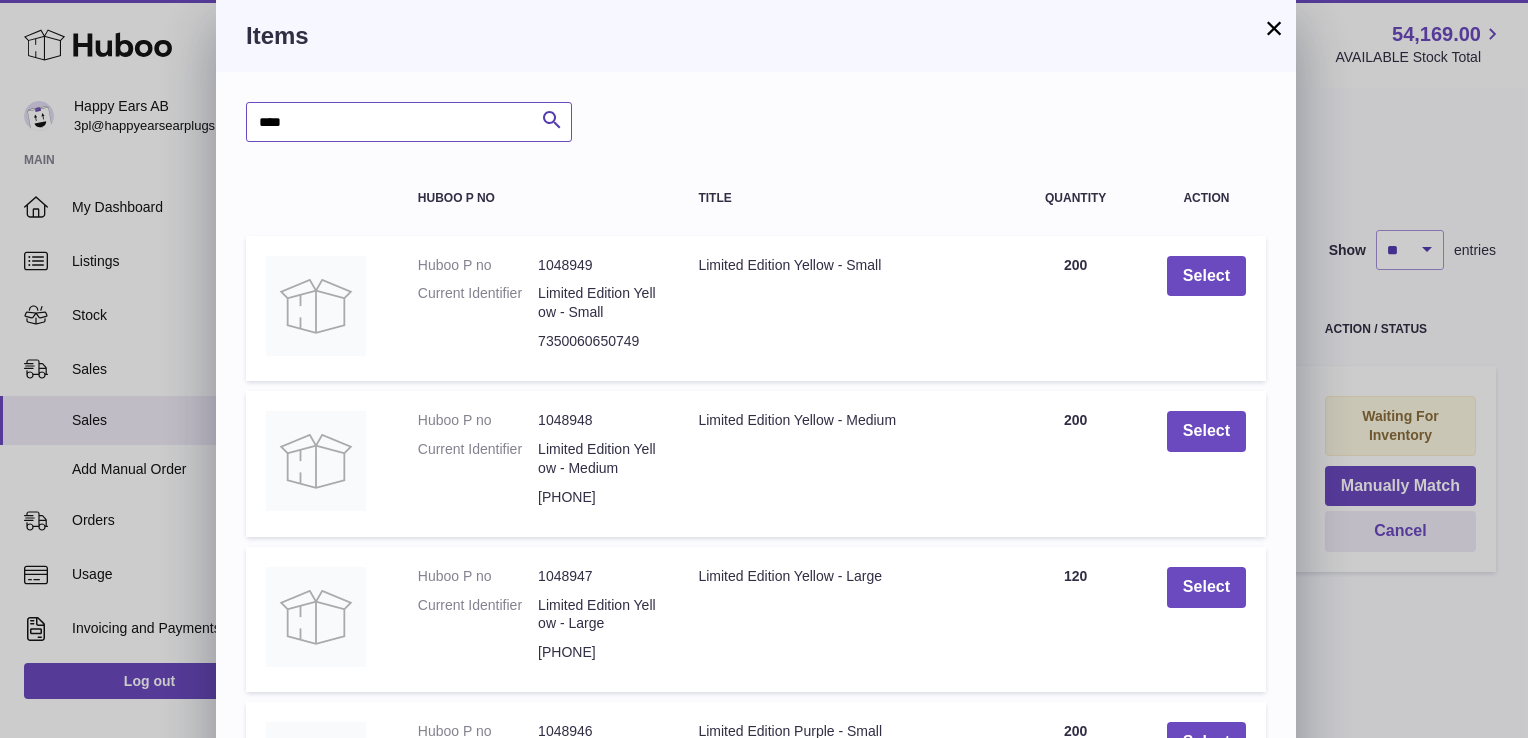type on "****" 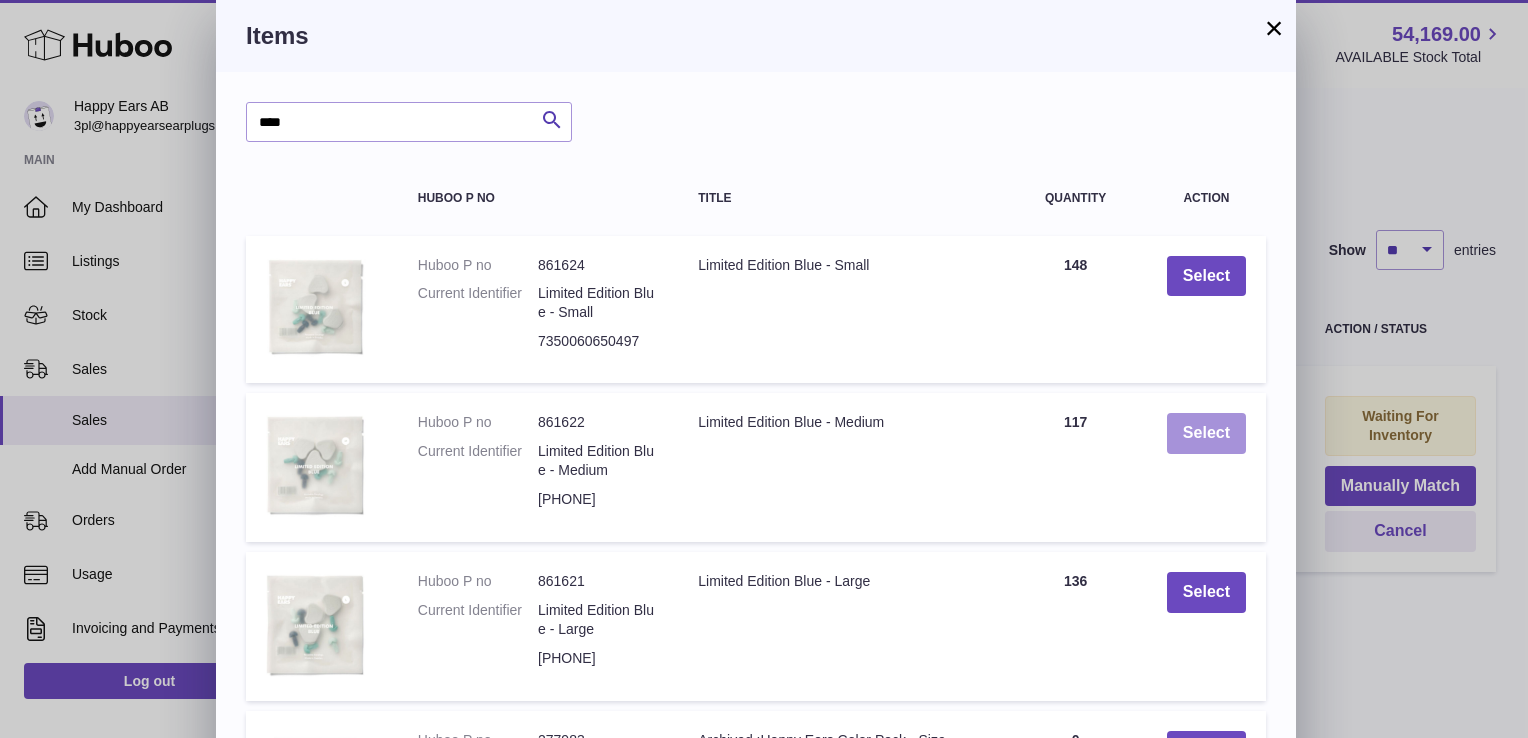 click on "Select" at bounding box center [1206, 433] 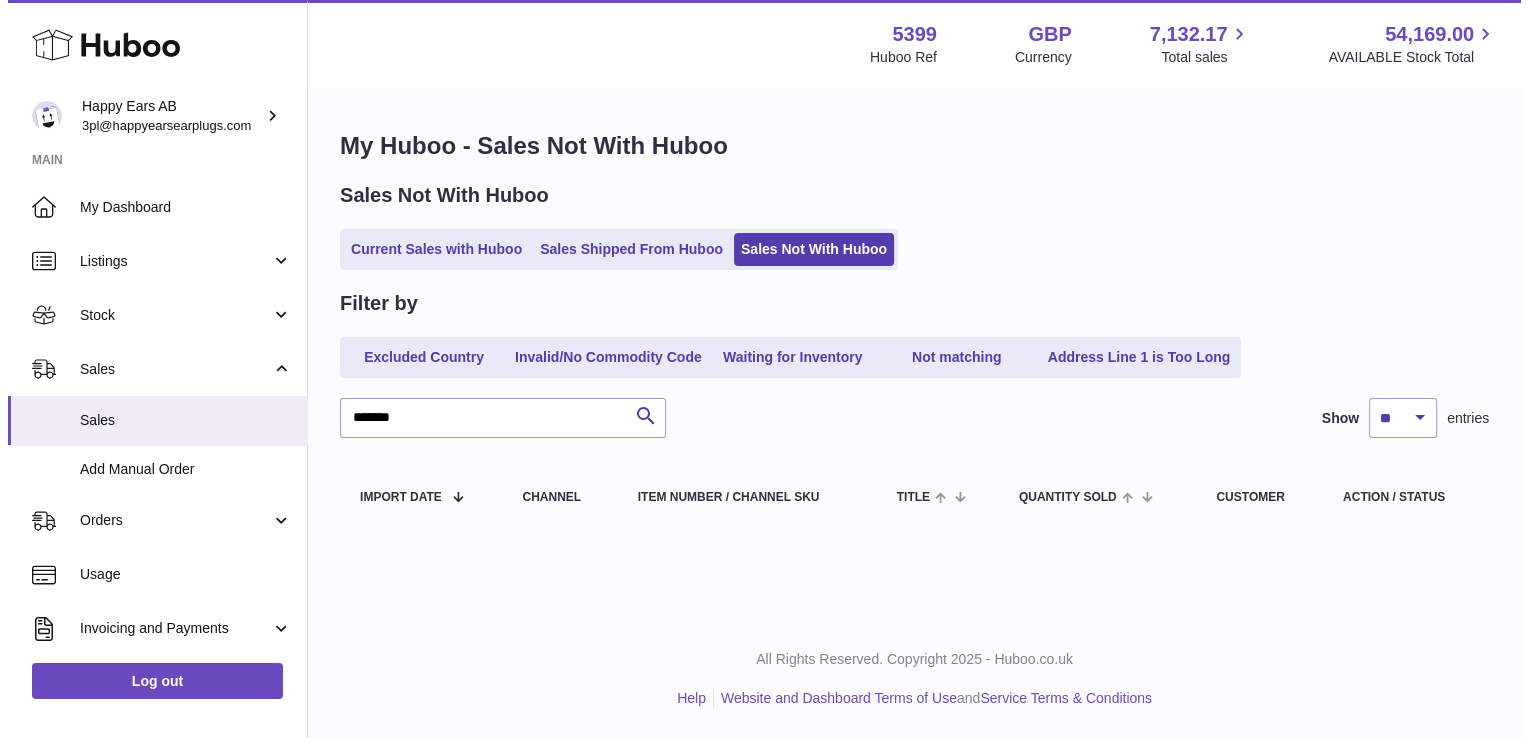 scroll, scrollTop: 0, scrollLeft: 0, axis: both 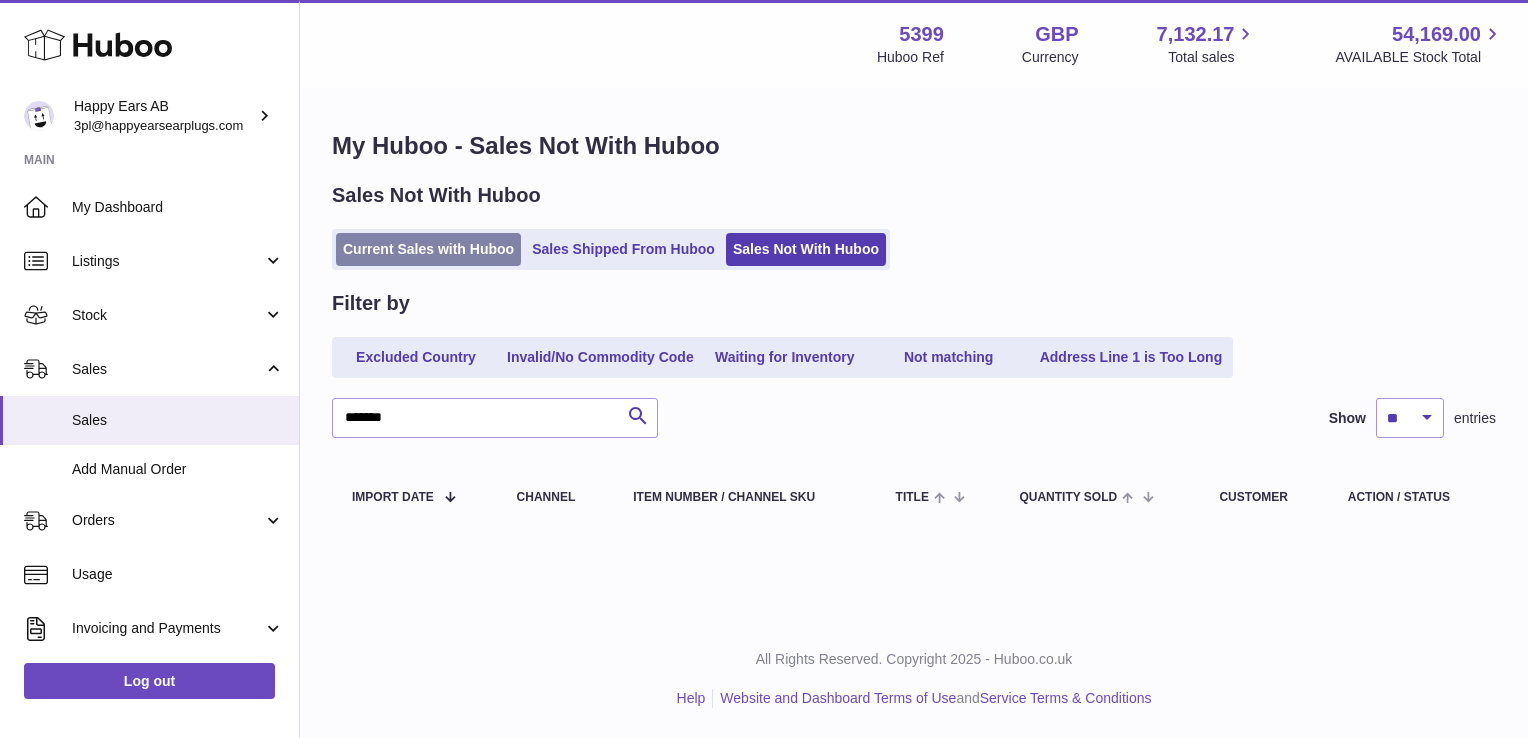 click on "Current Sales with Huboo" at bounding box center (428, 249) 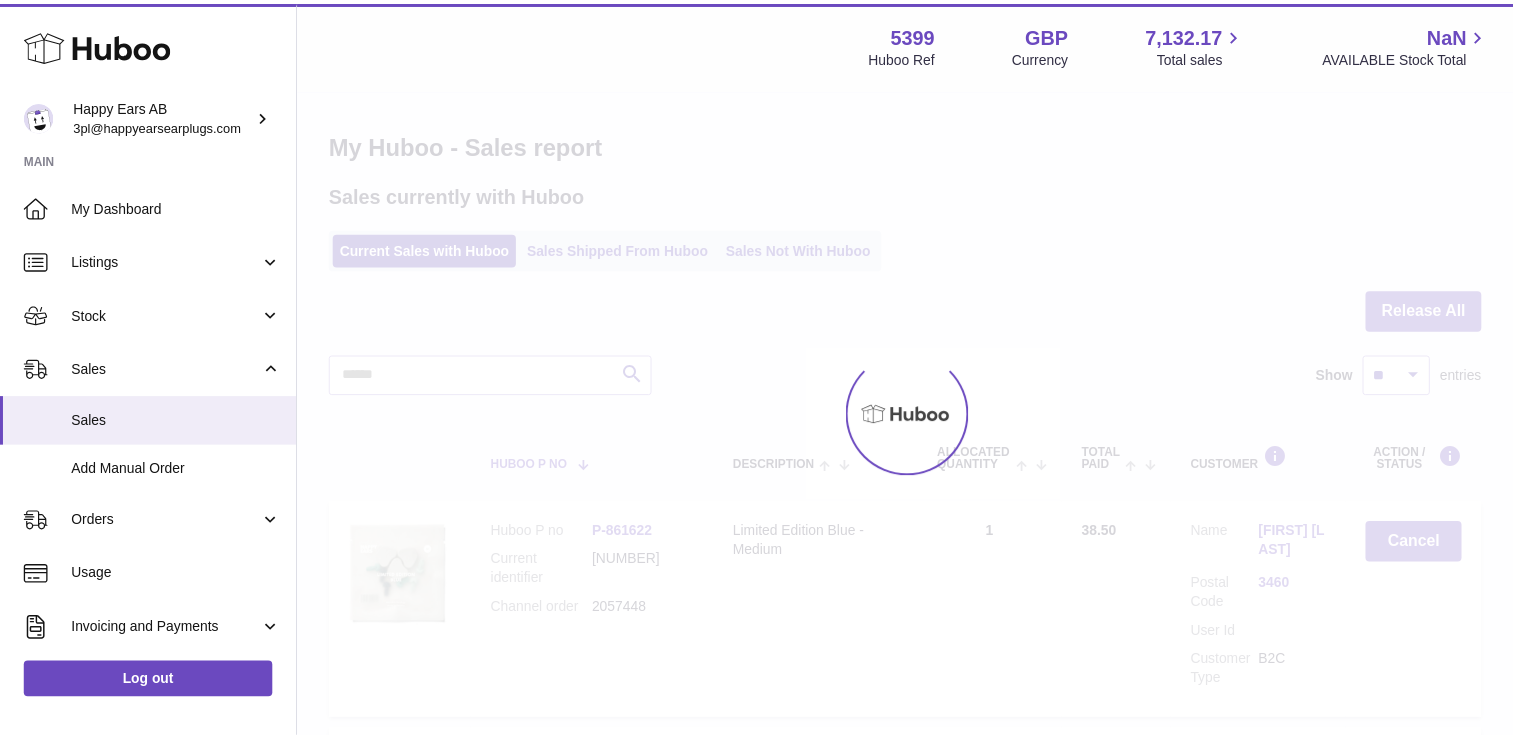 scroll, scrollTop: 0, scrollLeft: 0, axis: both 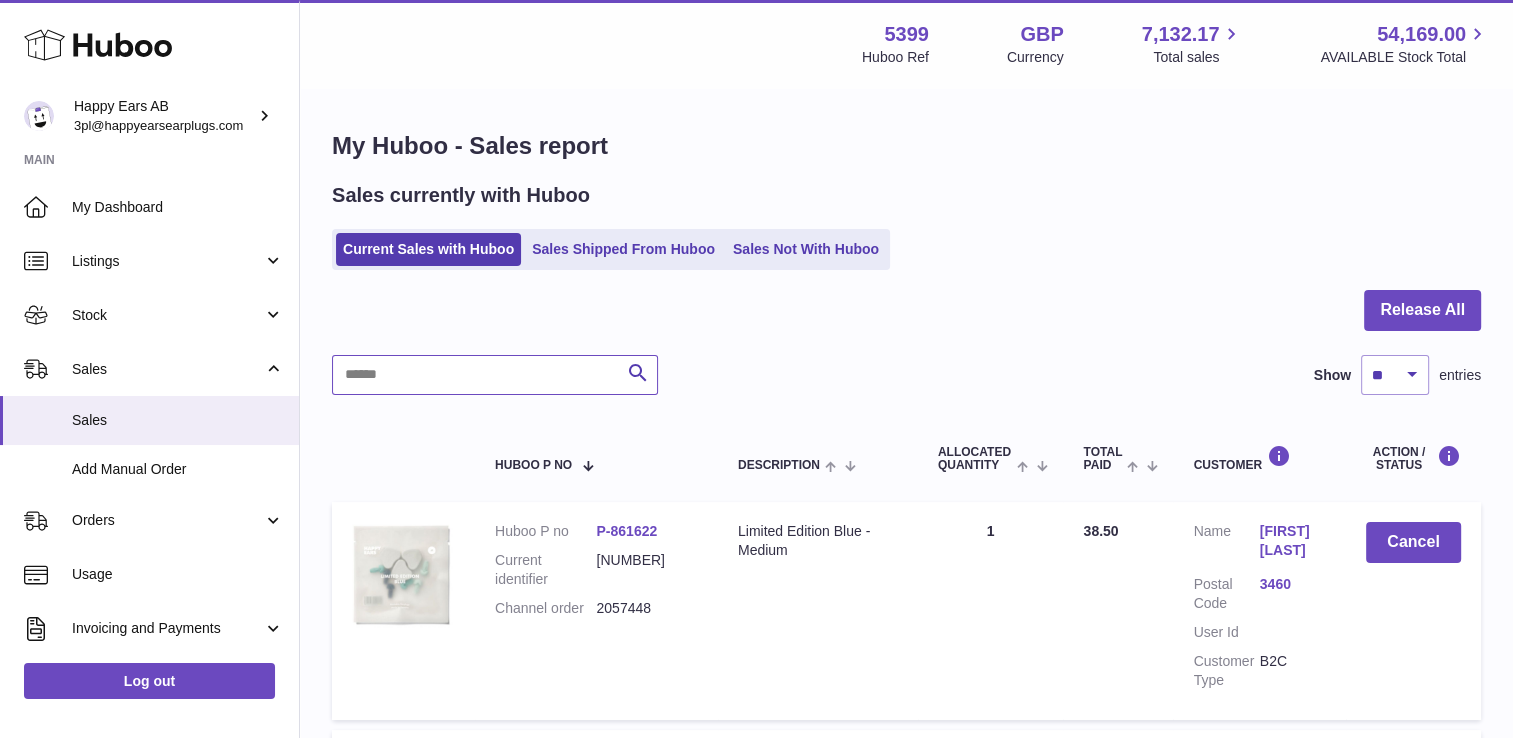 click at bounding box center [495, 375] 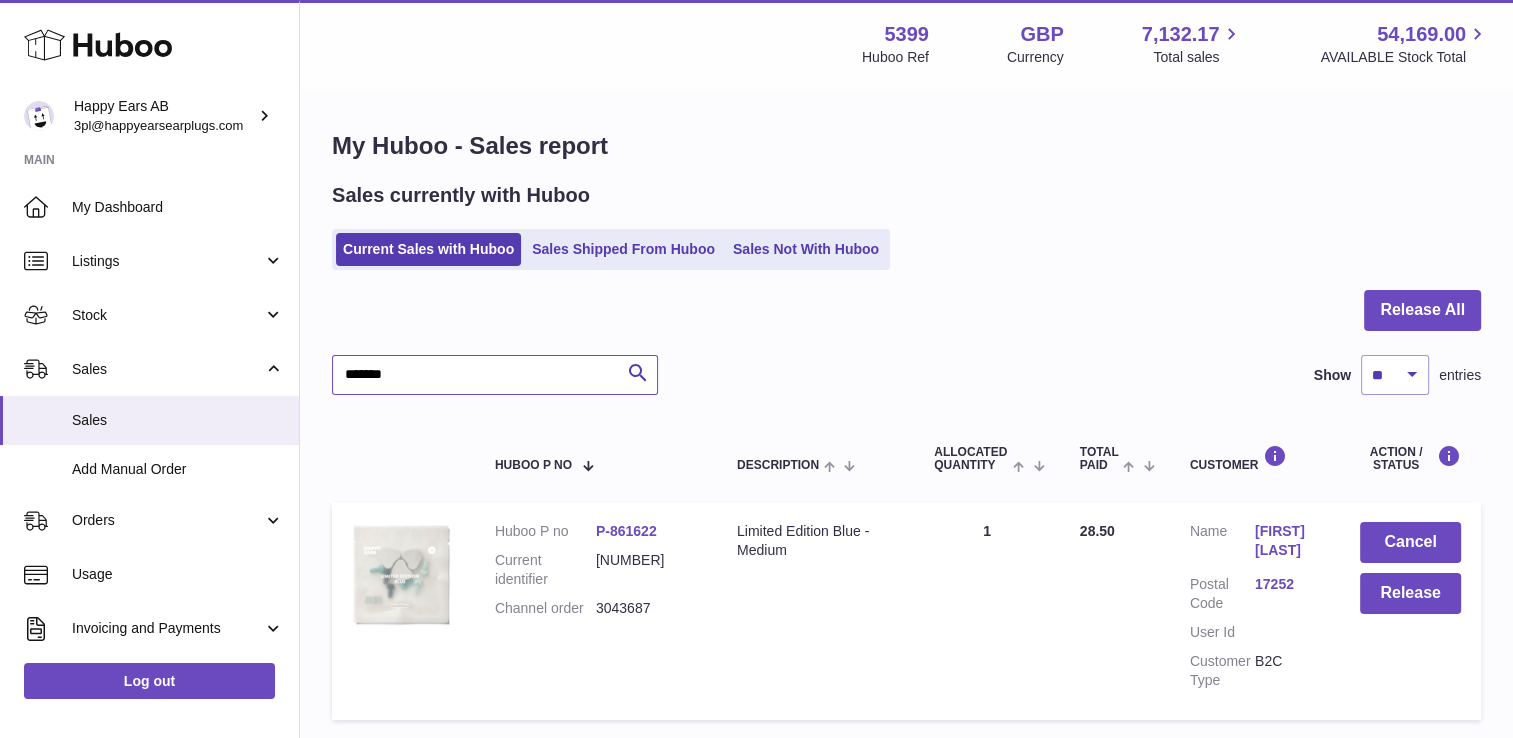 type on "*******" 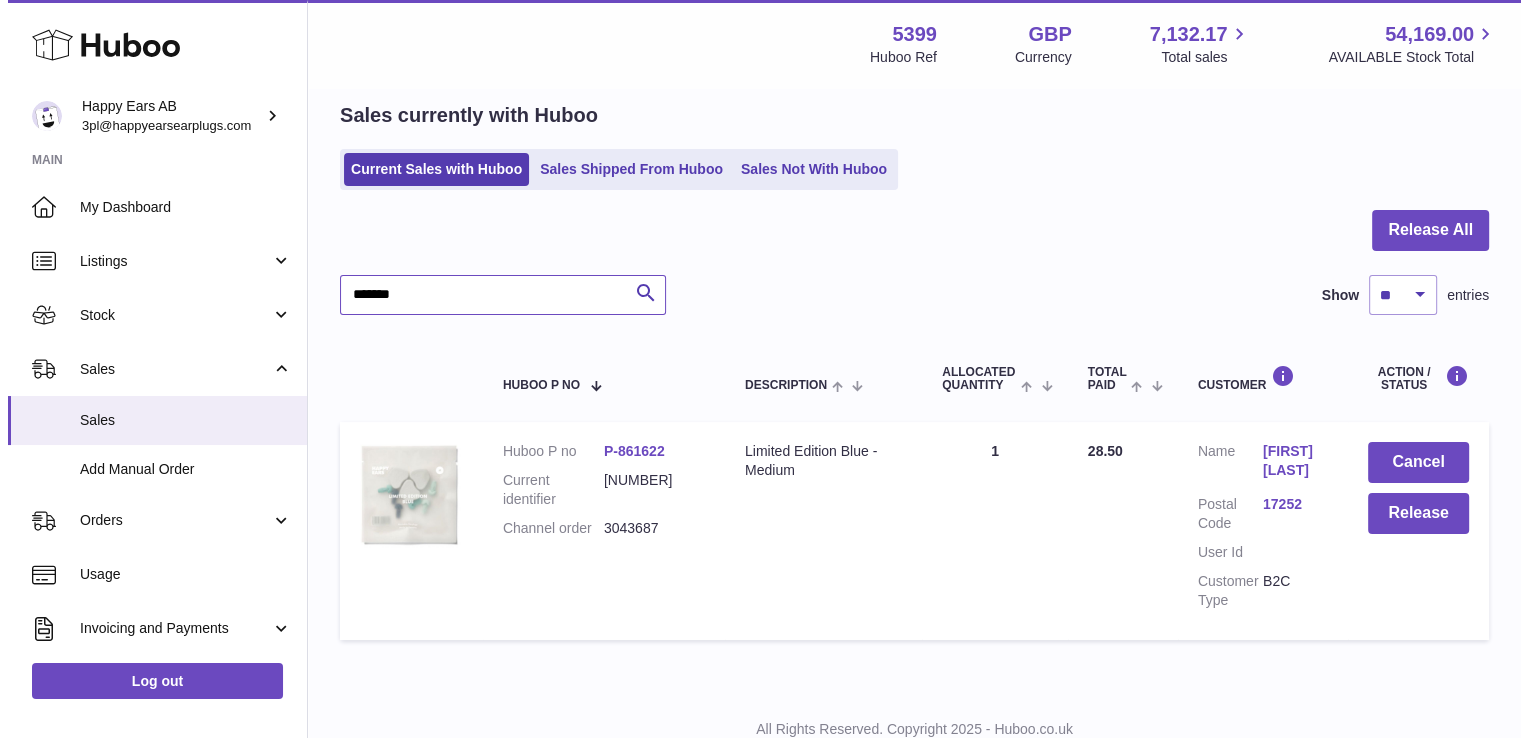 scroll, scrollTop: 148, scrollLeft: 0, axis: vertical 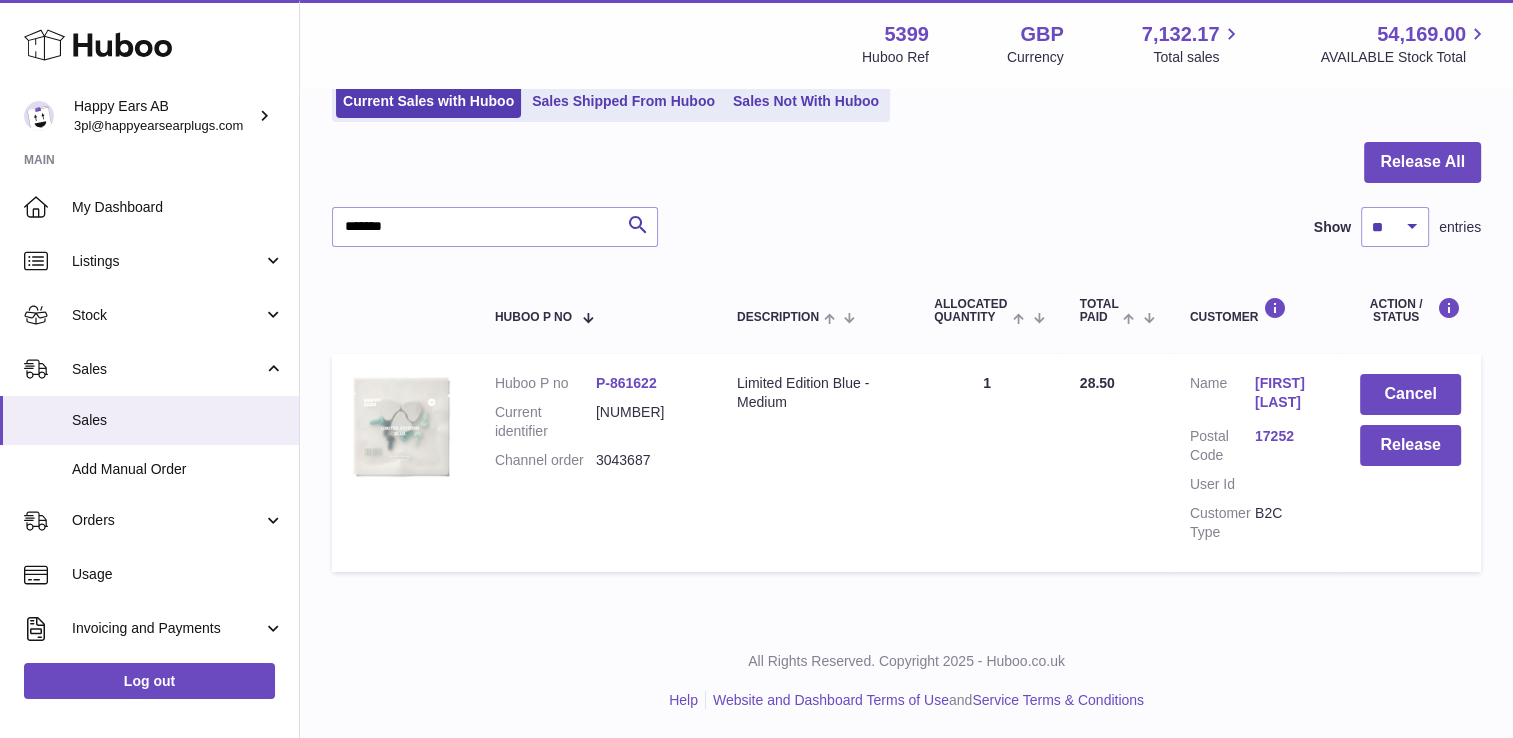 click on "[FIRST] [LAST]" at bounding box center [1287, 393] 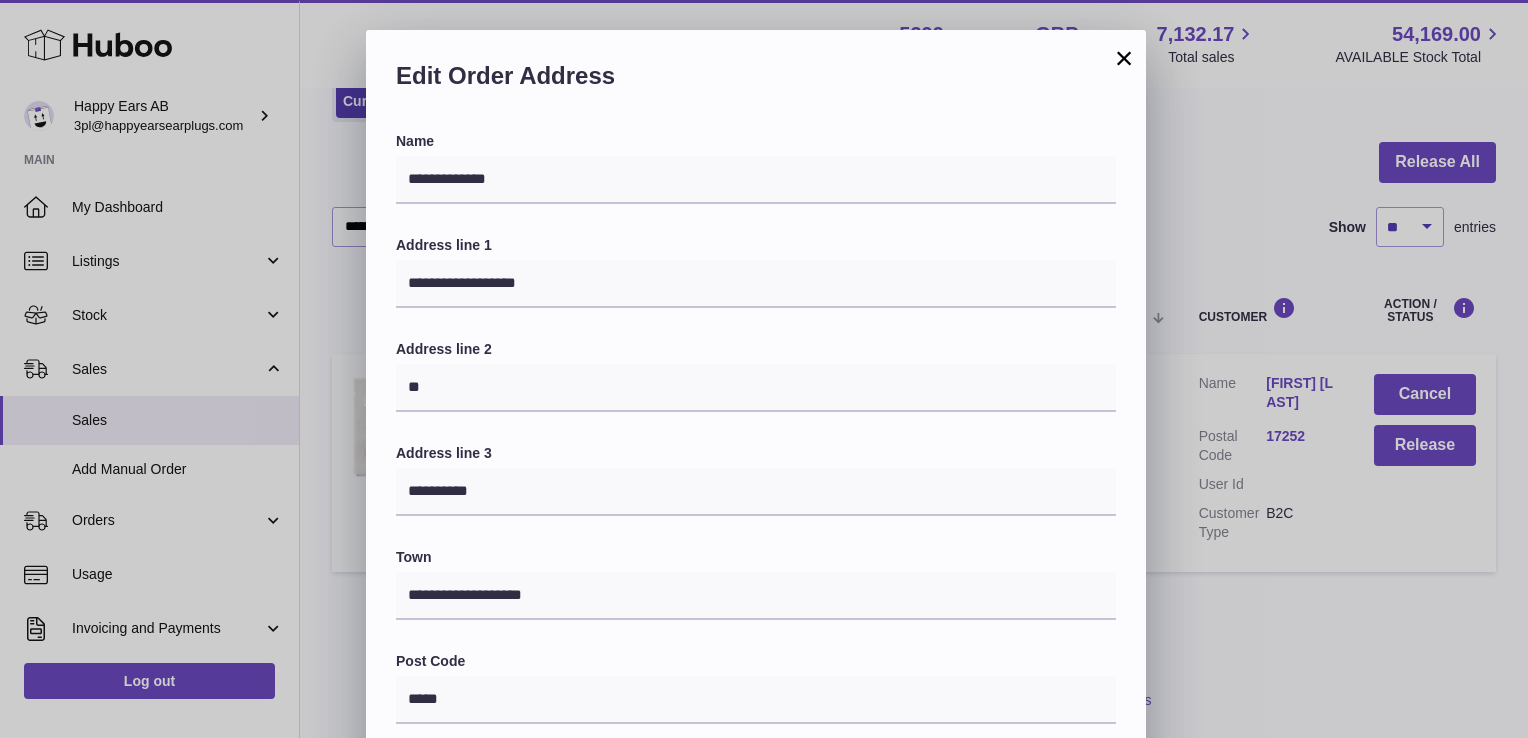 scroll, scrollTop: 521, scrollLeft: 0, axis: vertical 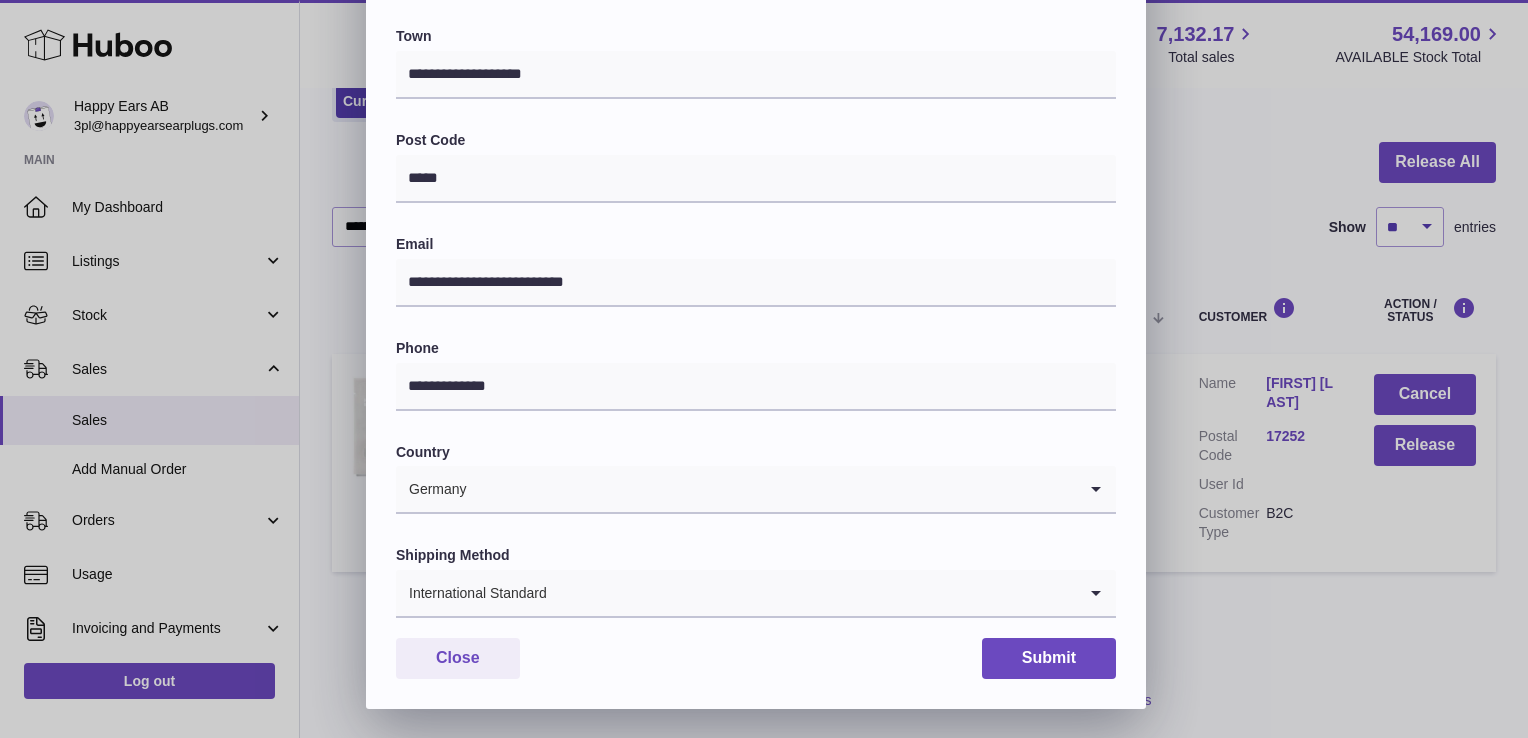 click on "International Standard" at bounding box center [736, 593] 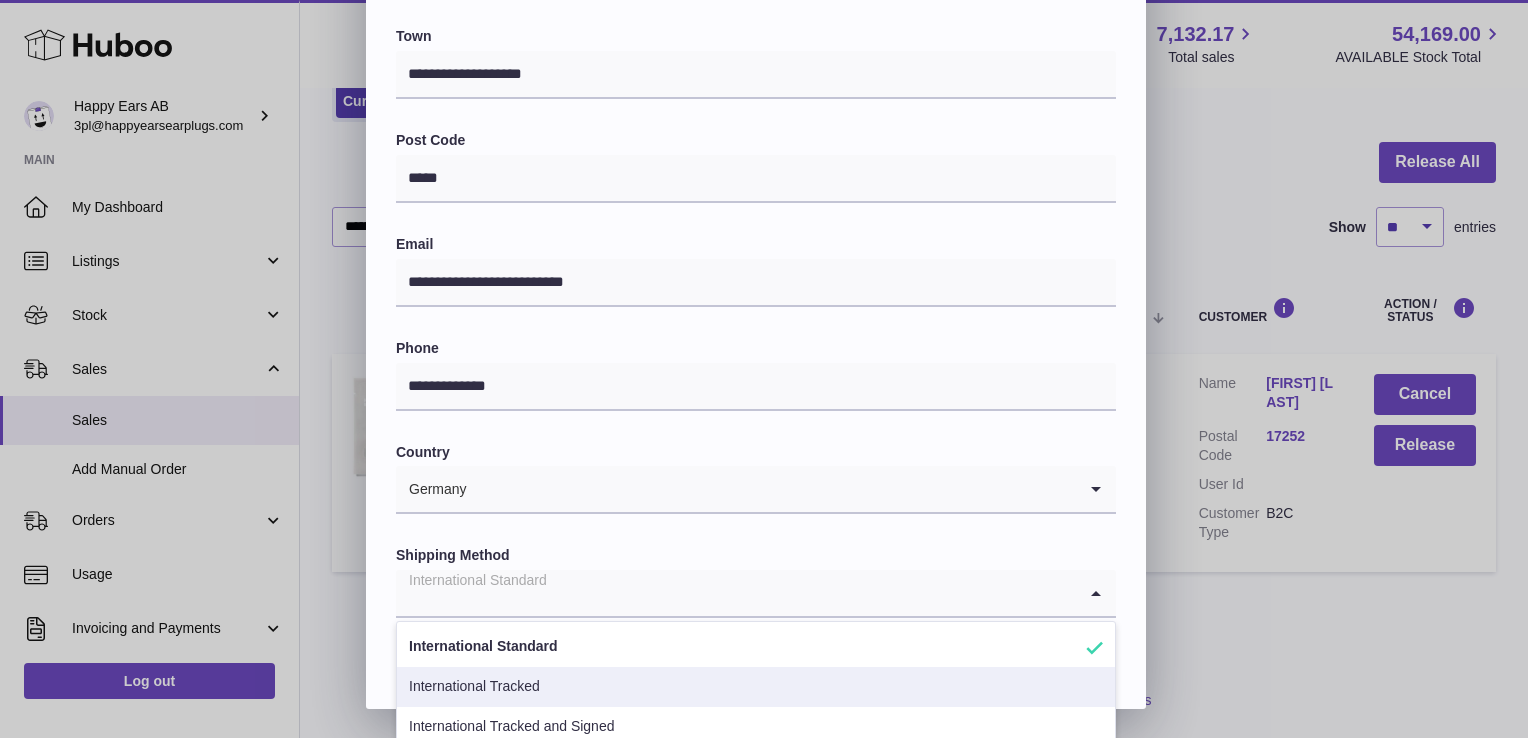 click on "International Tracked" at bounding box center [756, 687] 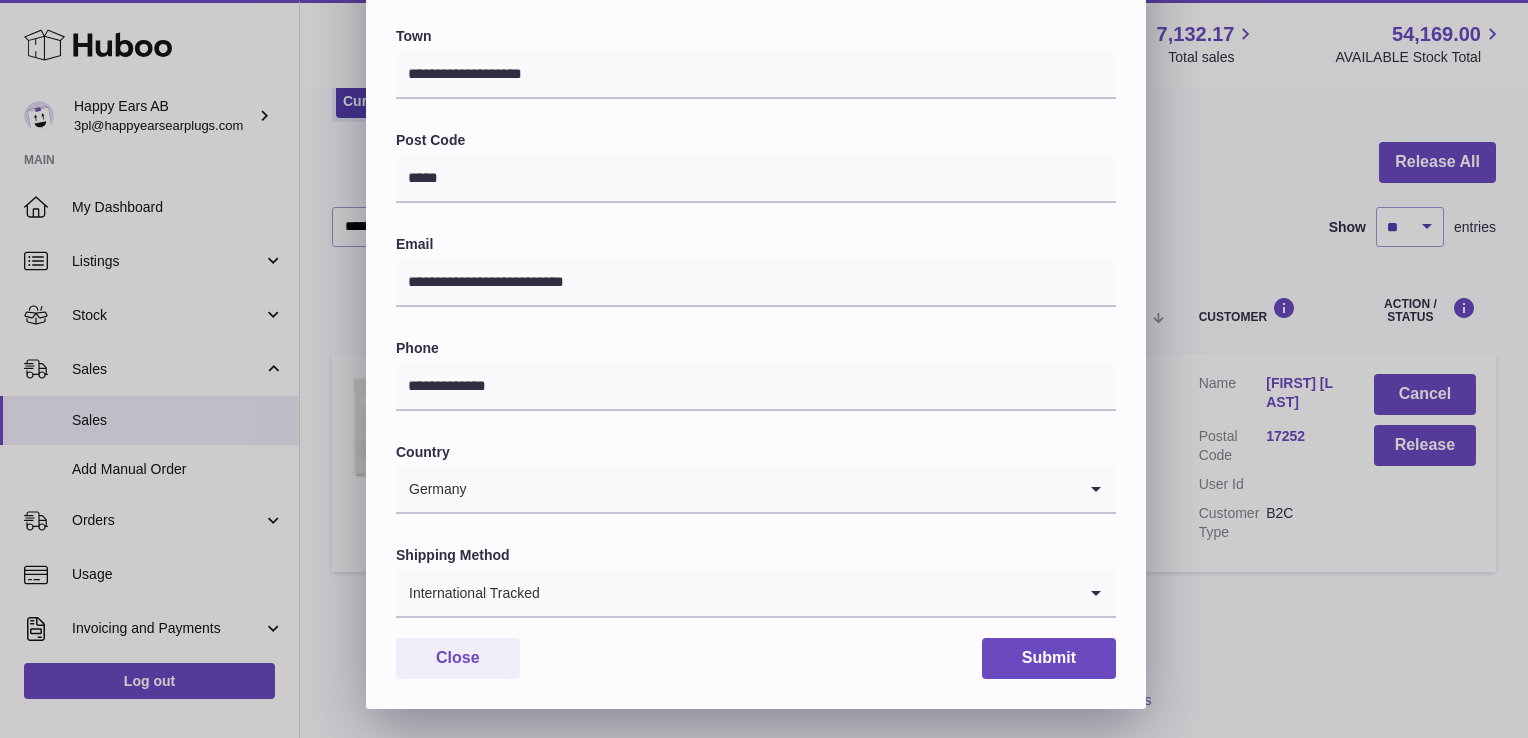 click on "**********" at bounding box center [756, 160] 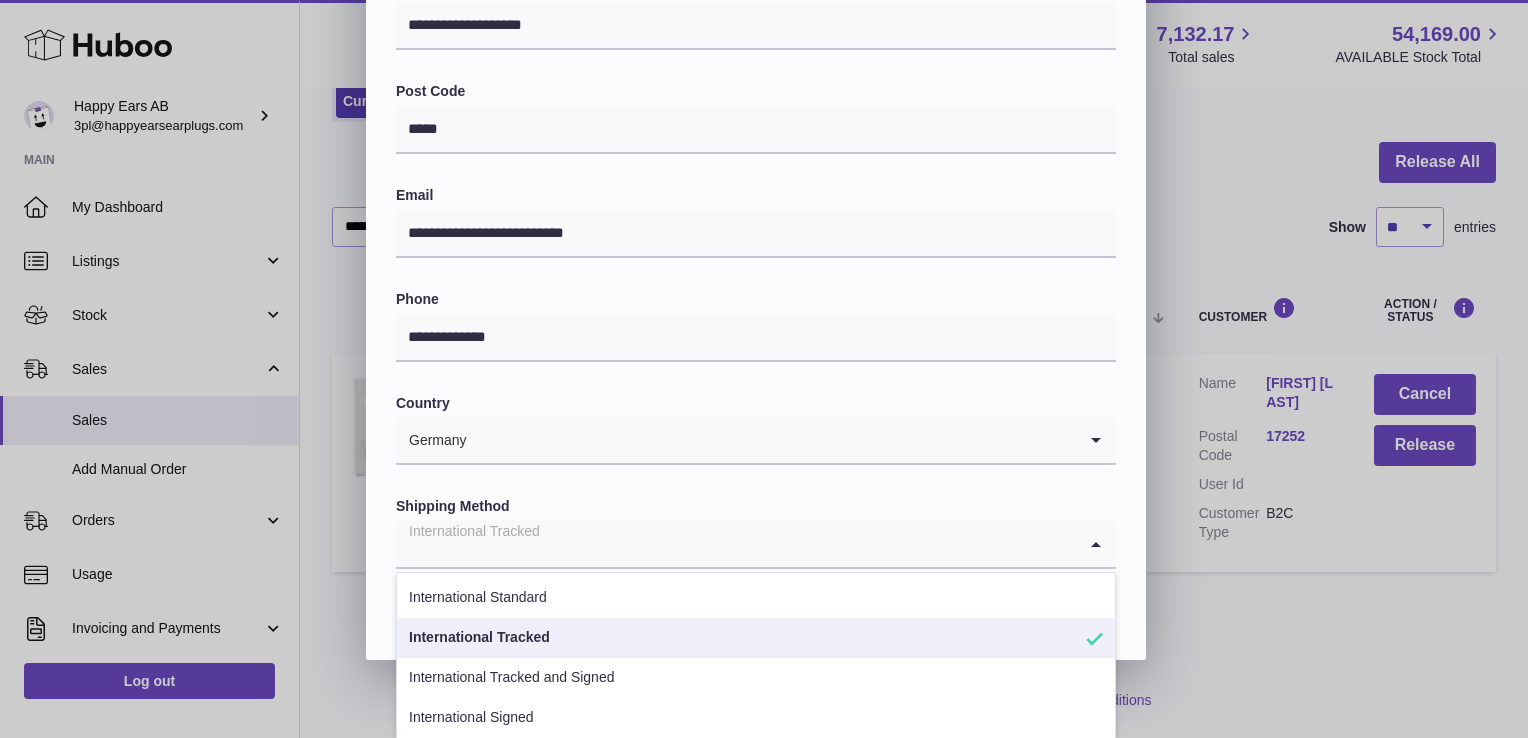 scroll, scrollTop: 656, scrollLeft: 0, axis: vertical 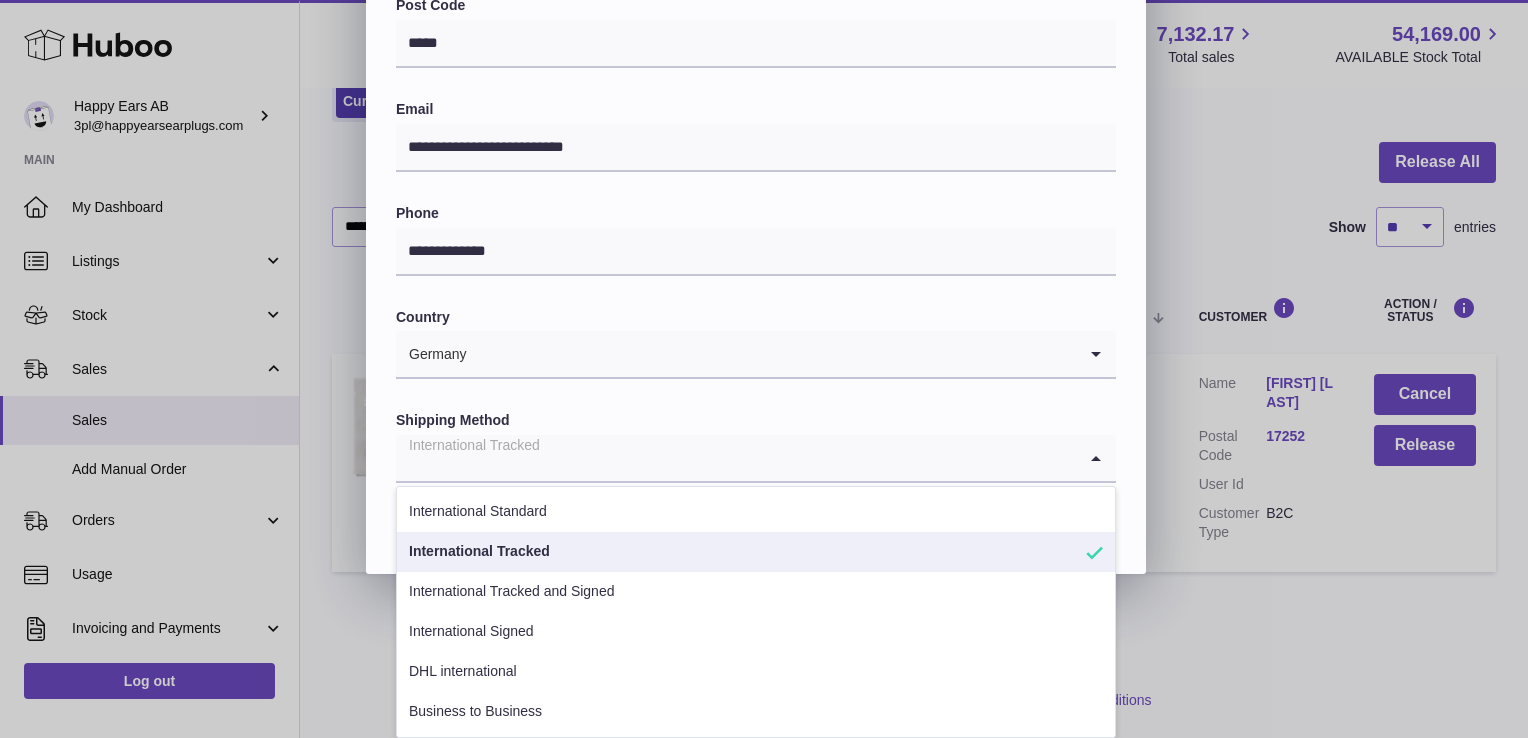 click on "International Tracked" at bounding box center [756, 552] 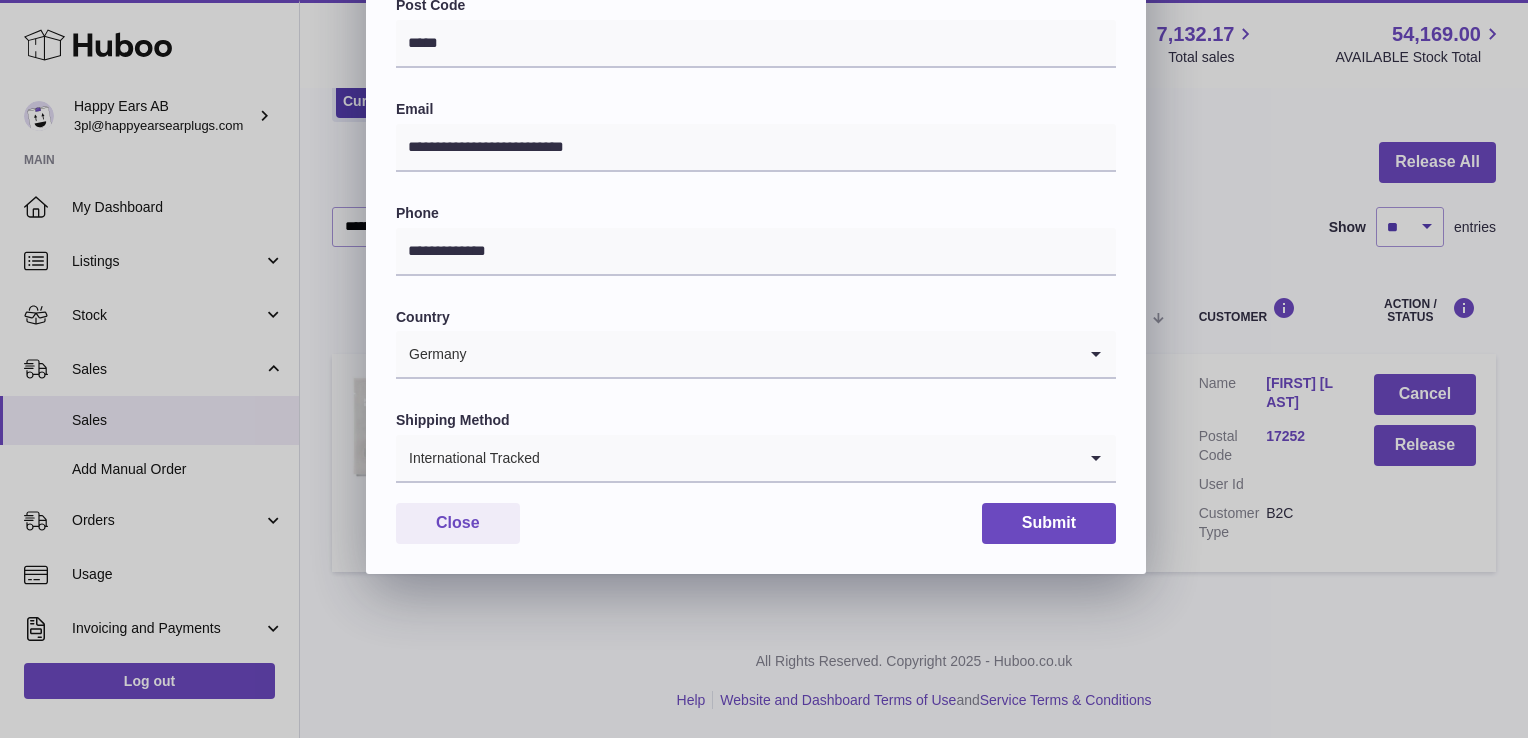 scroll, scrollTop: 521, scrollLeft: 0, axis: vertical 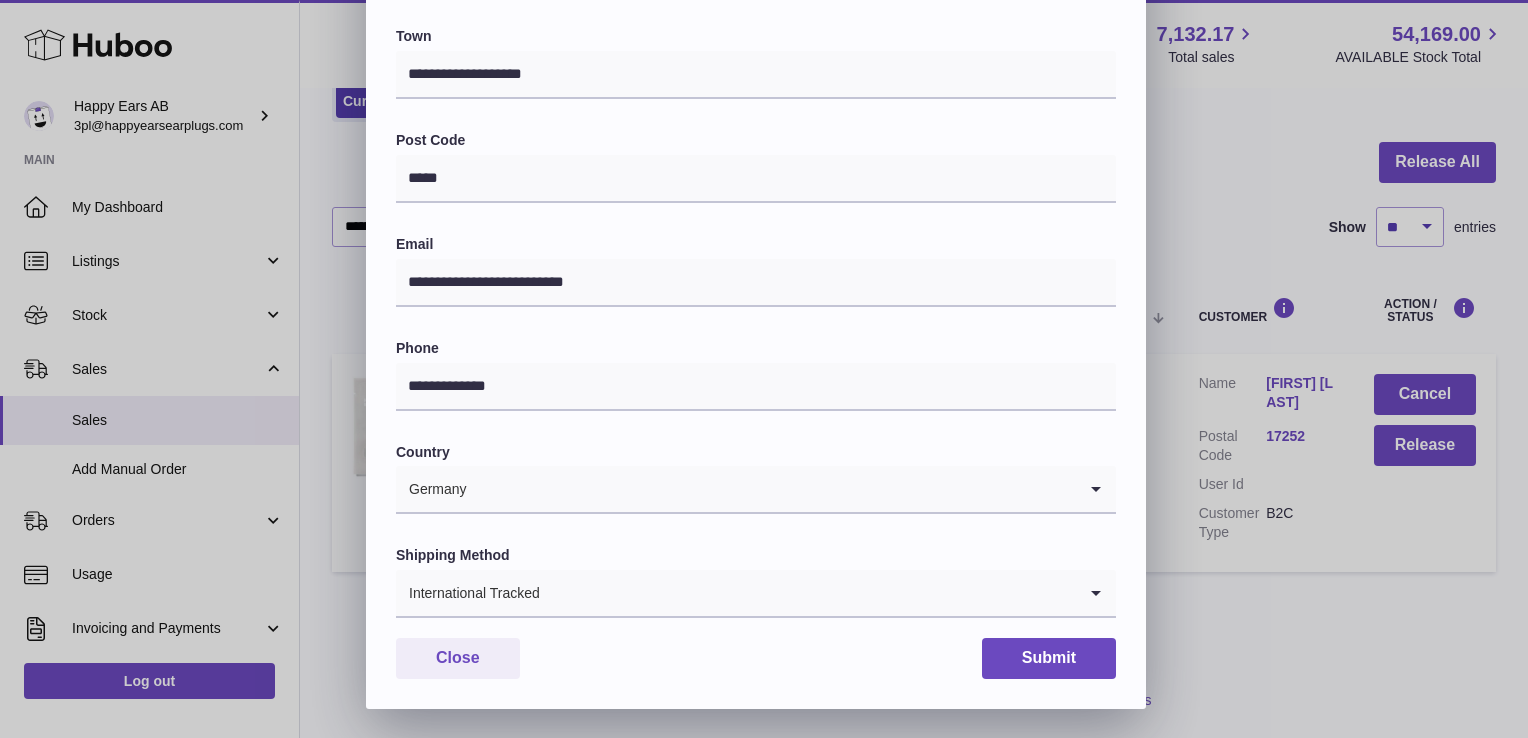 click on "Phone" at bounding box center [756, 348] 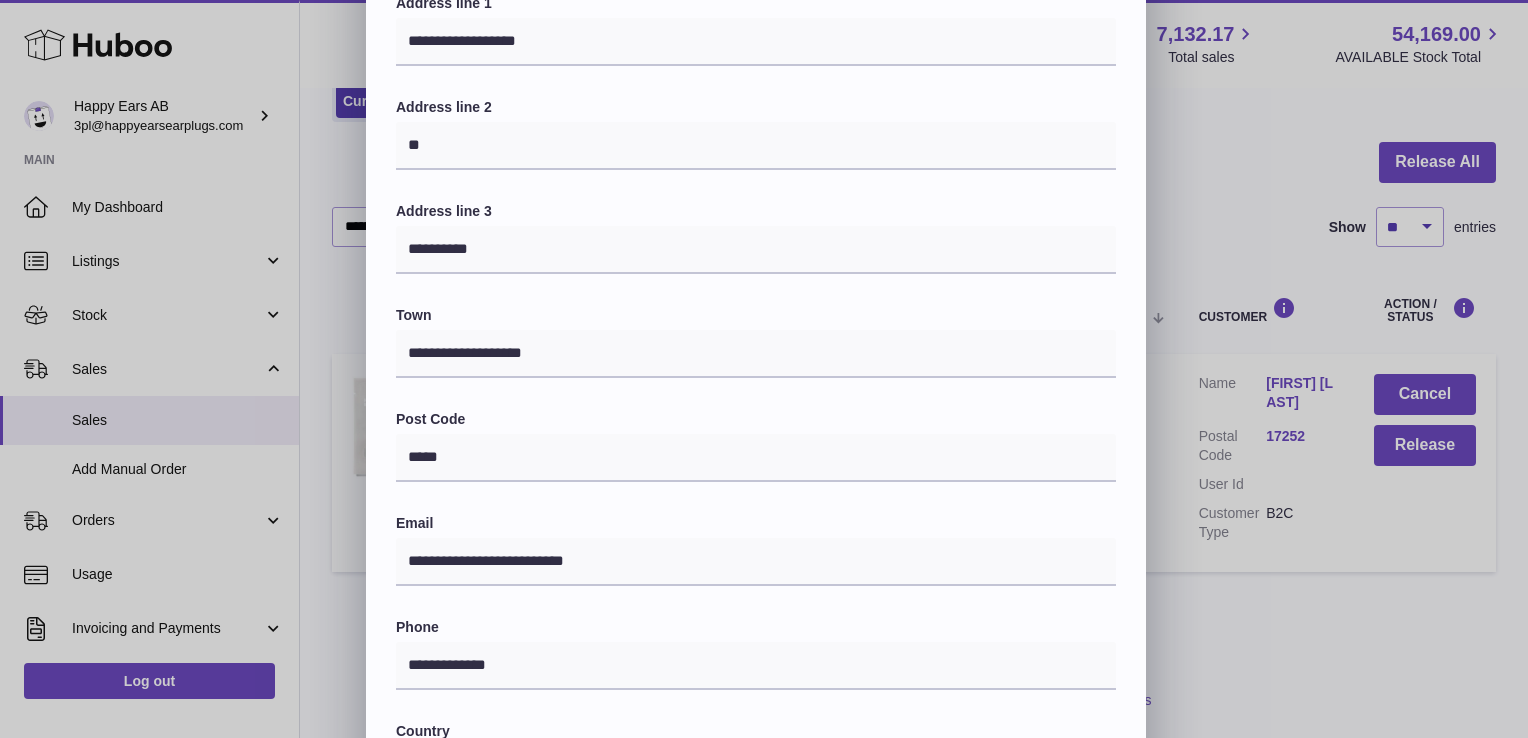 scroll, scrollTop: 0, scrollLeft: 0, axis: both 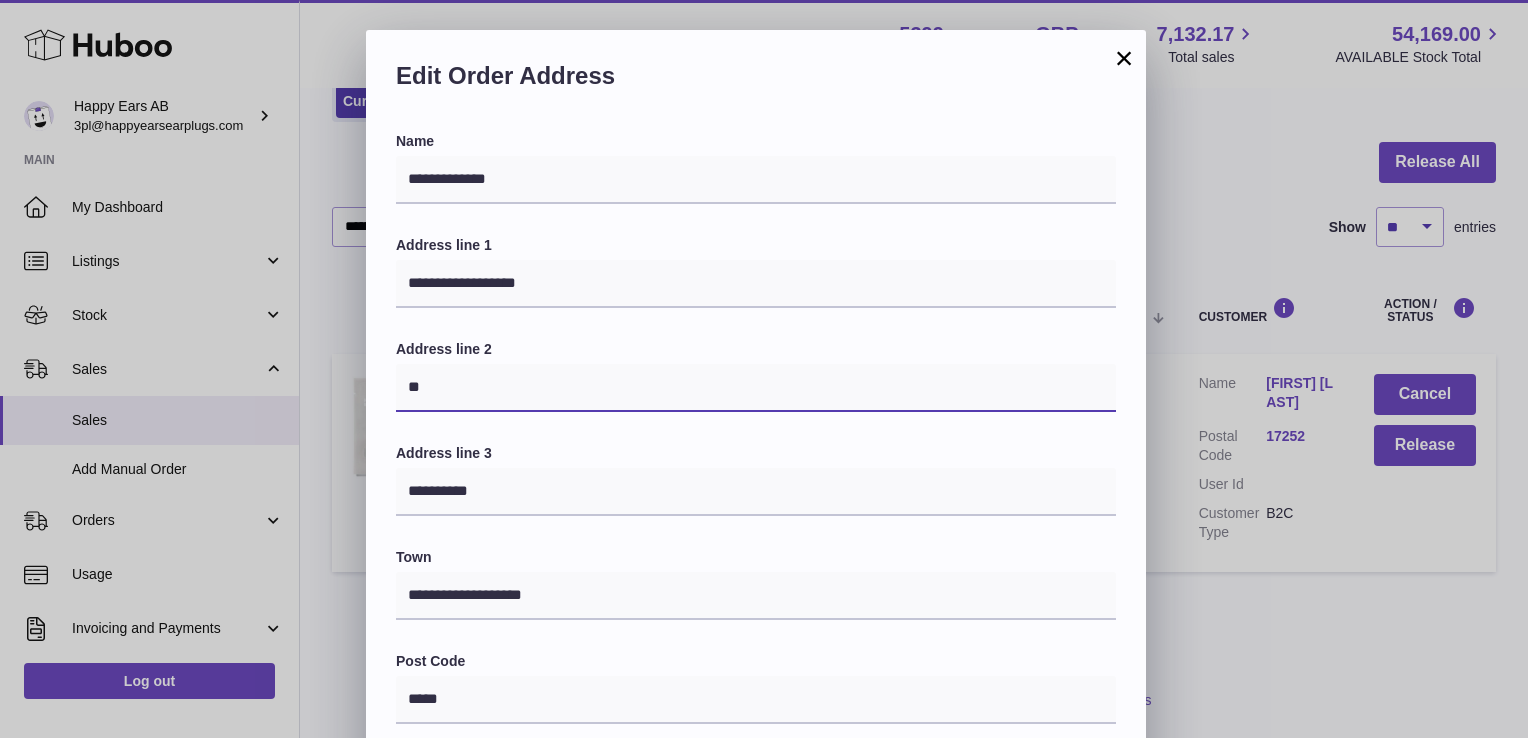 drag, startPoint x: 495, startPoint y: 400, endPoint x: 368, endPoint y: 393, distance: 127.192764 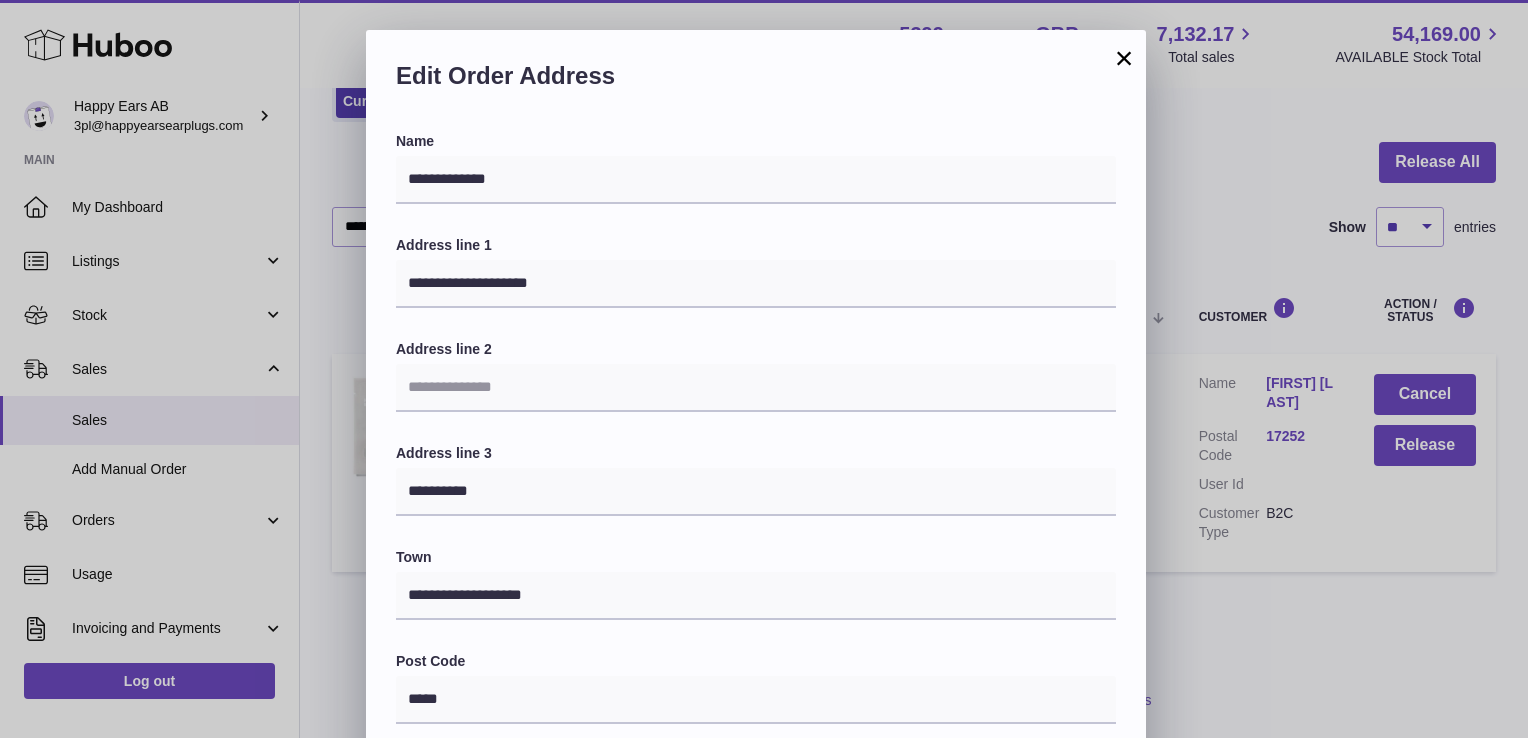 click on "Address line 2" at bounding box center (756, 349) 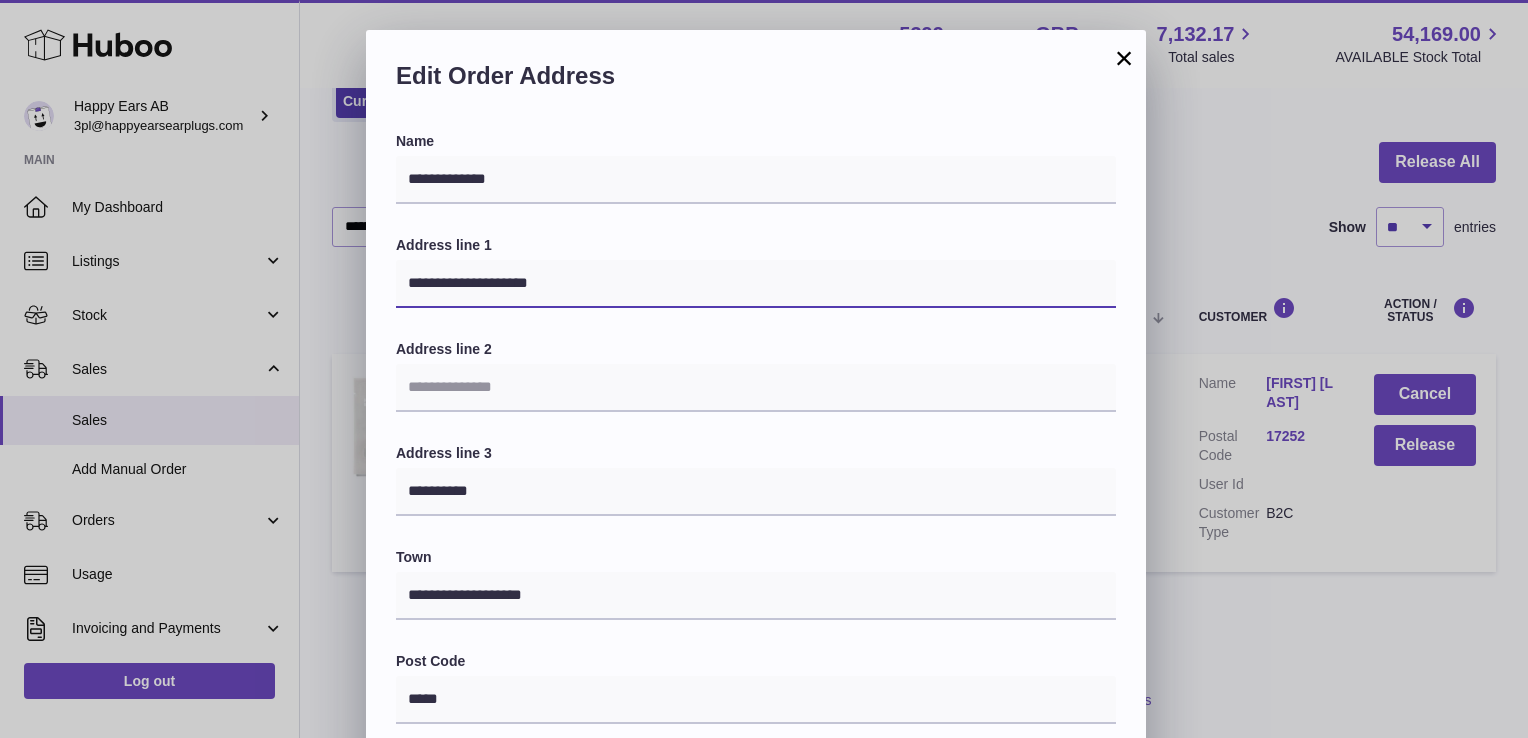 click on "**********" at bounding box center (756, 284) 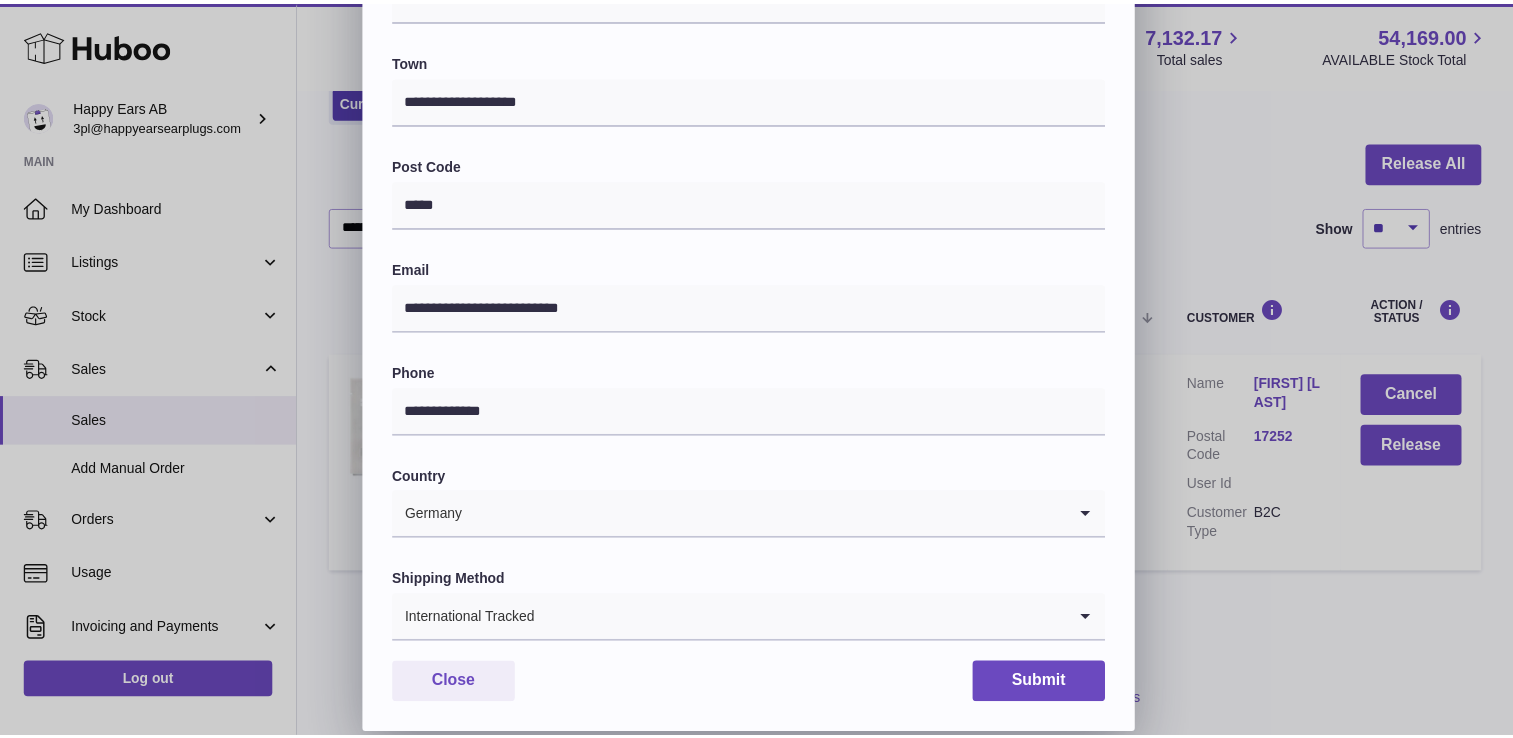 scroll, scrollTop: 521, scrollLeft: 0, axis: vertical 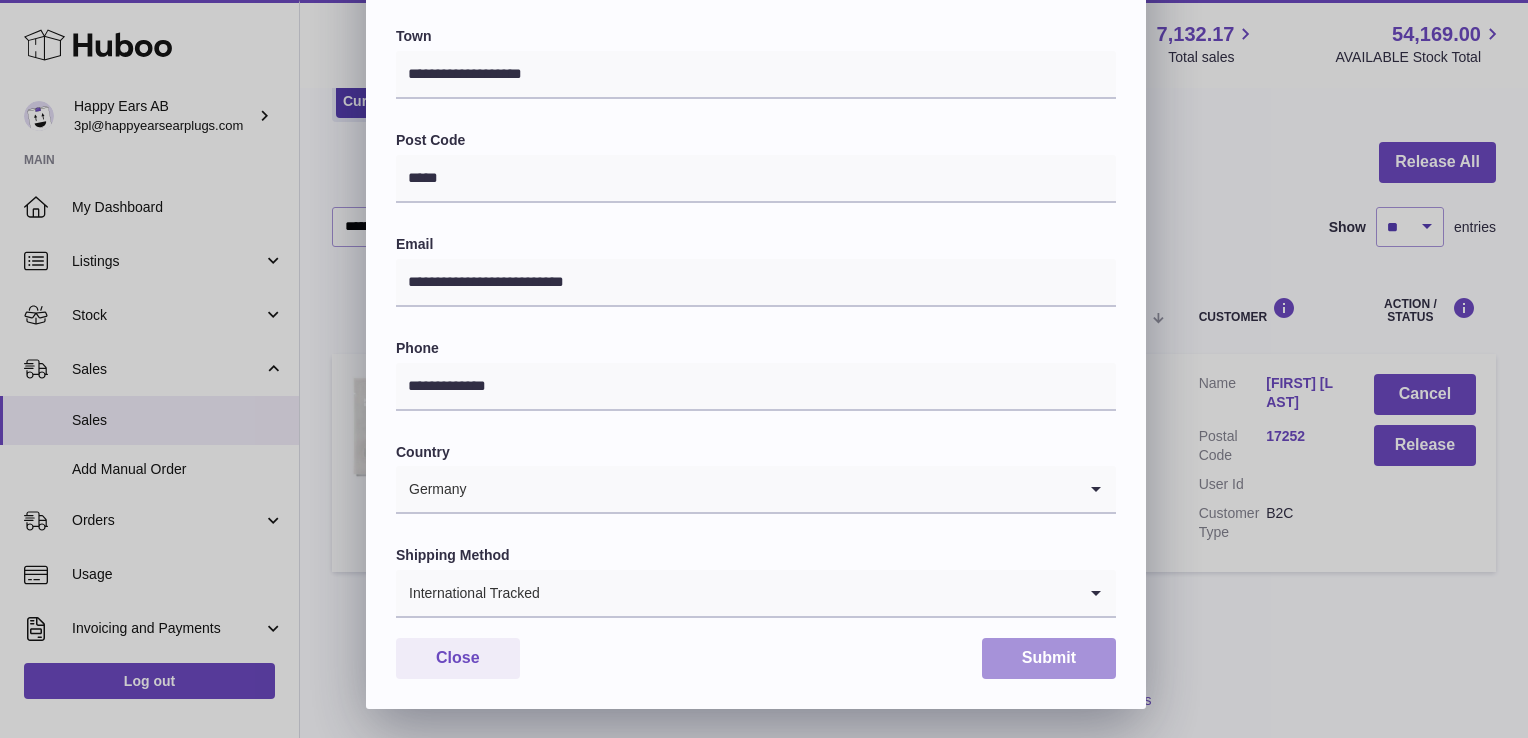 type on "**********" 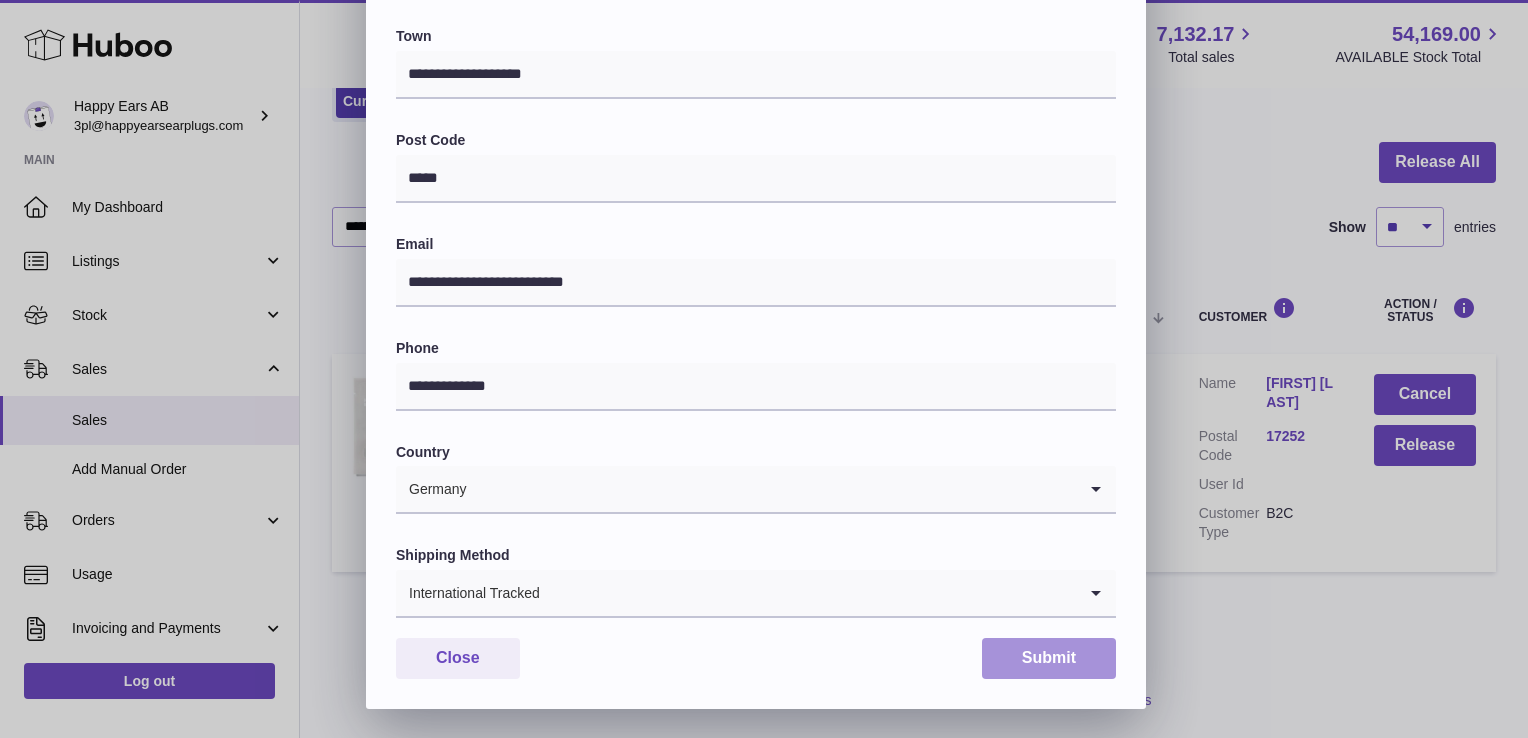 click on "Submit" at bounding box center [1049, 658] 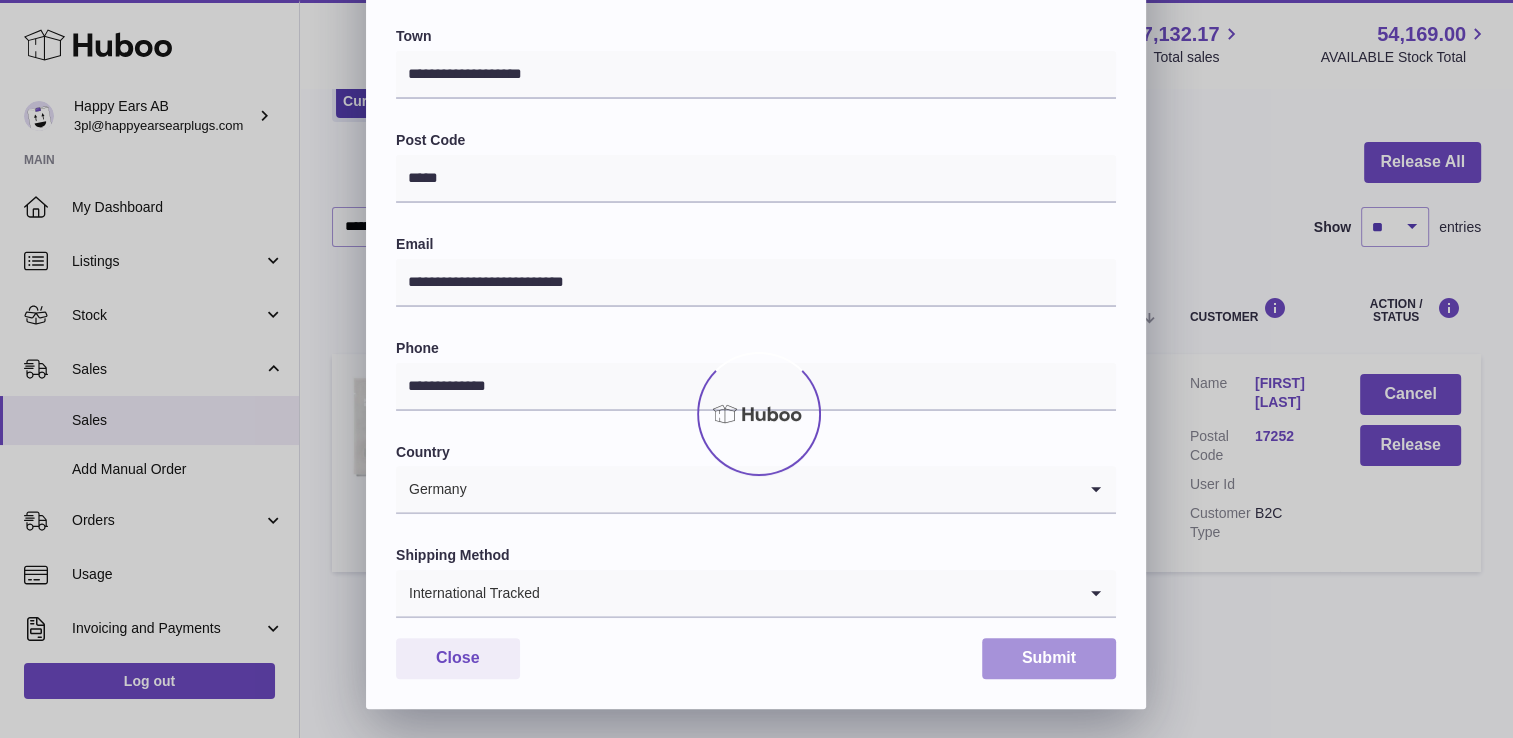 scroll, scrollTop: 0, scrollLeft: 0, axis: both 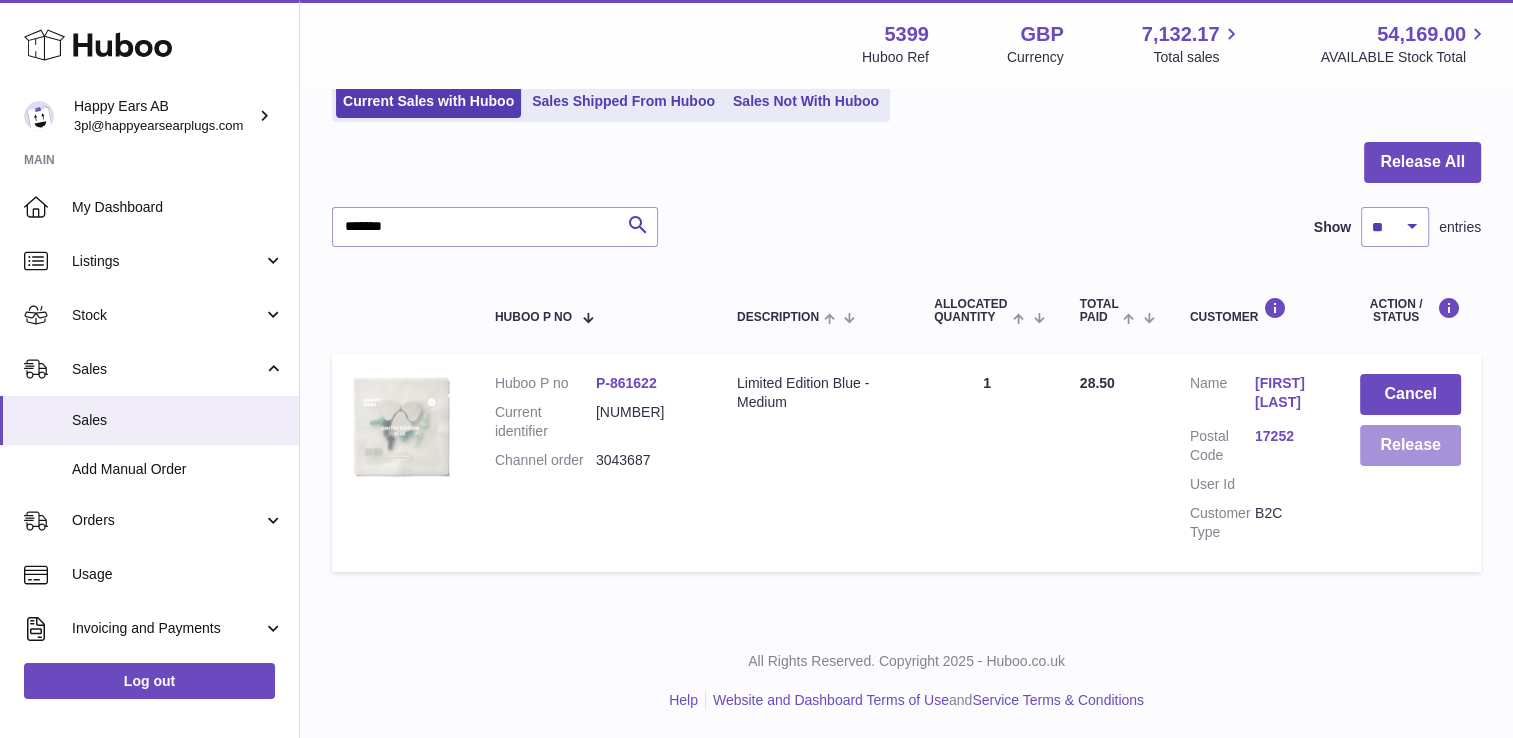 click on "Release" at bounding box center (1410, 445) 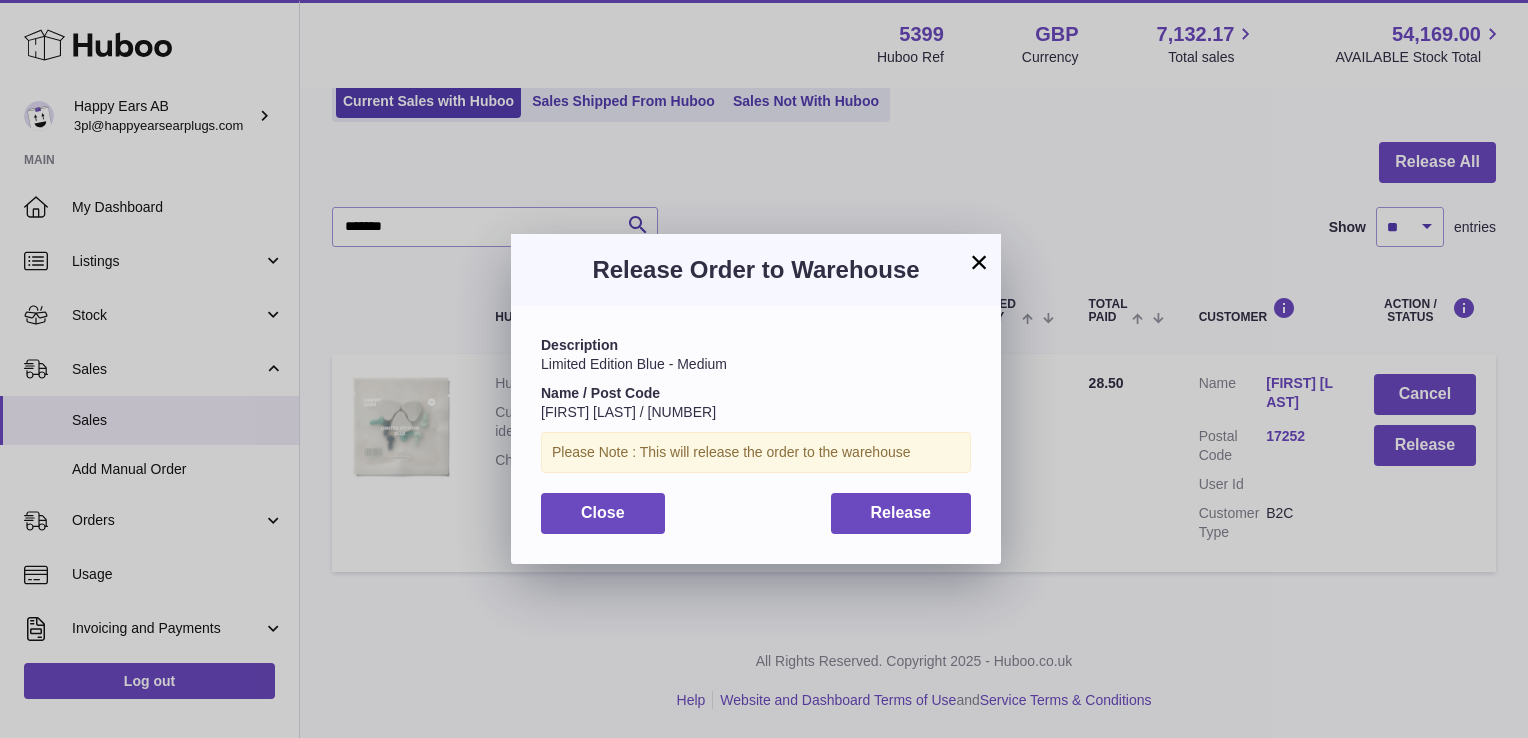 click on "Description   Limited Edition Blue - Medium   Name / Post Code   Moritz Müller / 17252
Please Note : This will release the order to the warehouse
Close   Release" at bounding box center (756, 434) 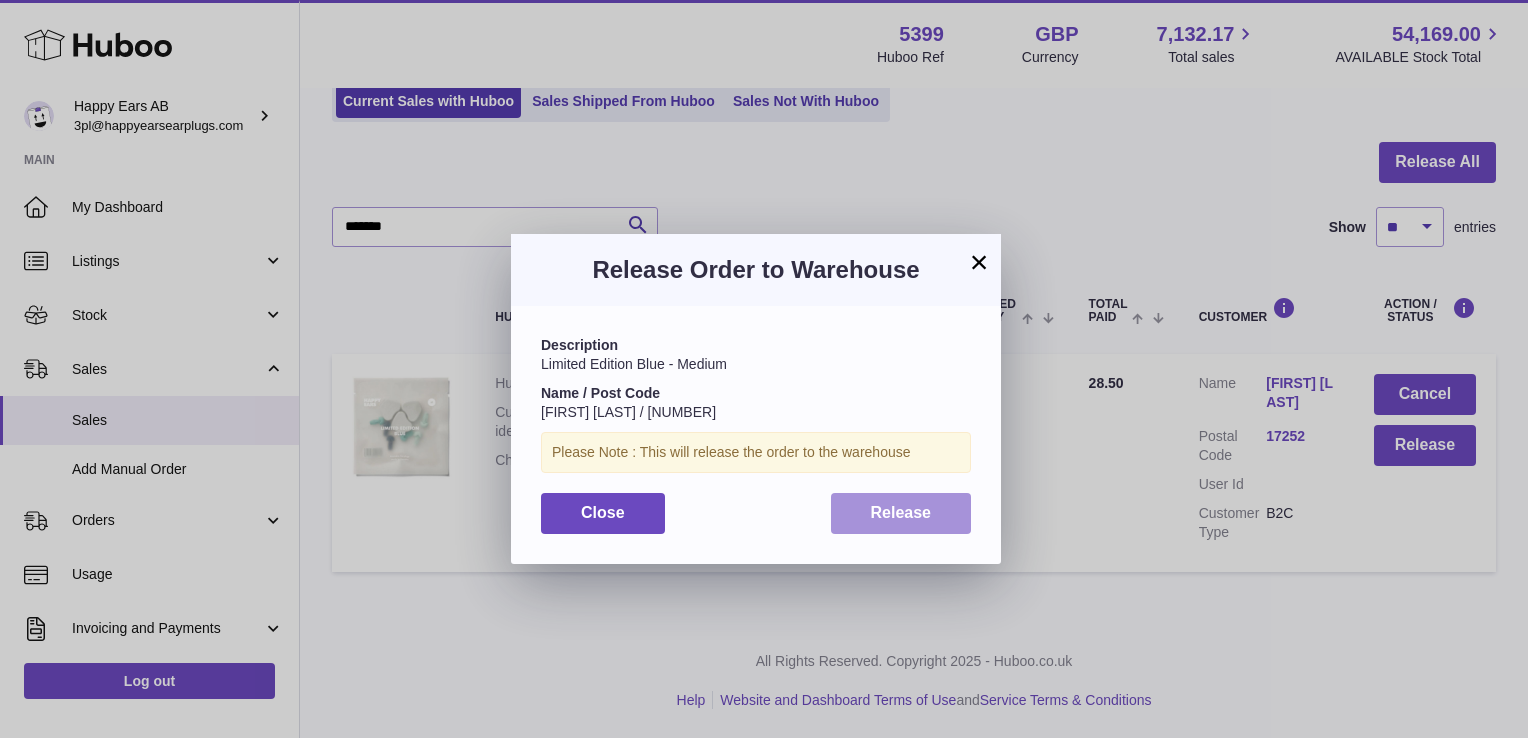 click on "Release" at bounding box center (901, 512) 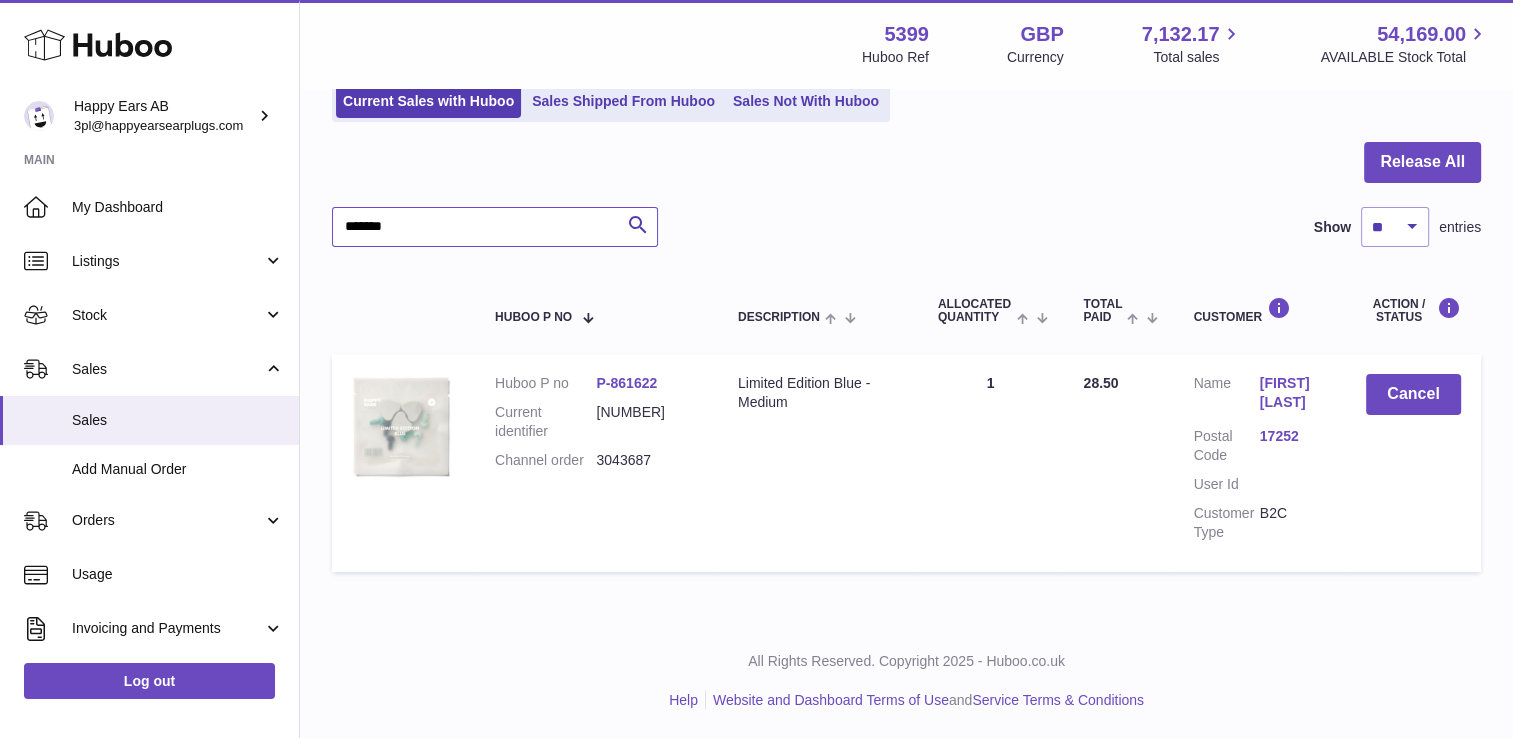 click on "*******" at bounding box center (495, 227) 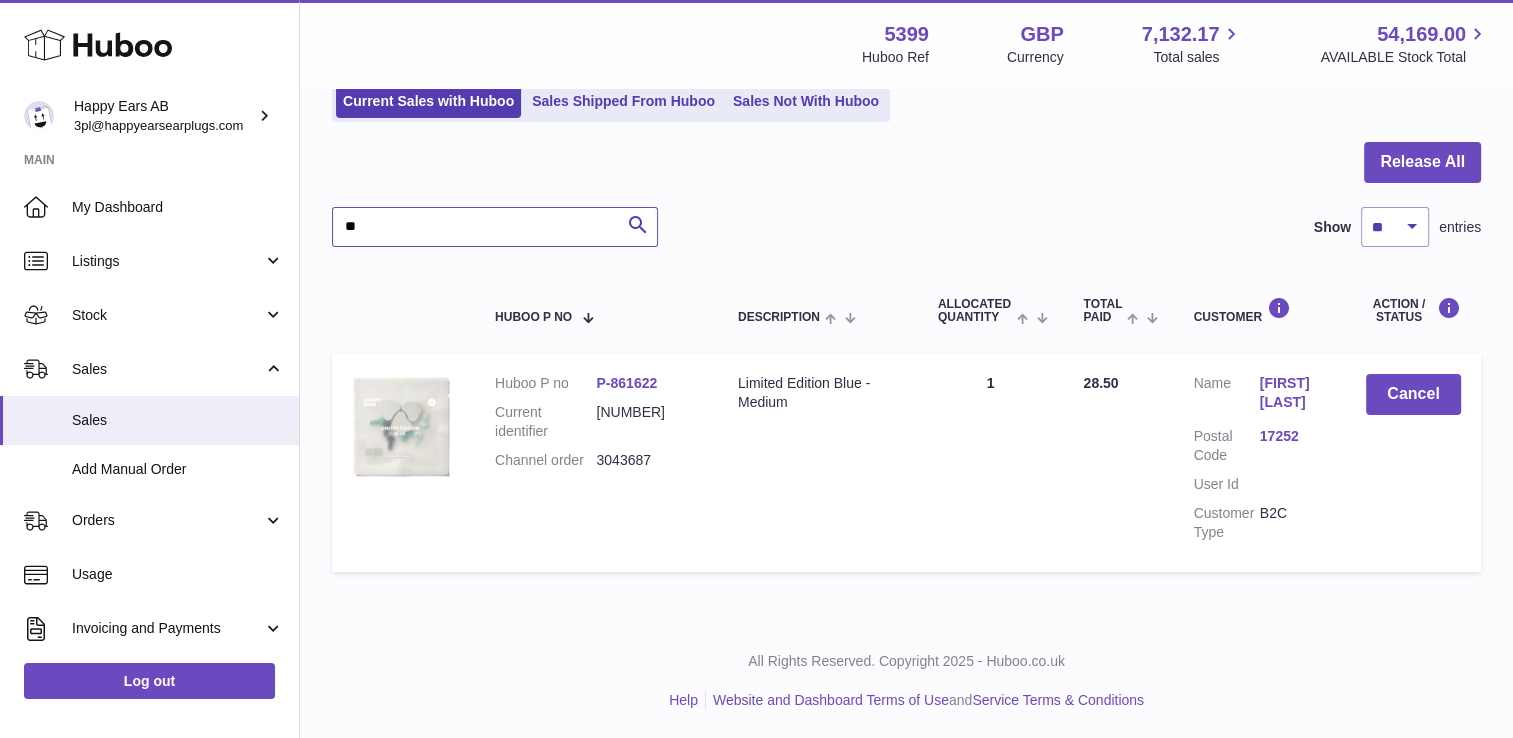 type on "*" 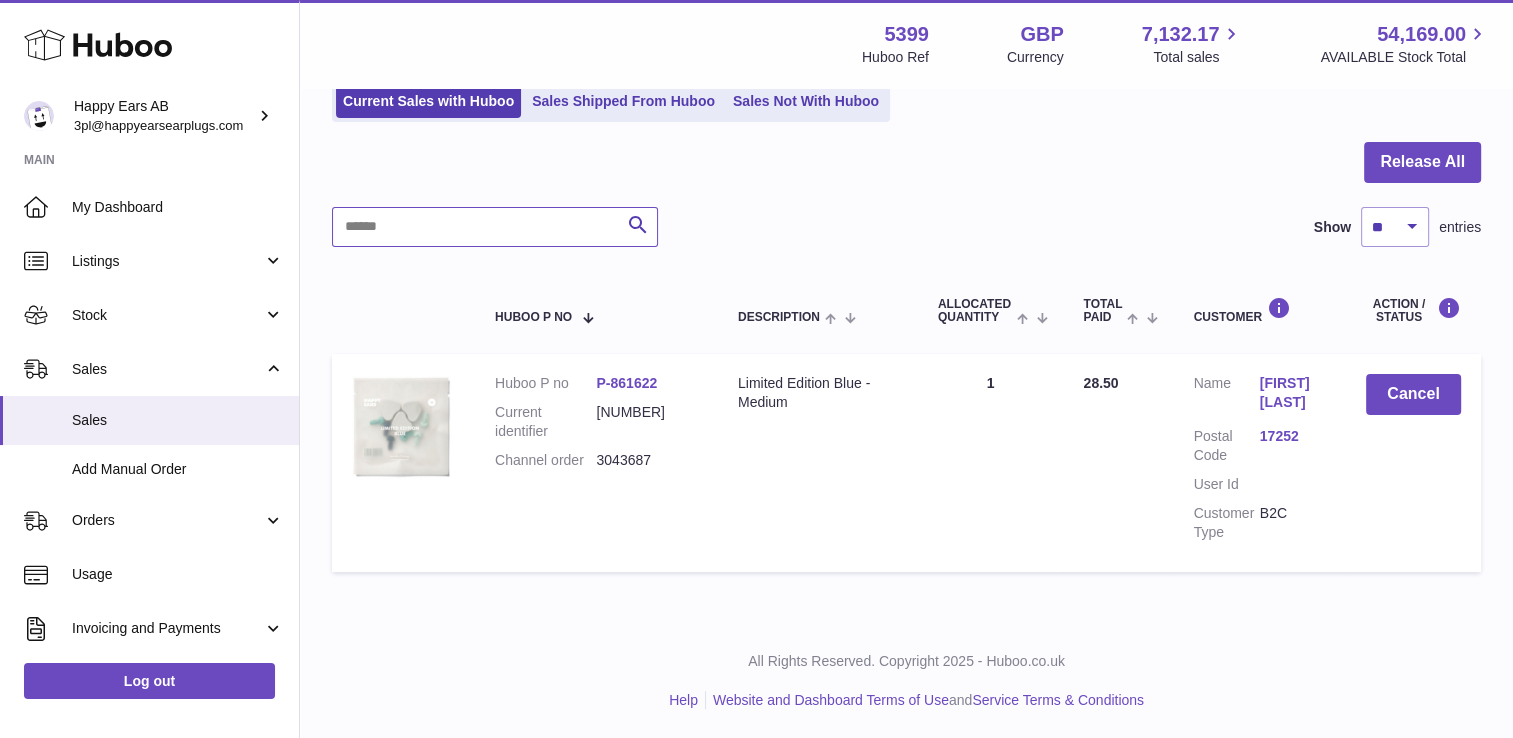 paste on "*******" 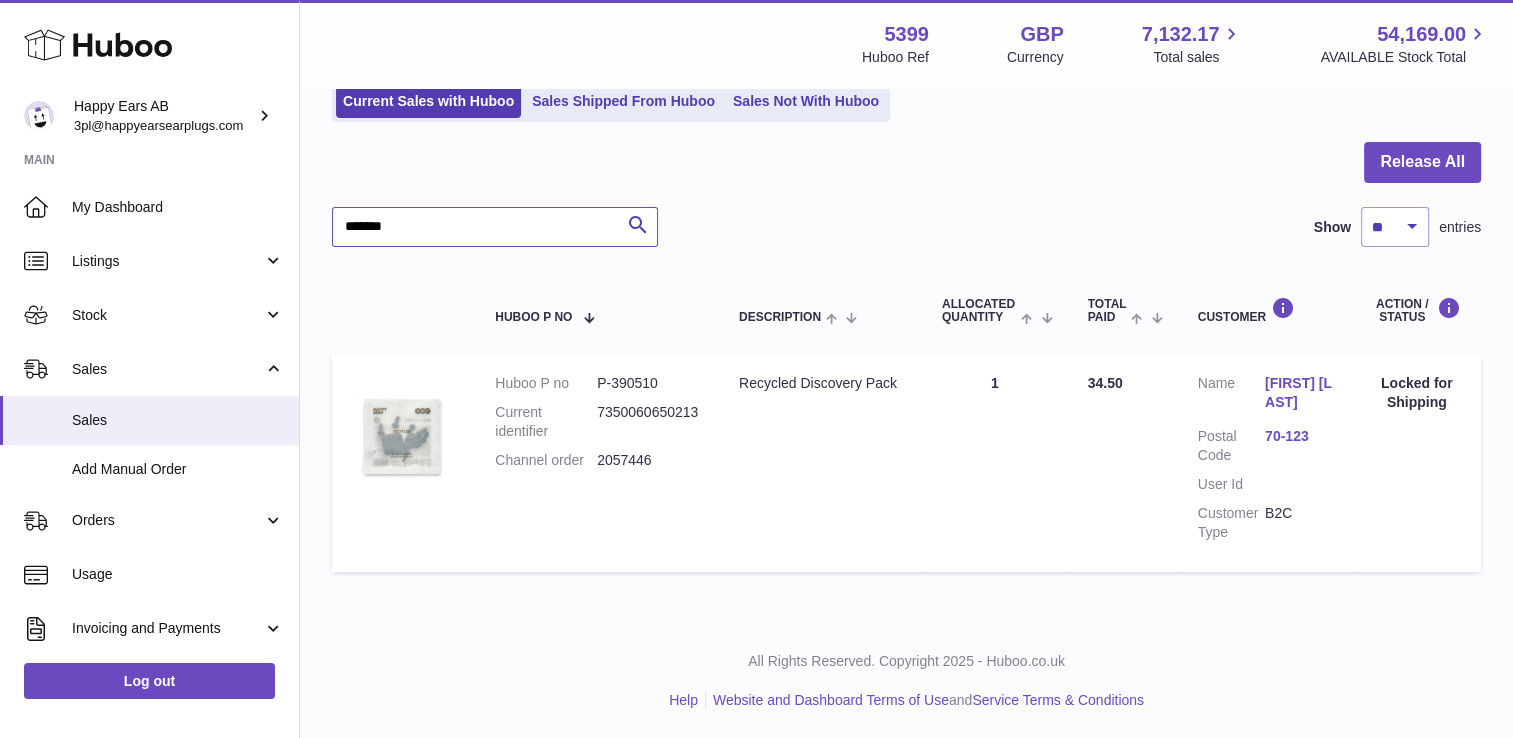 type on "*******" 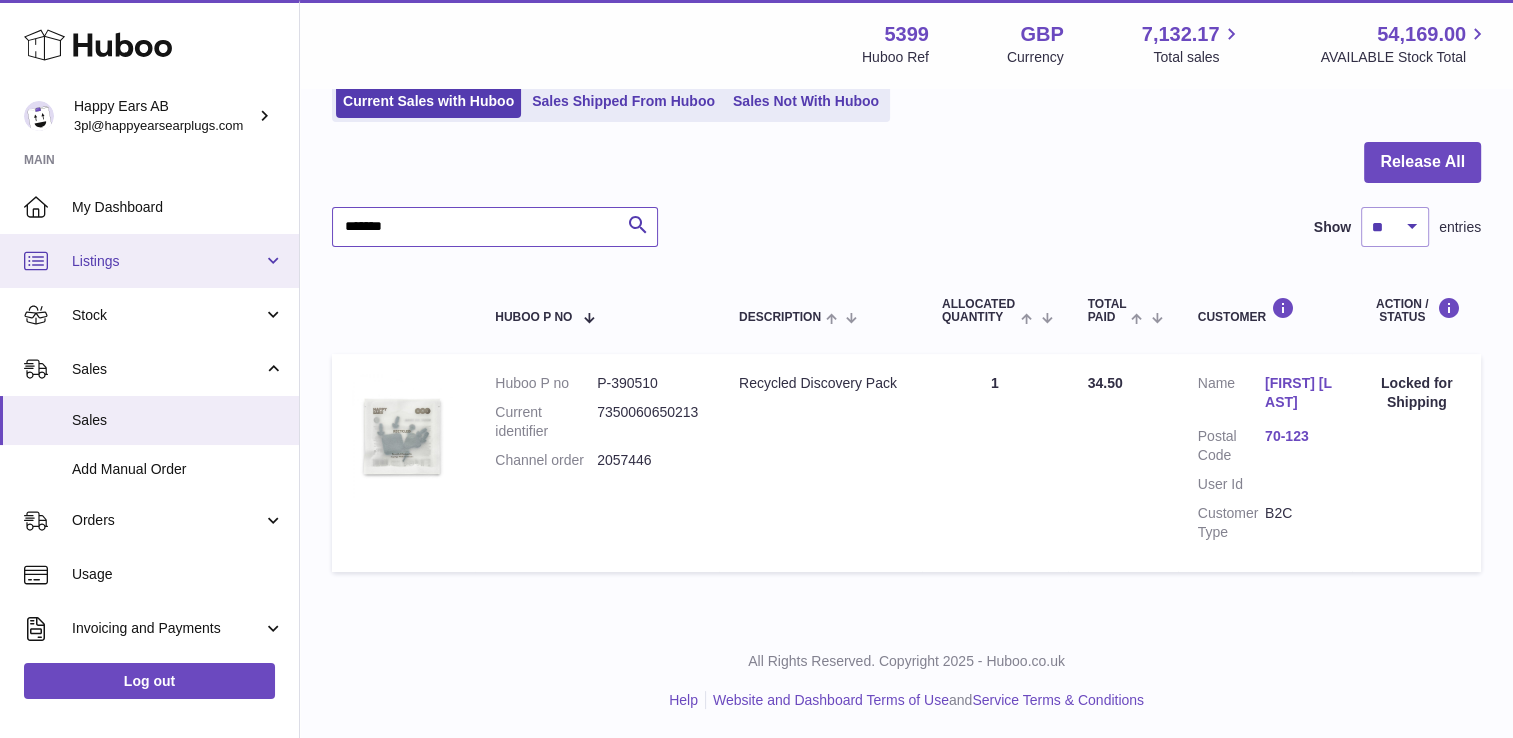 drag, startPoint x: 501, startPoint y: 225, endPoint x: 208, endPoint y: 238, distance: 293.28827 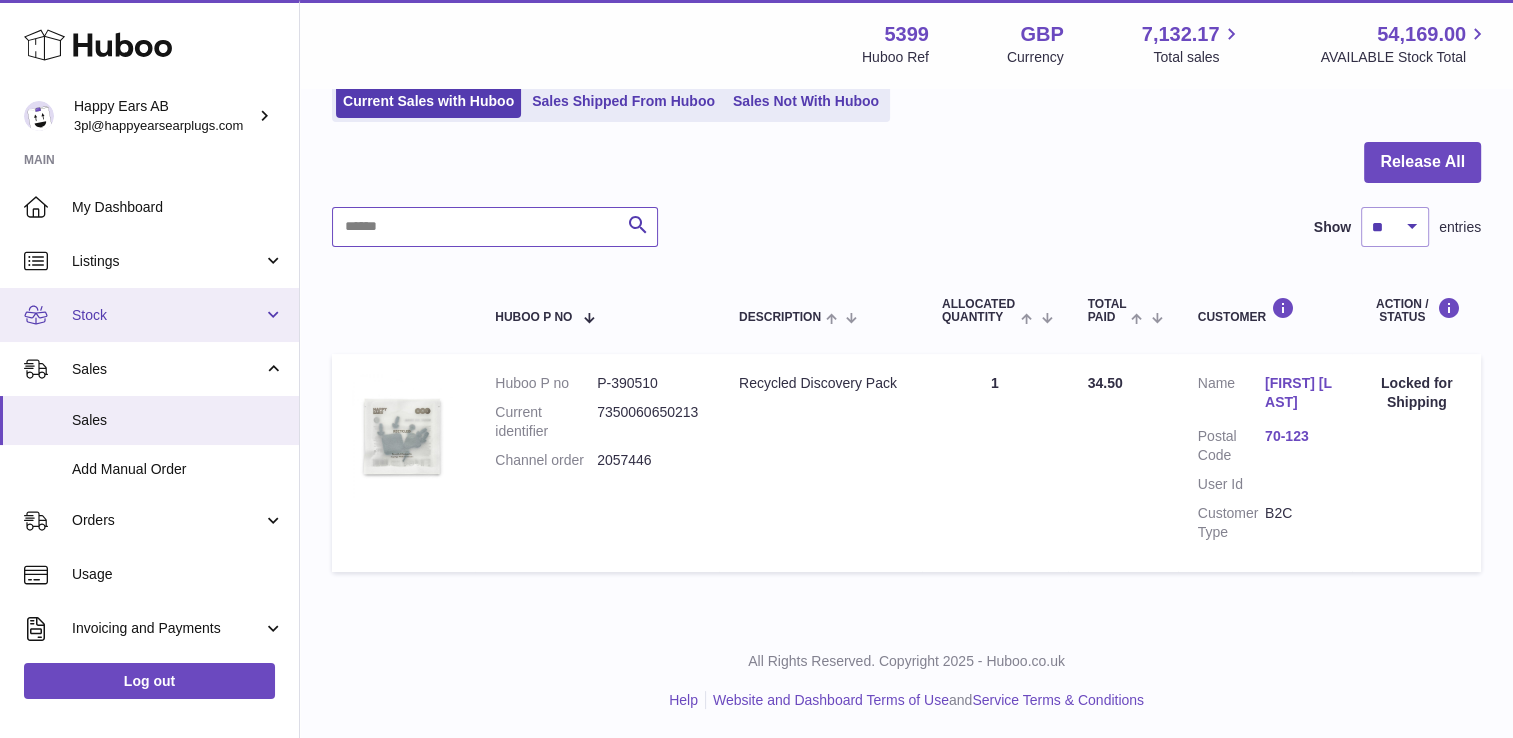 paste on "*******" 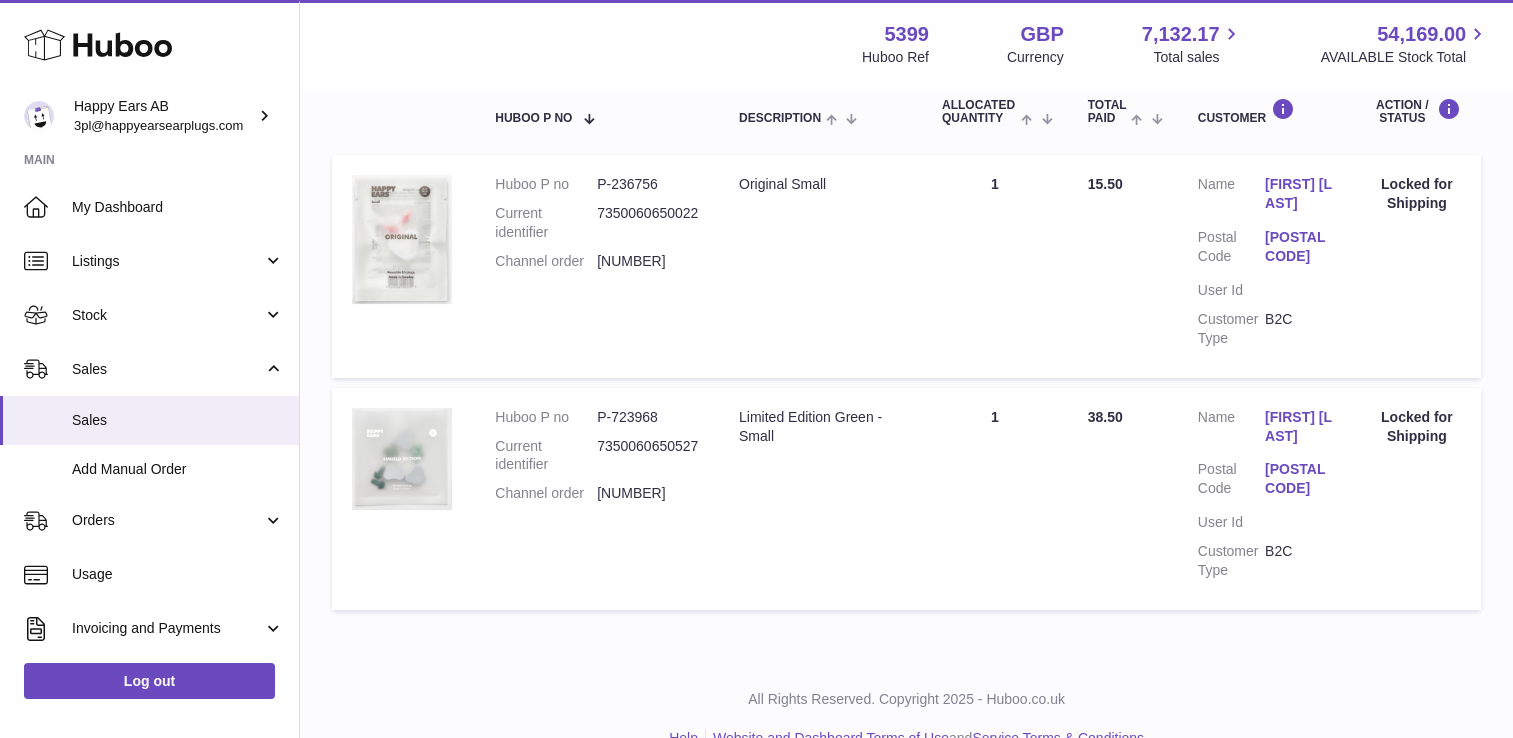 scroll, scrollTop: 348, scrollLeft: 0, axis: vertical 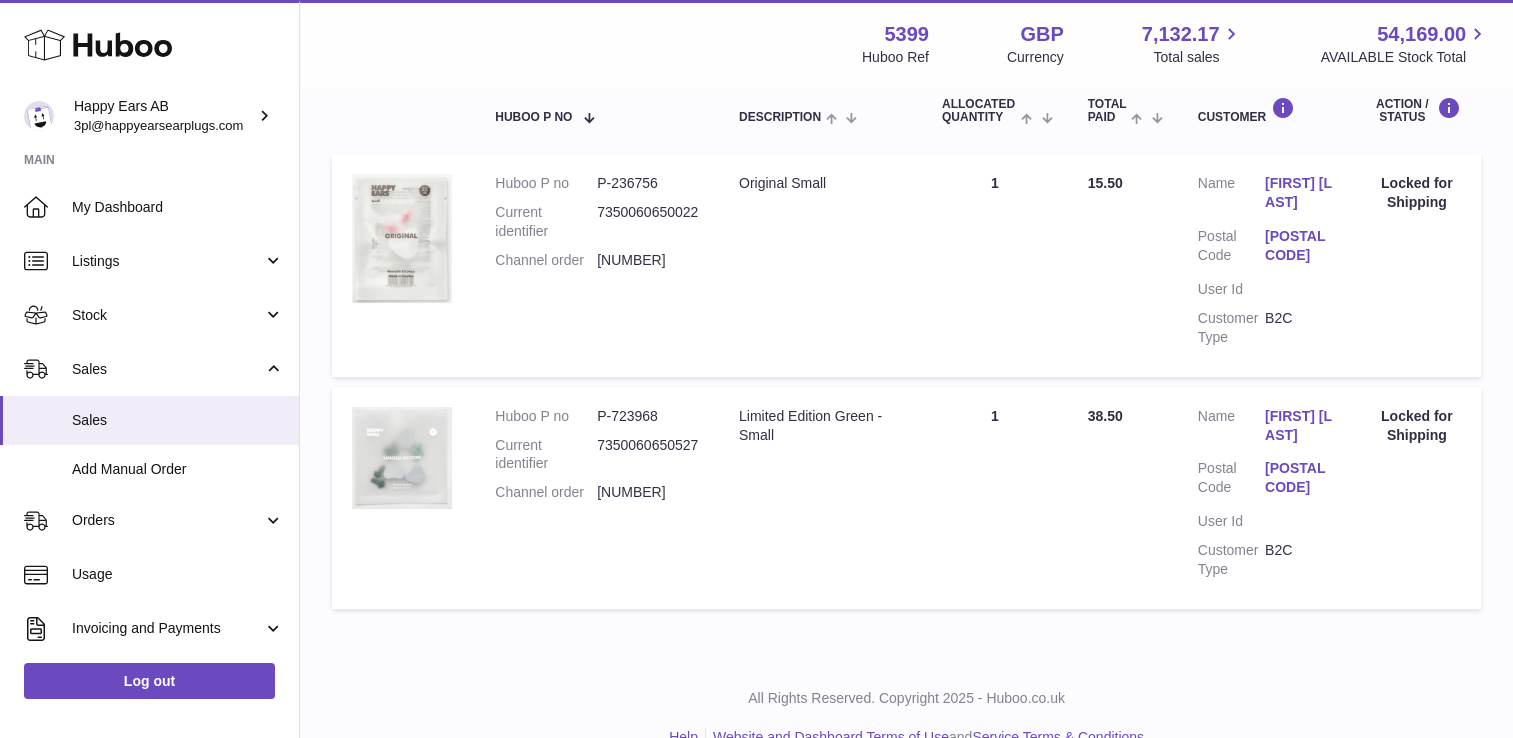 type on "*******" 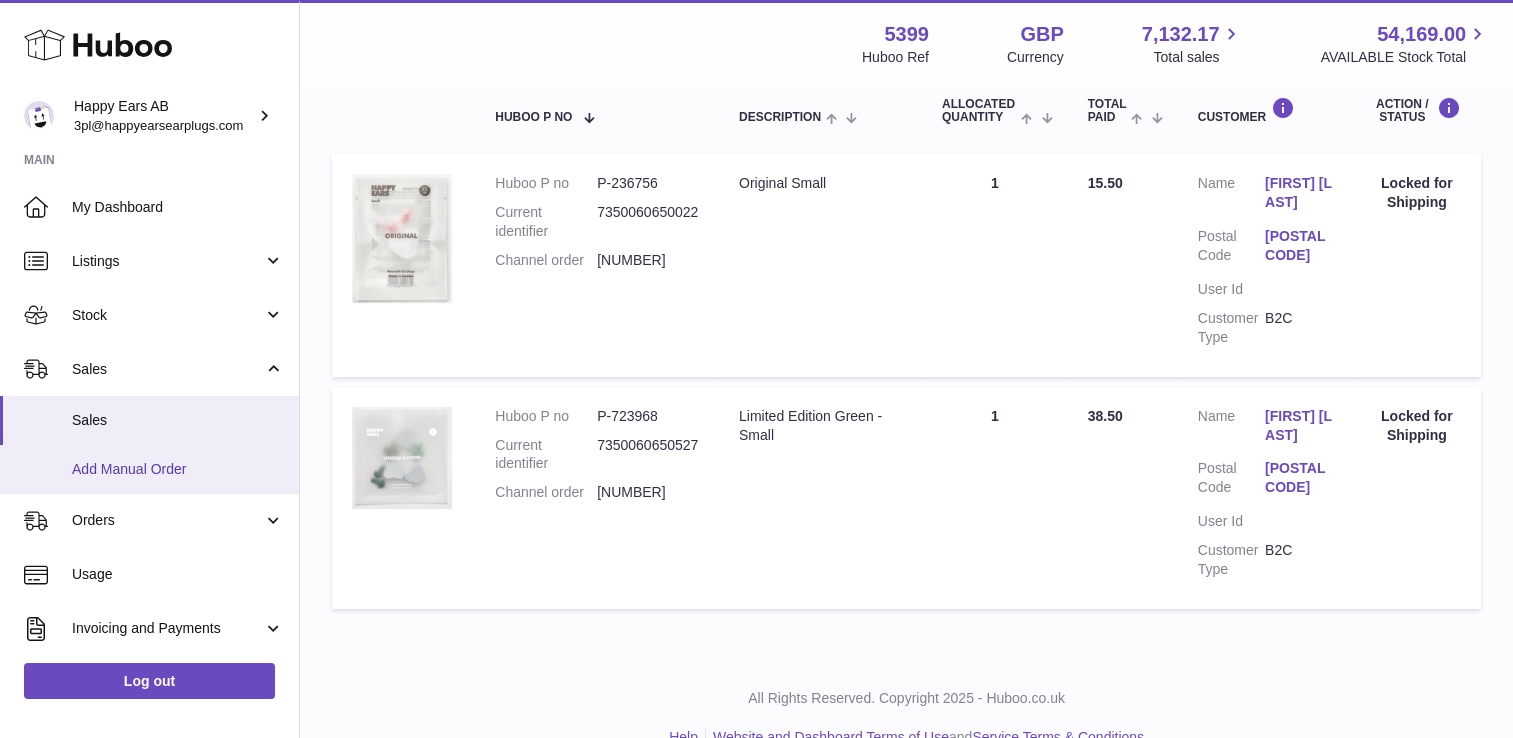click on "Add Manual Order" at bounding box center [178, 469] 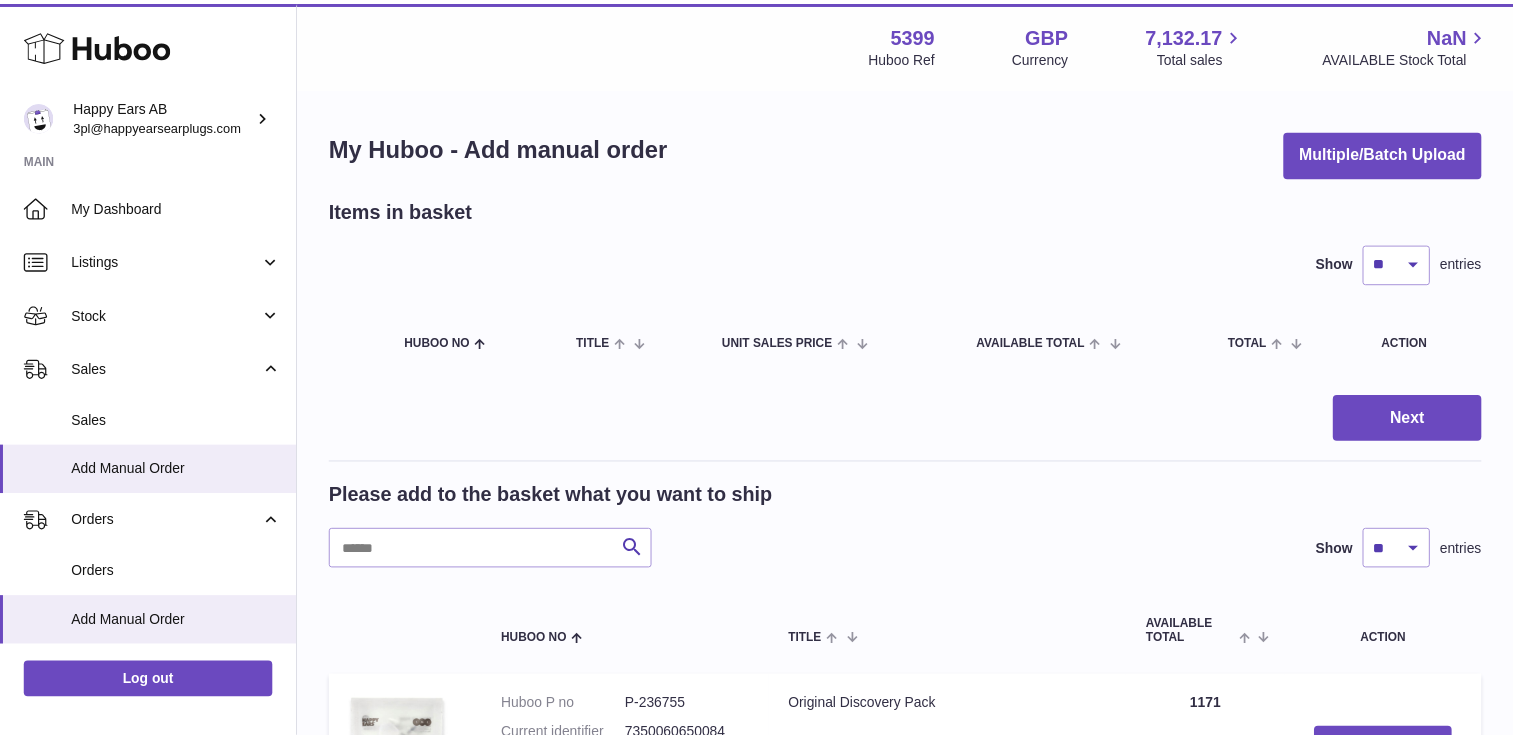 scroll, scrollTop: 0, scrollLeft: 0, axis: both 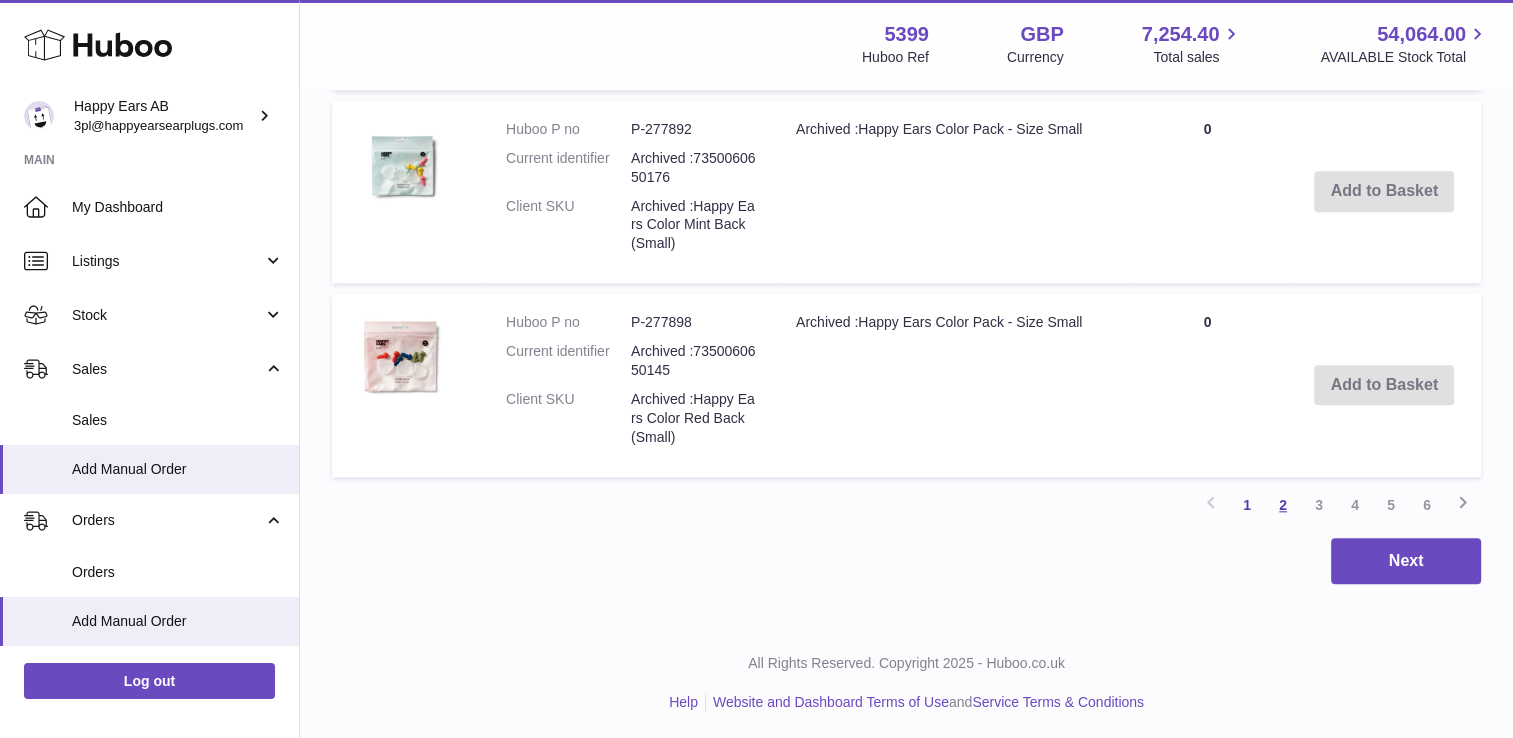click on "2" at bounding box center (1283, 505) 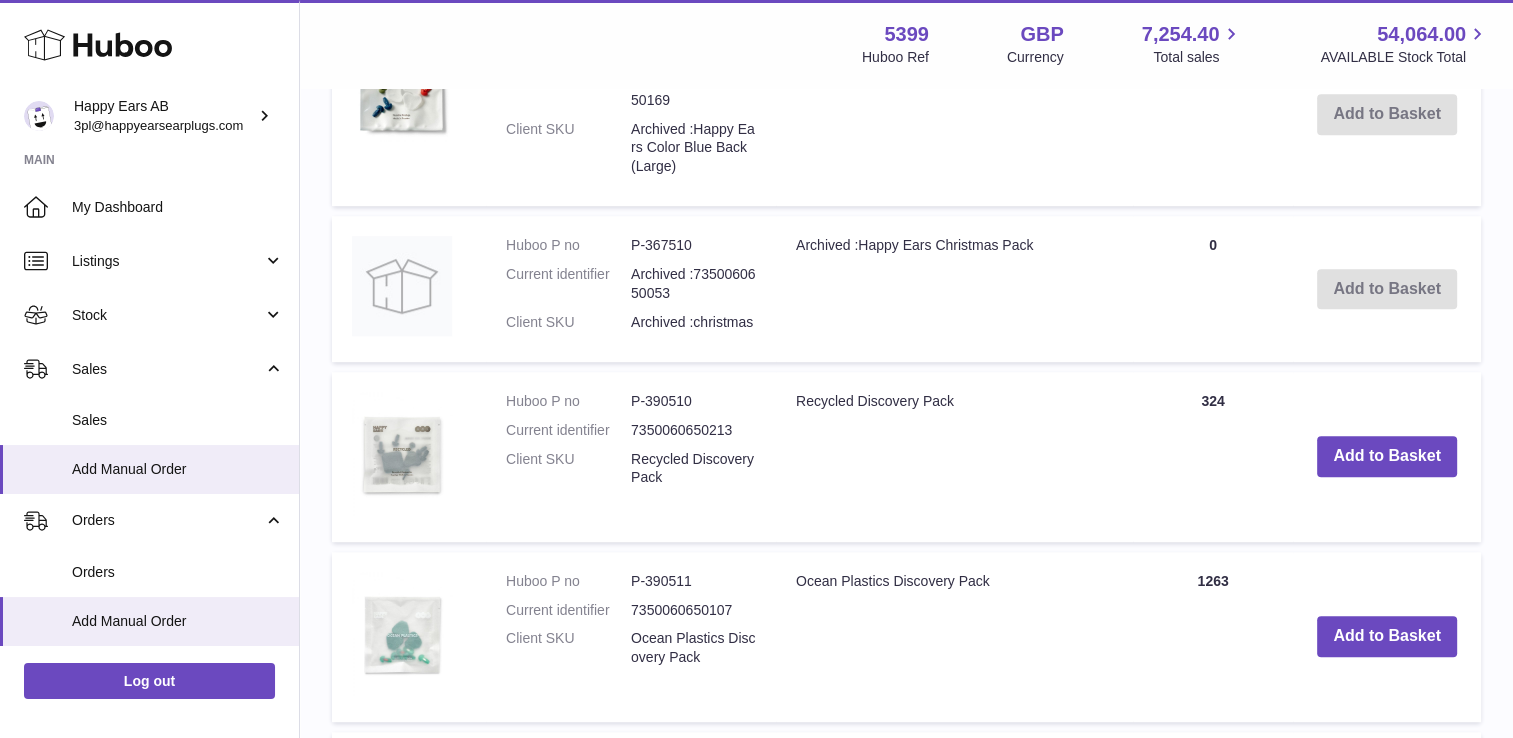 scroll, scrollTop: 1390, scrollLeft: 0, axis: vertical 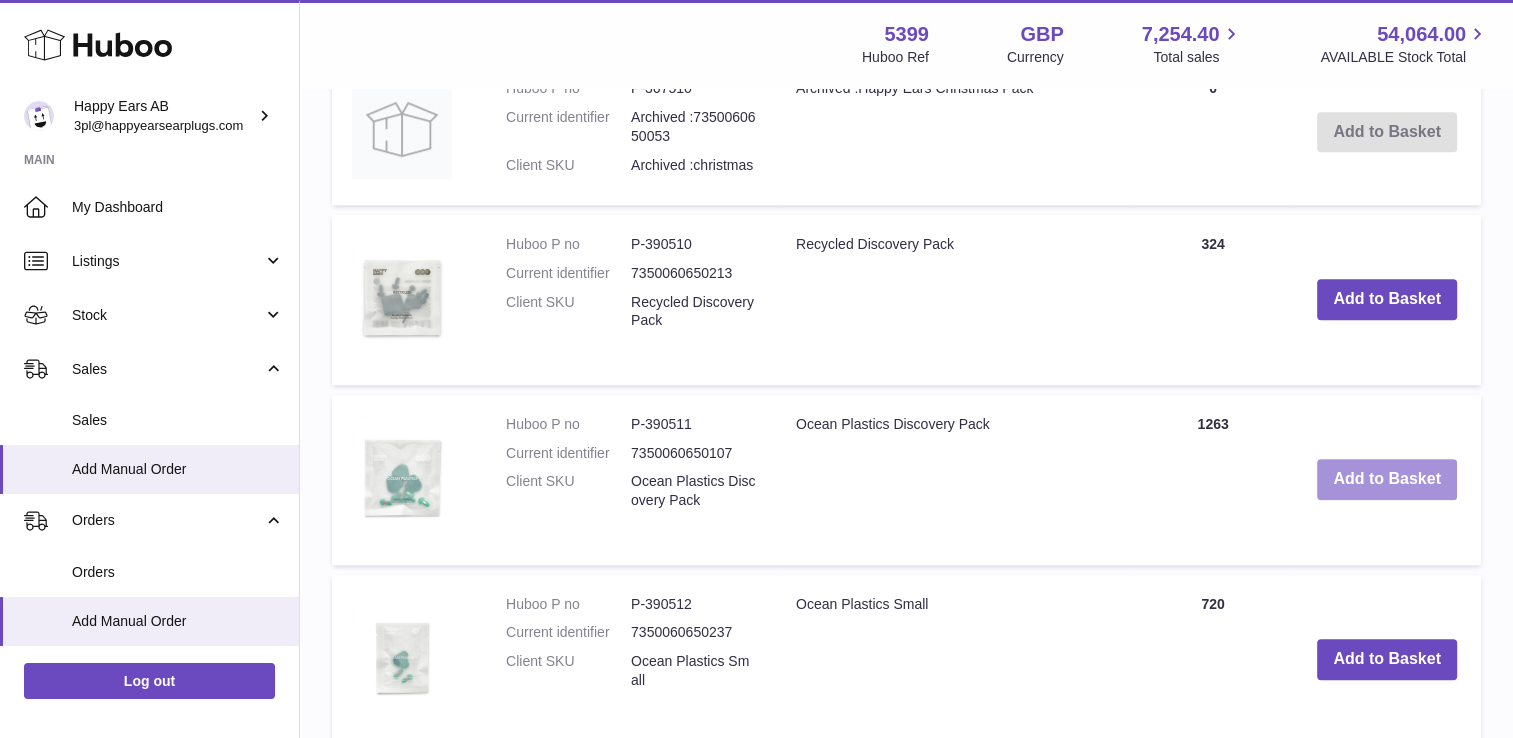 click on "Add to Basket" at bounding box center [1387, 479] 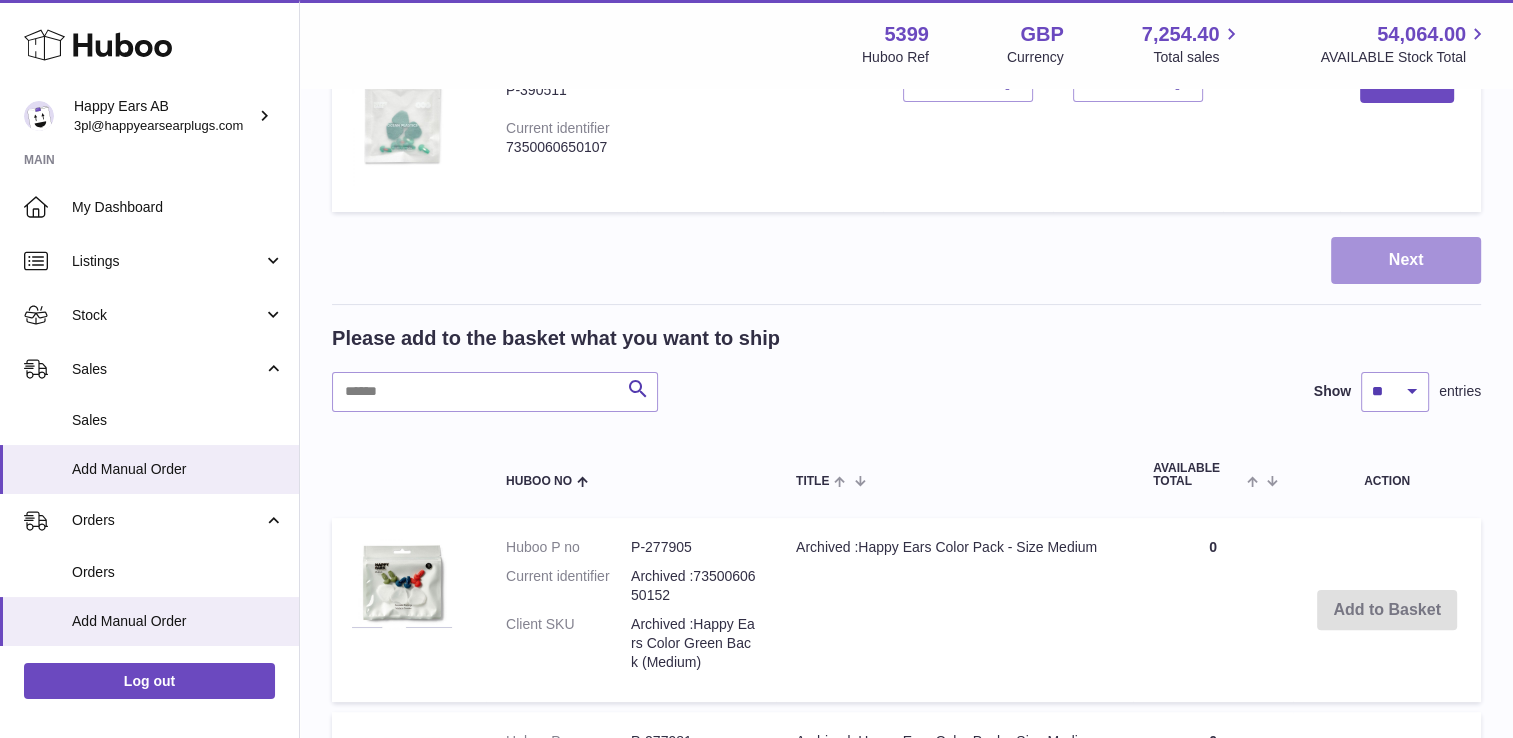 scroll, scrollTop: 0, scrollLeft: 0, axis: both 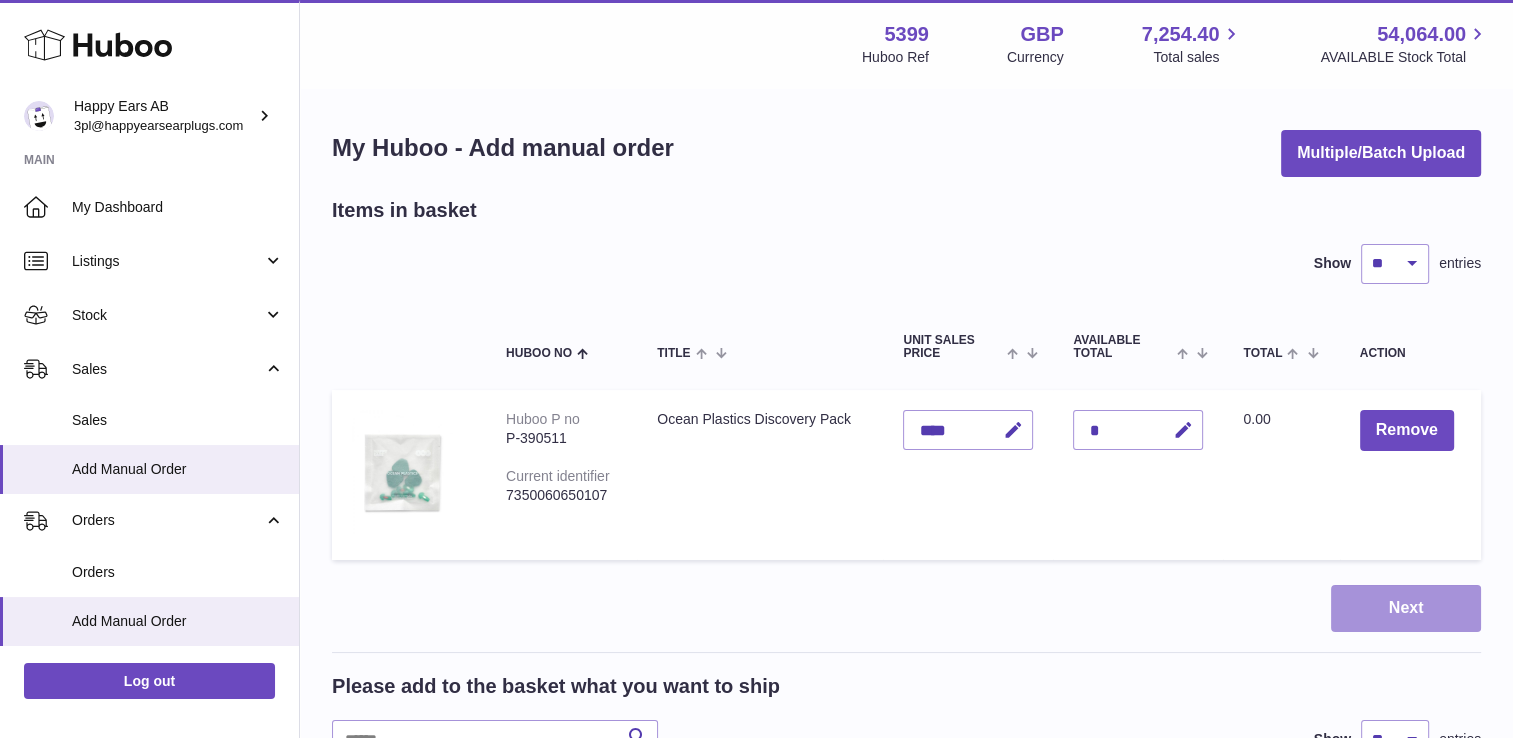 click on "Next" at bounding box center (1406, 608) 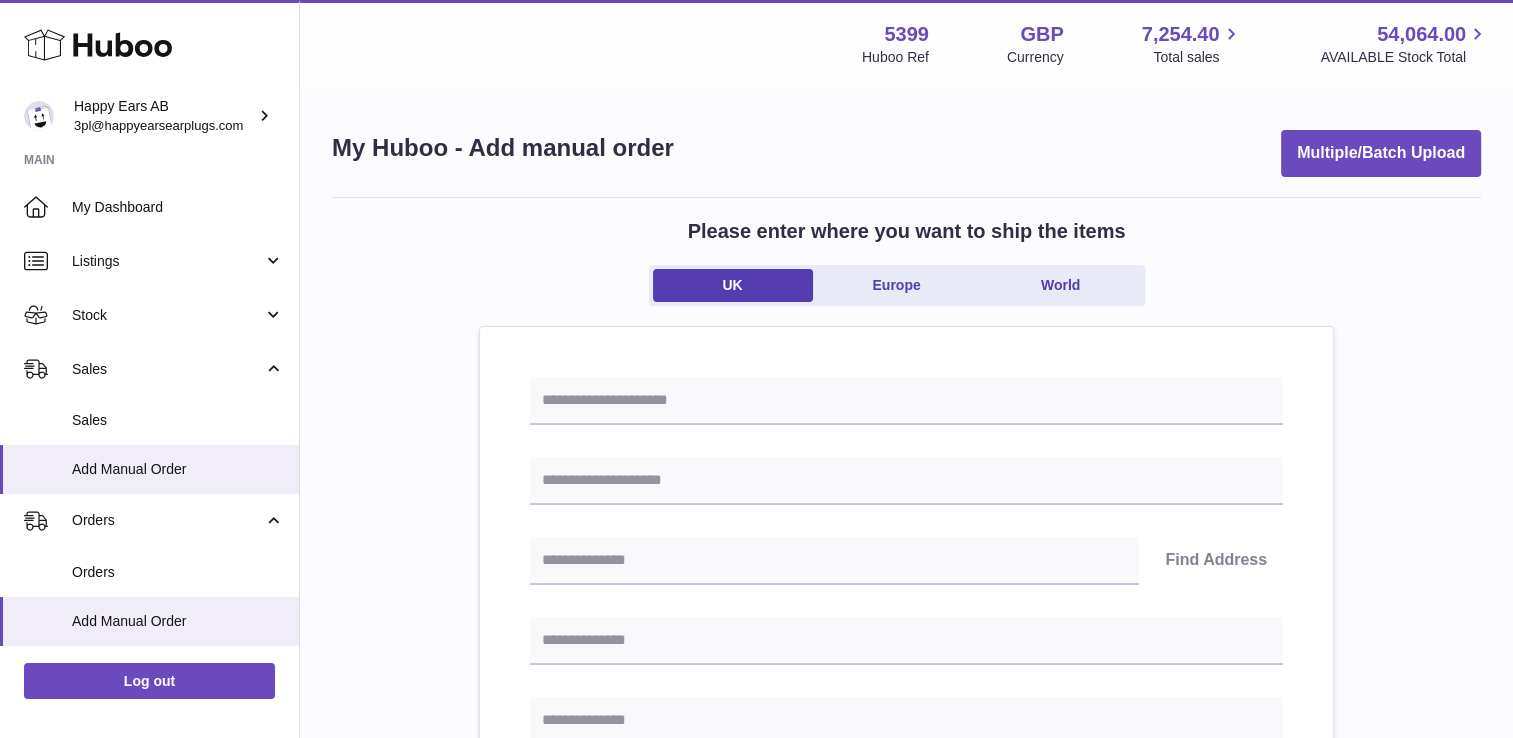click on "UK
Europe
World" at bounding box center [897, 285] 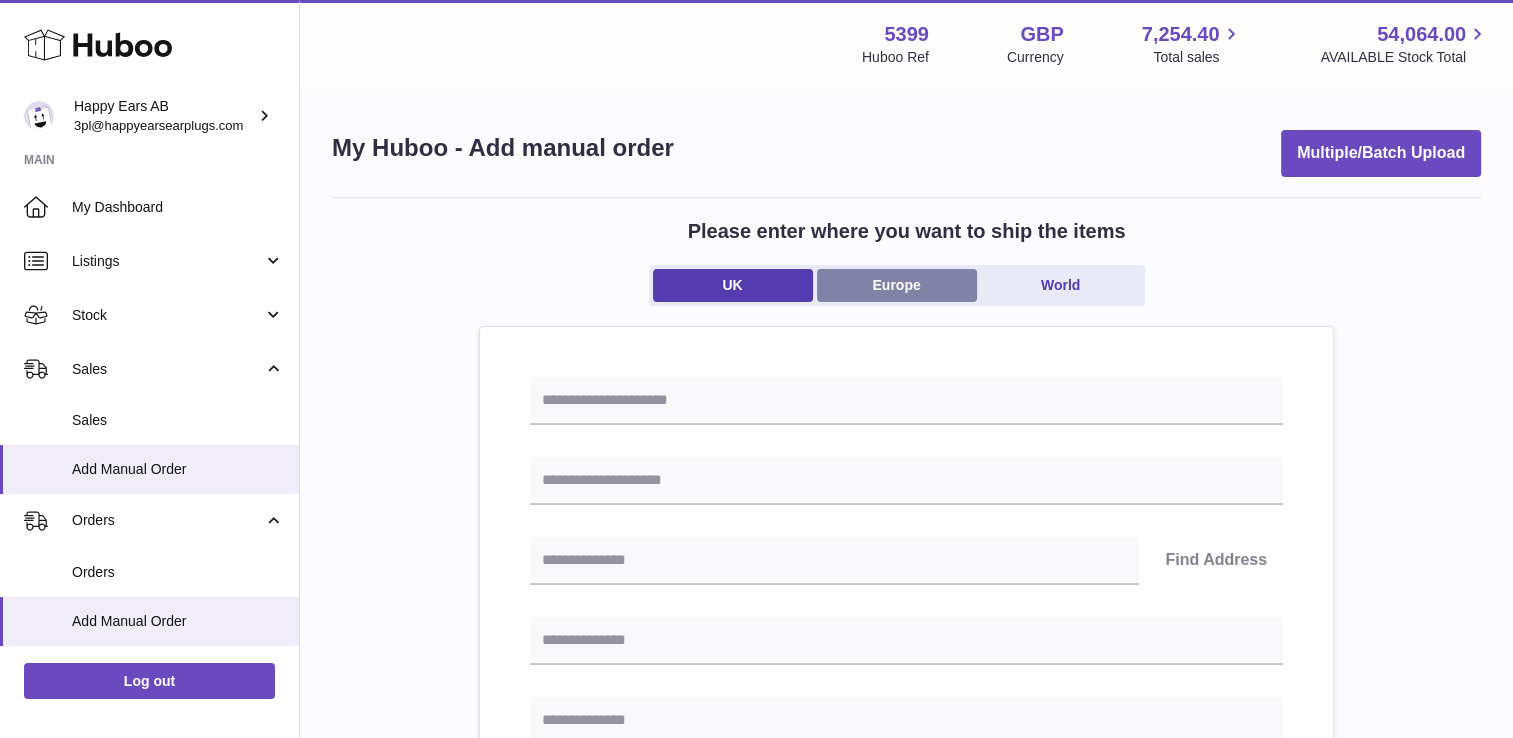 click on "Europe" at bounding box center [897, 285] 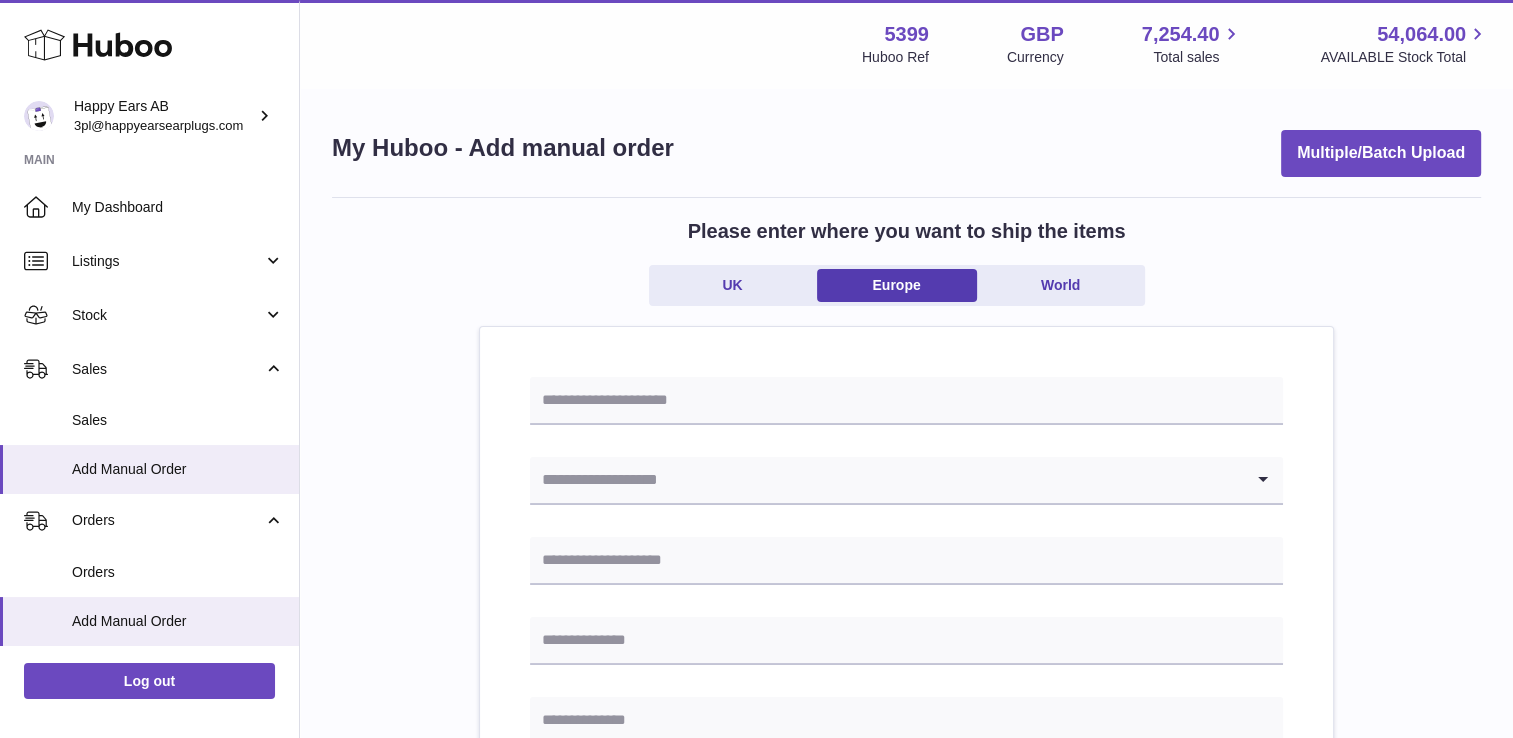 click at bounding box center (886, 480) 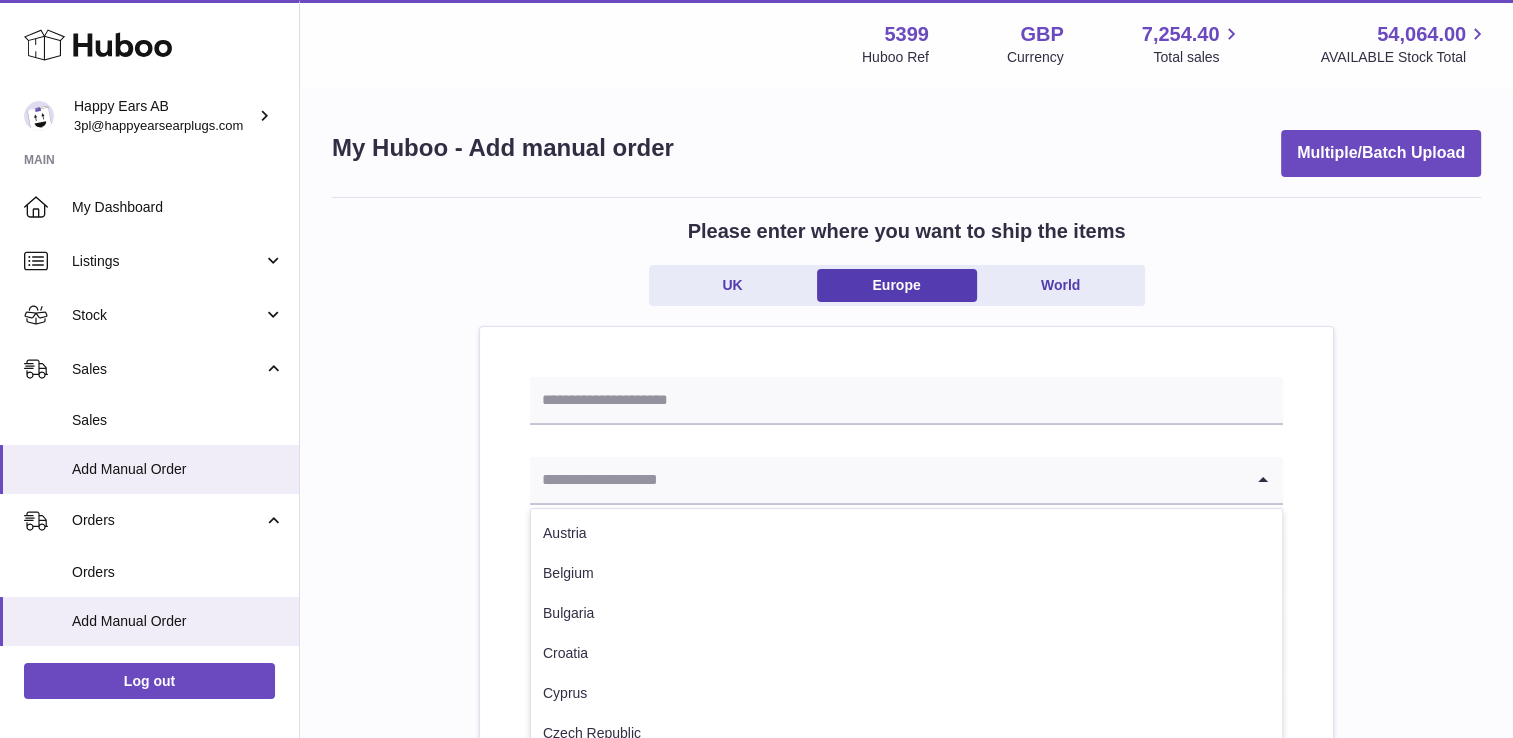 click at bounding box center (886, 480) 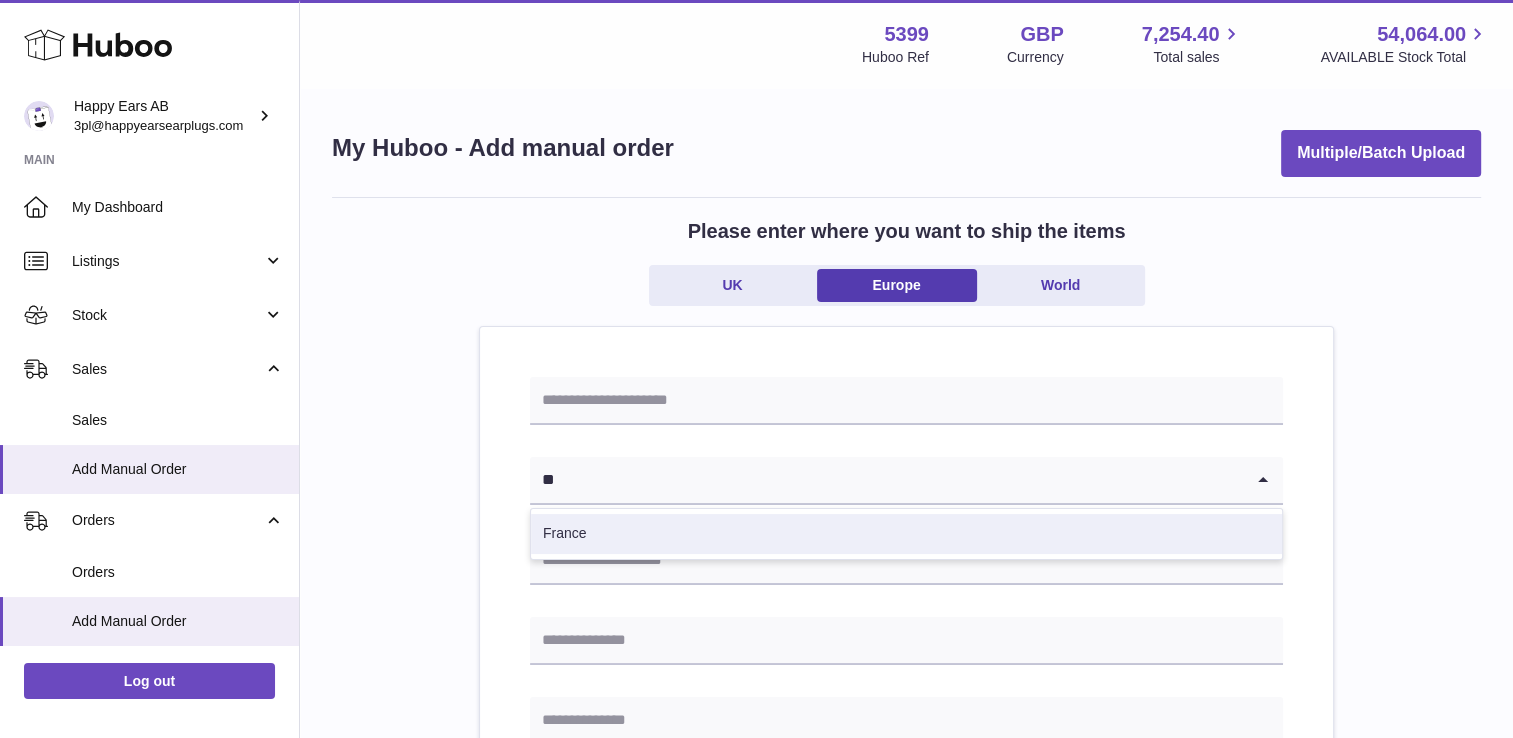 click on "France" at bounding box center (906, 534) 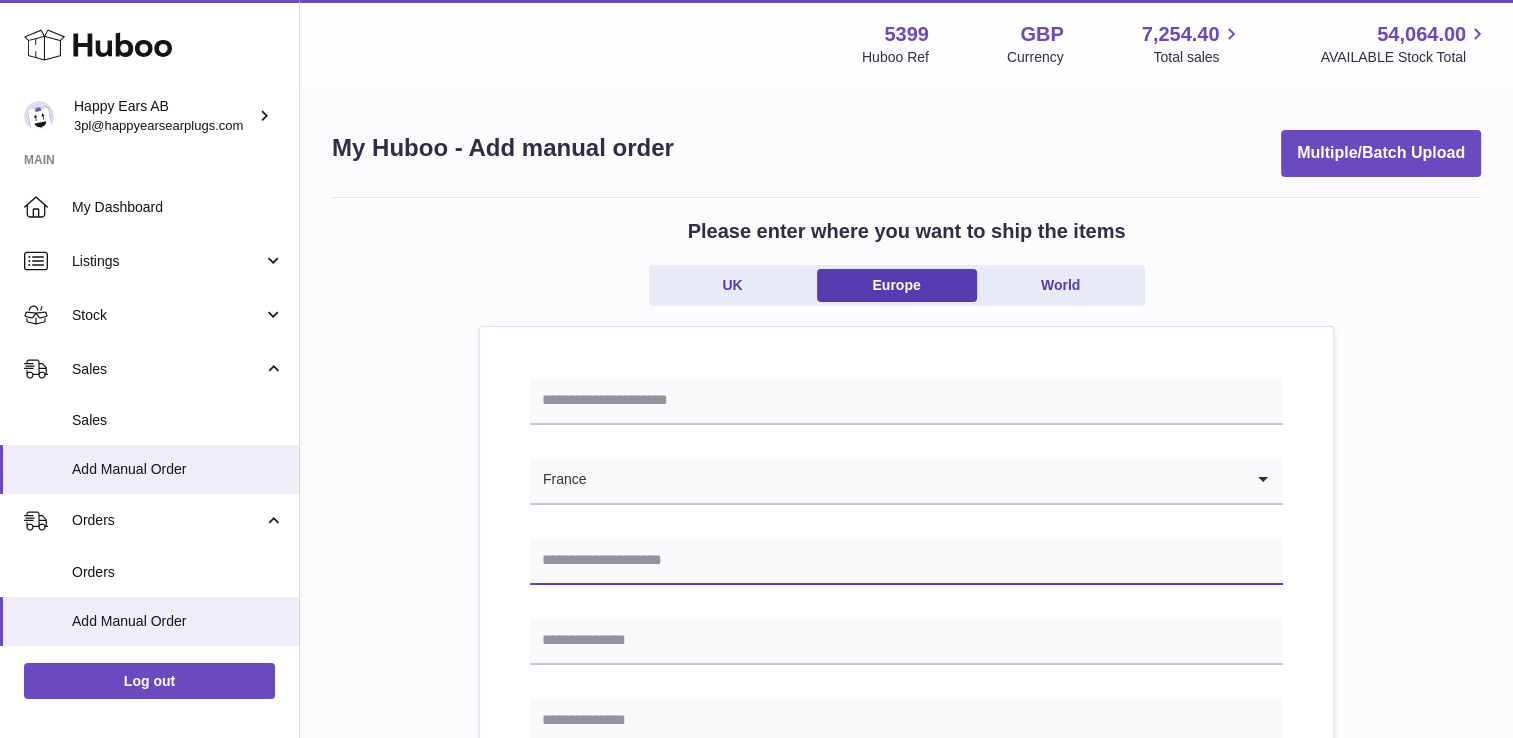 click at bounding box center (906, 561) 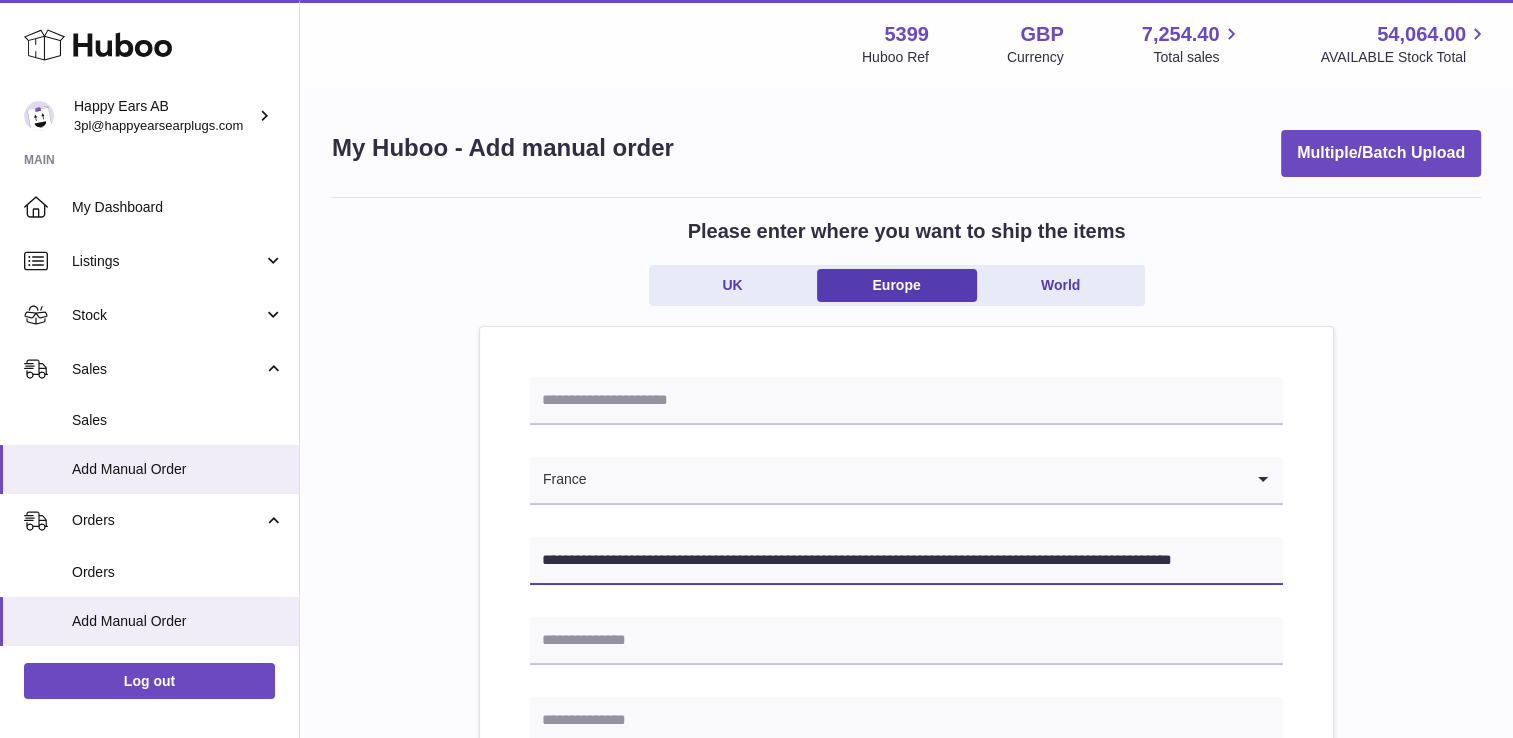 scroll, scrollTop: 0, scrollLeft: 19, axis: horizontal 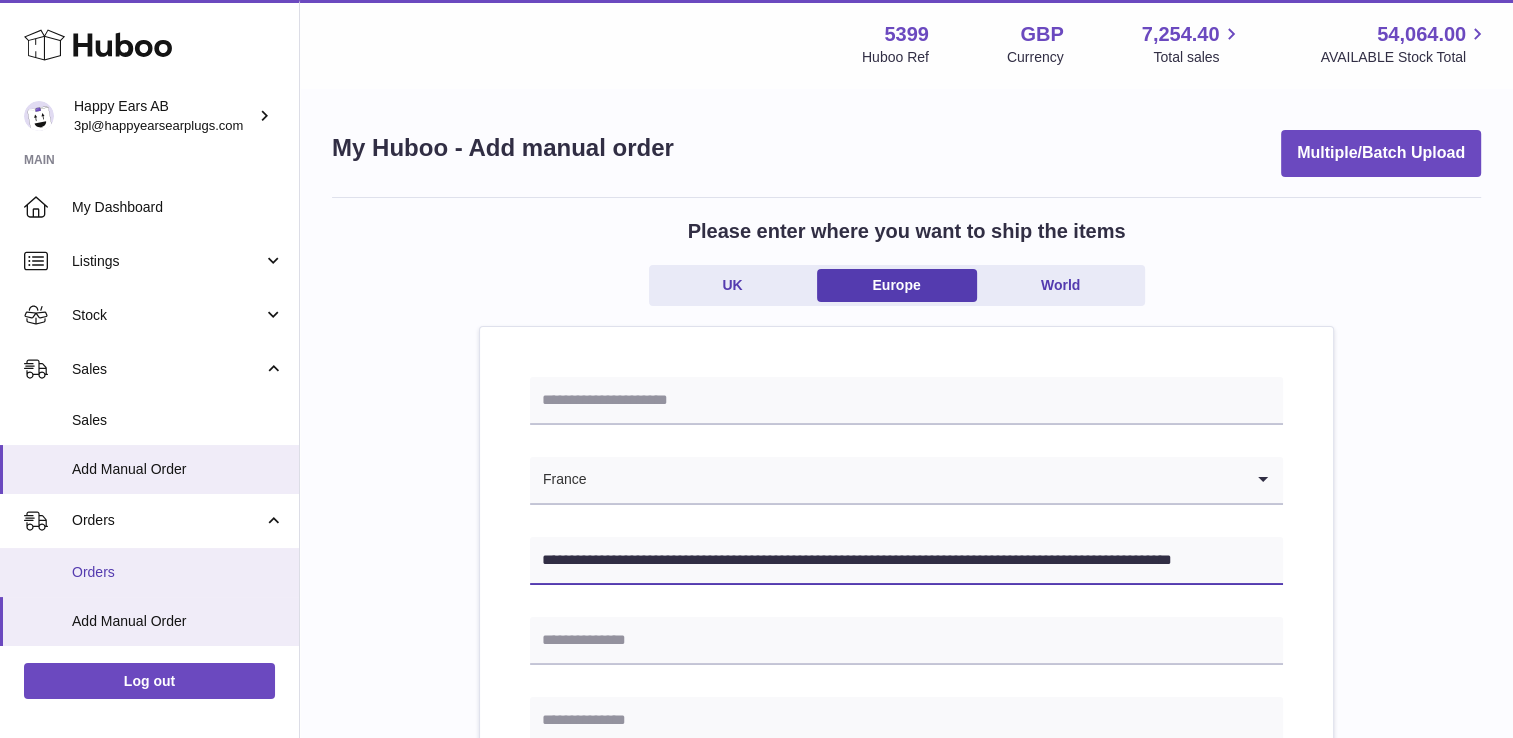 drag, startPoint x: 624, startPoint y: 561, endPoint x: 423, endPoint y: 575, distance: 201.48697 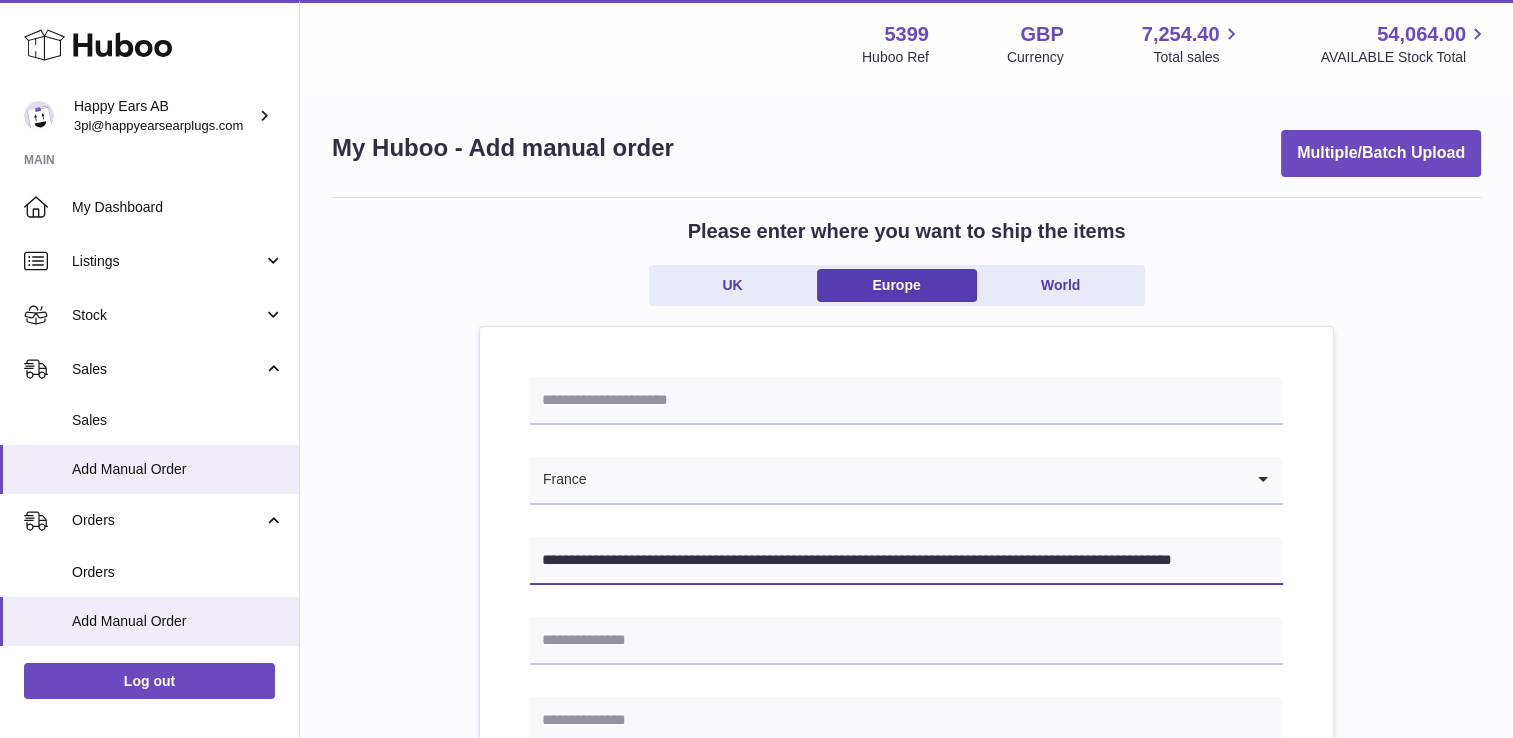 scroll, scrollTop: 0, scrollLeft: 0, axis: both 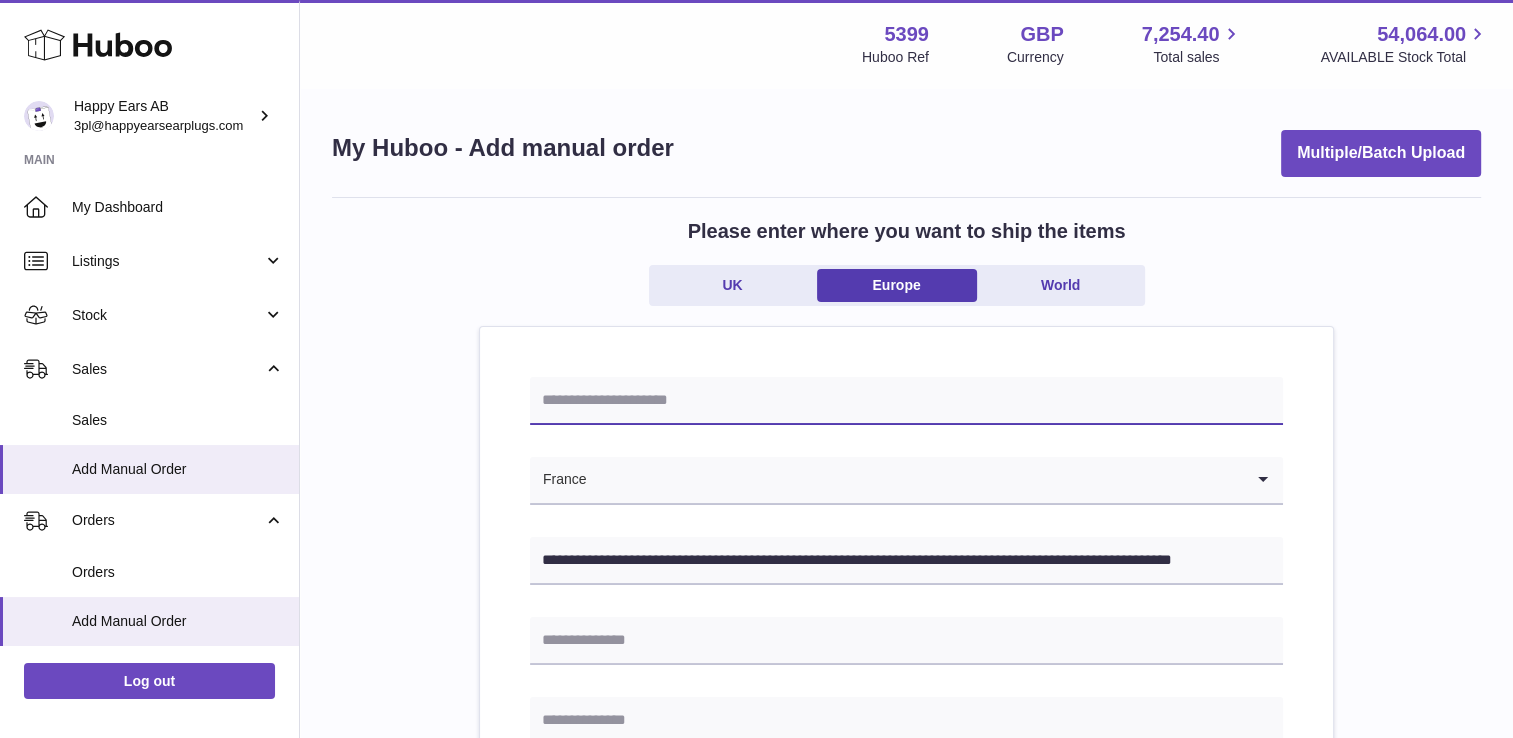 click at bounding box center (906, 401) 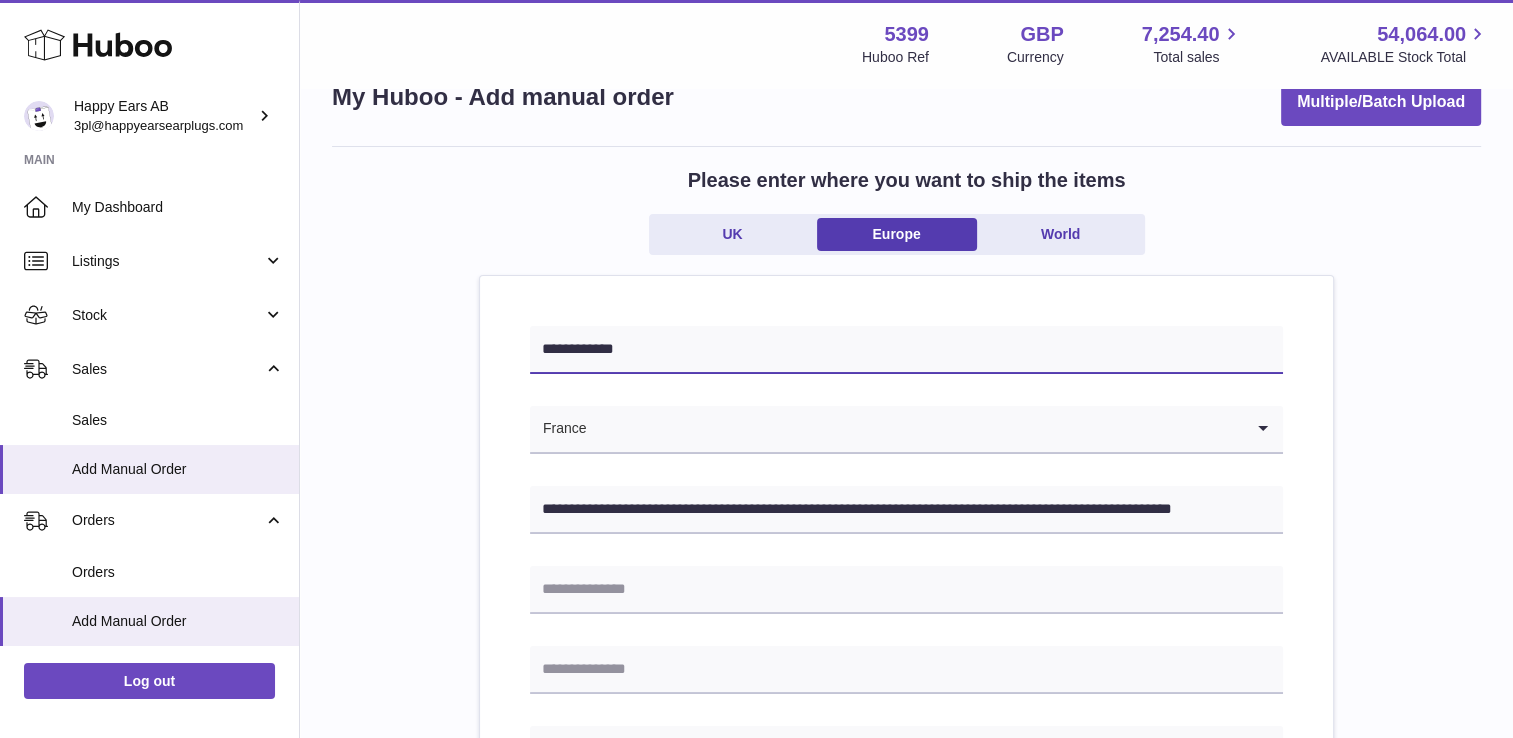 scroll, scrollTop: 100, scrollLeft: 0, axis: vertical 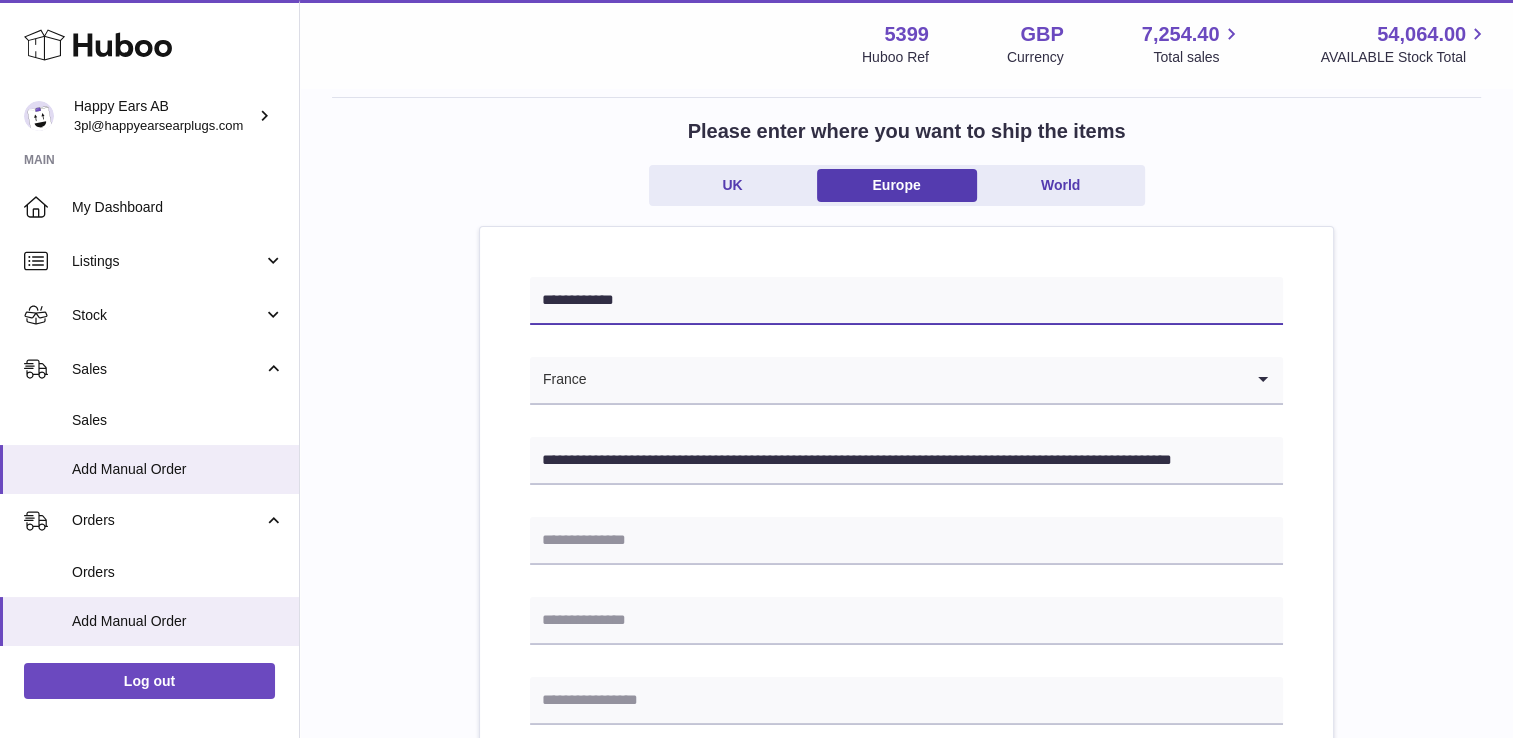 type on "**********" 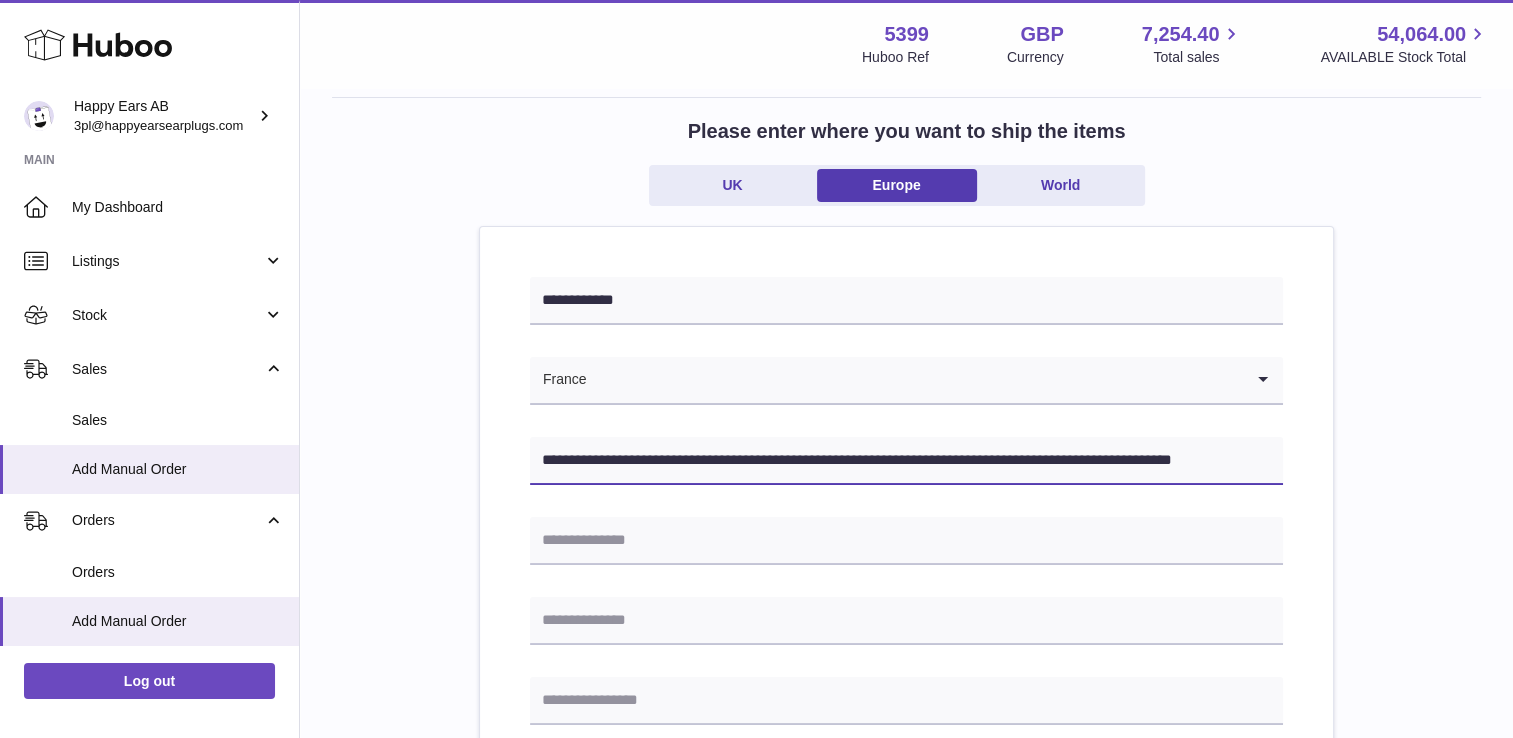 click on "**********" at bounding box center [906, 461] 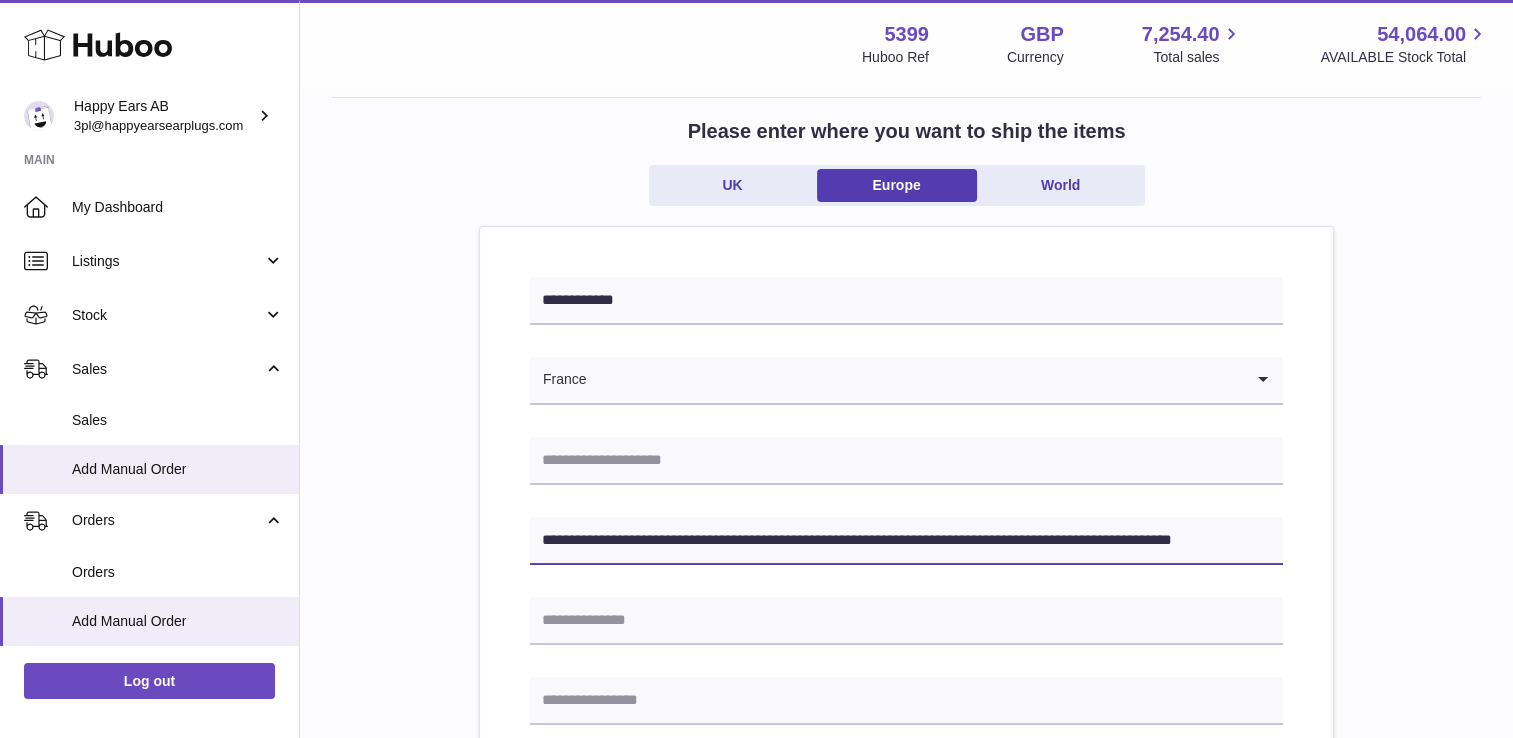 type on "**********" 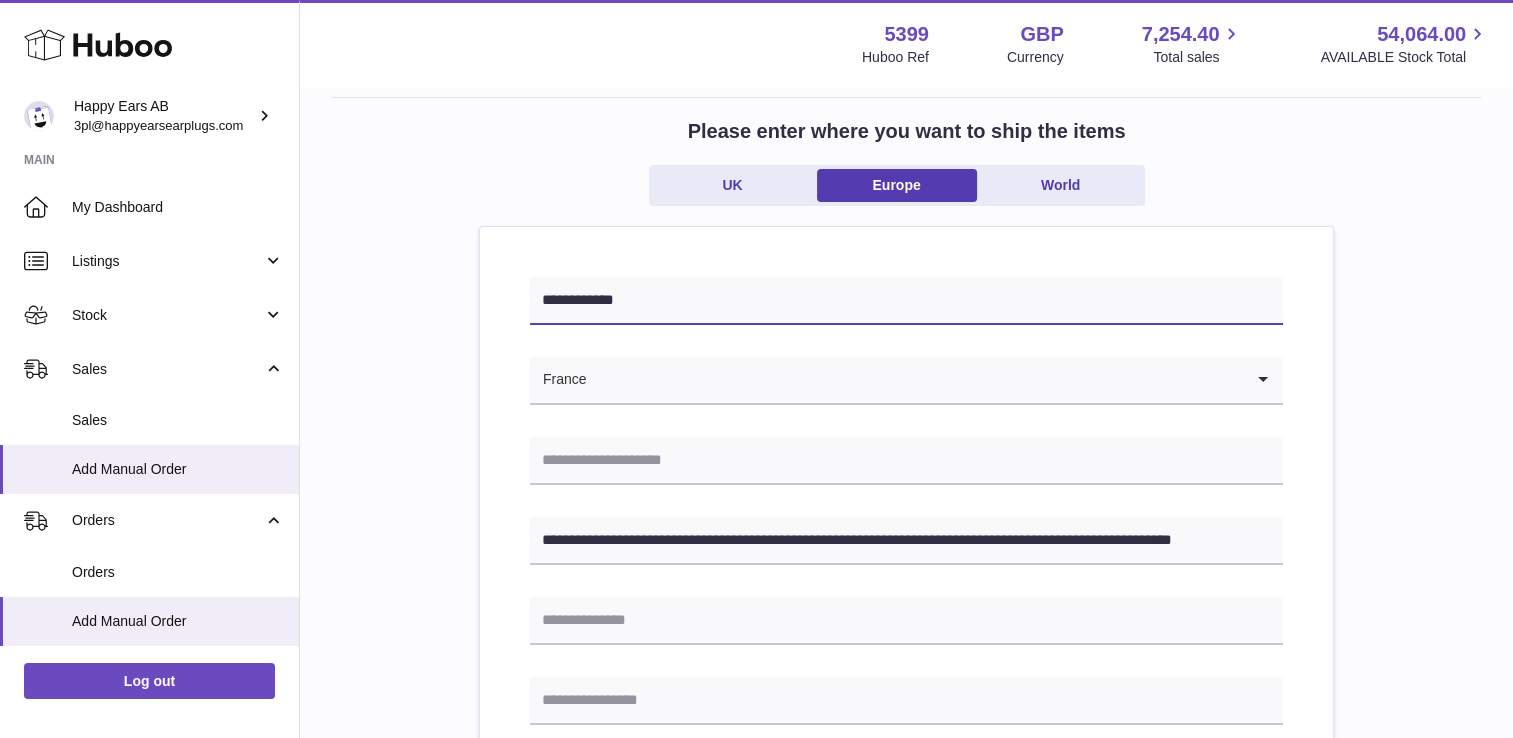 drag, startPoint x: 595, startPoint y: 314, endPoint x: 542, endPoint y: 314, distance: 53 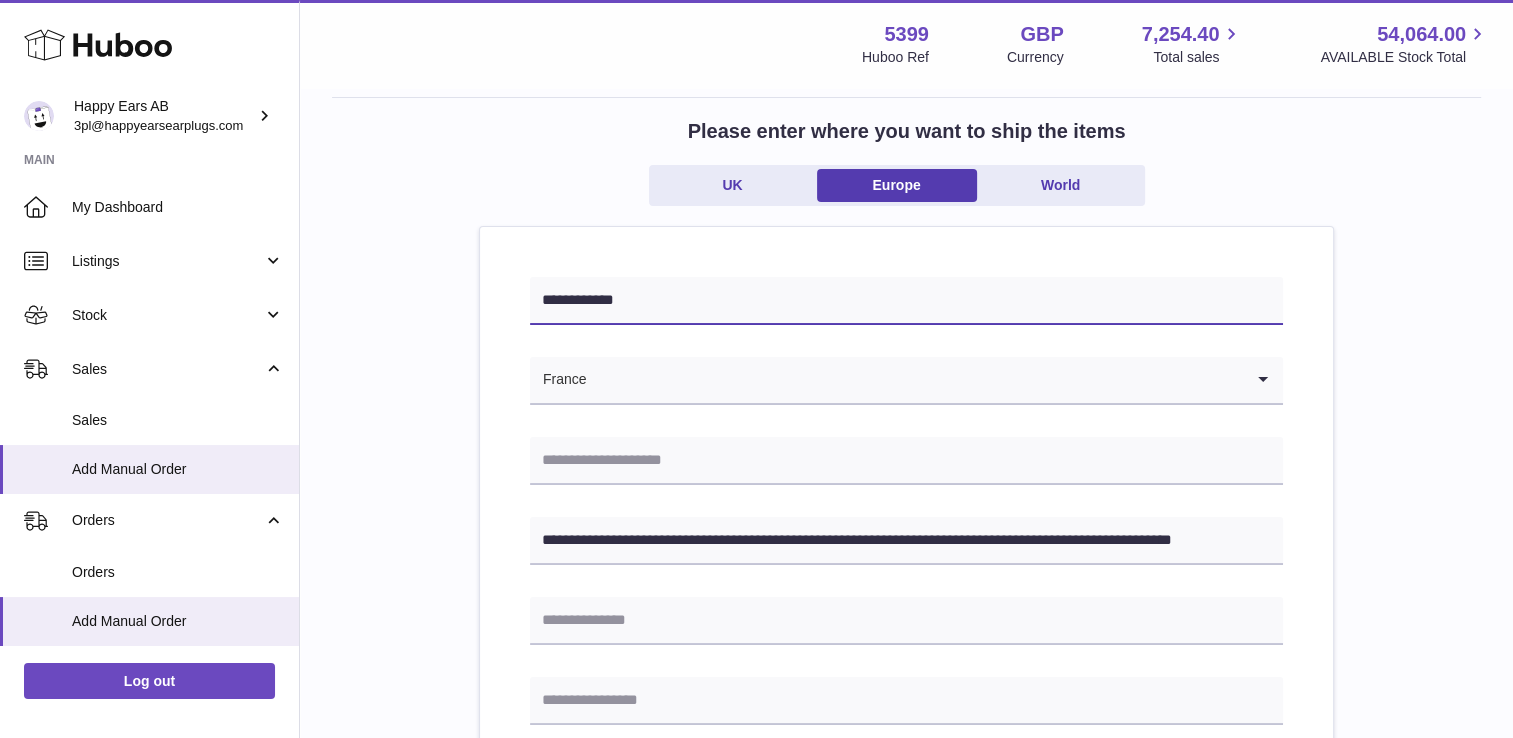 type 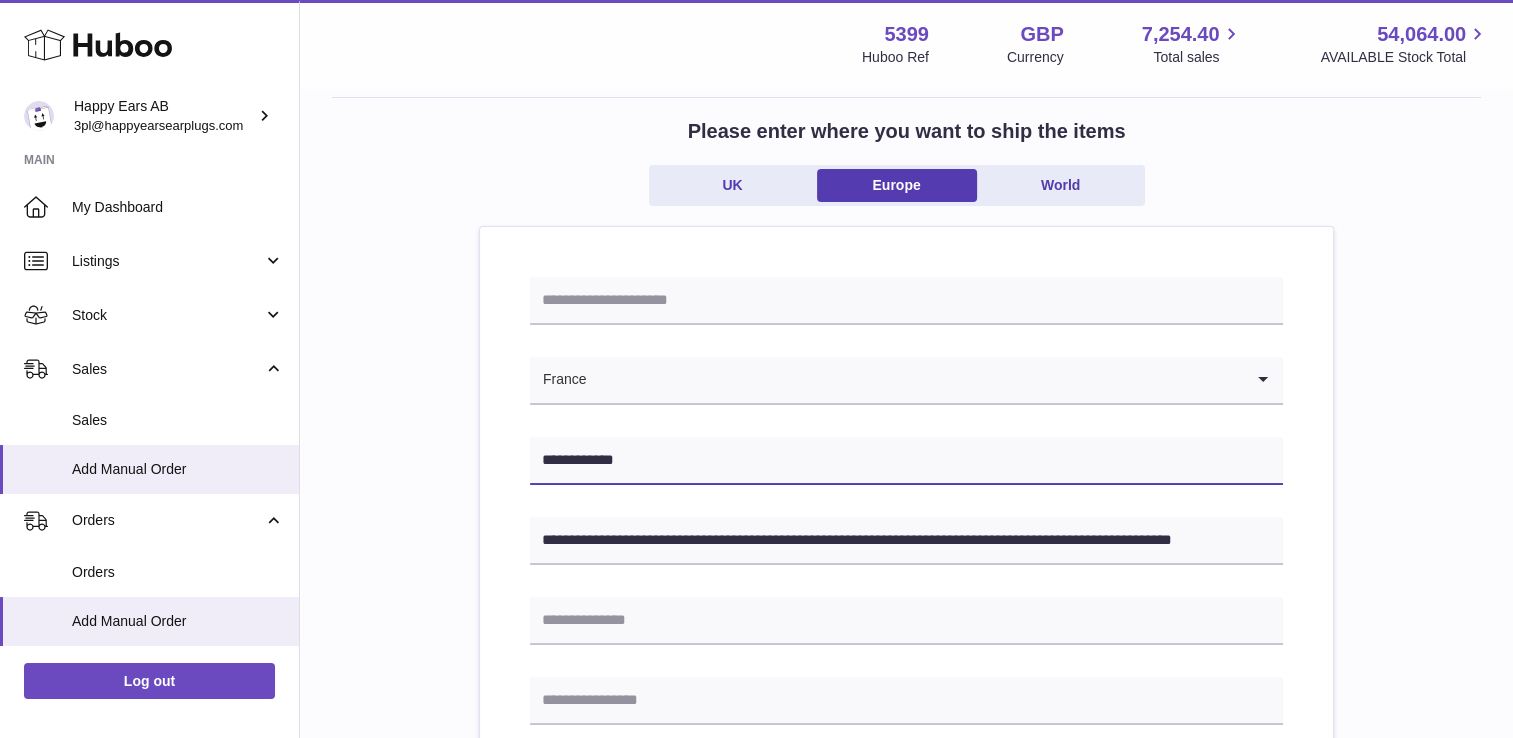 type on "**********" 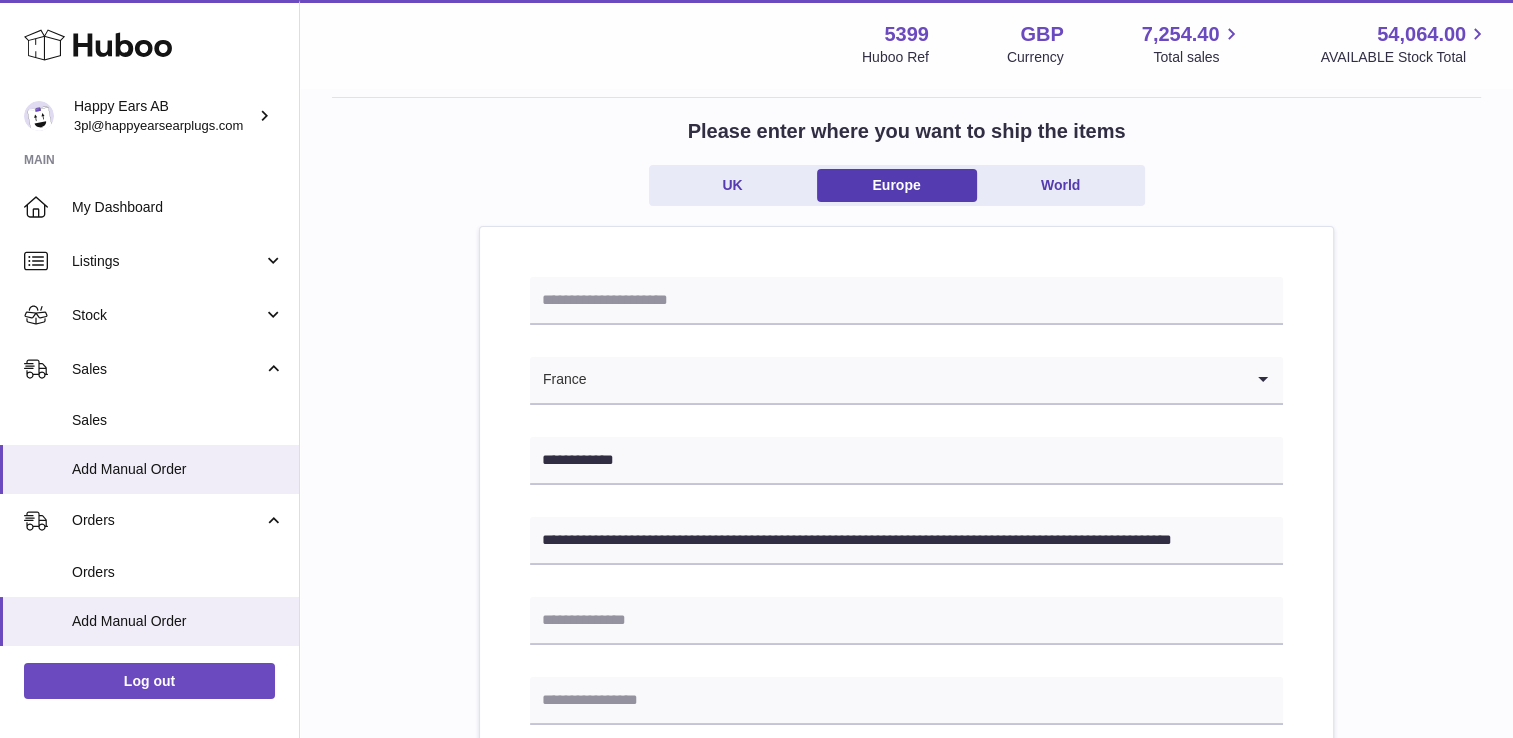 click on "**********" at bounding box center (906, 816) 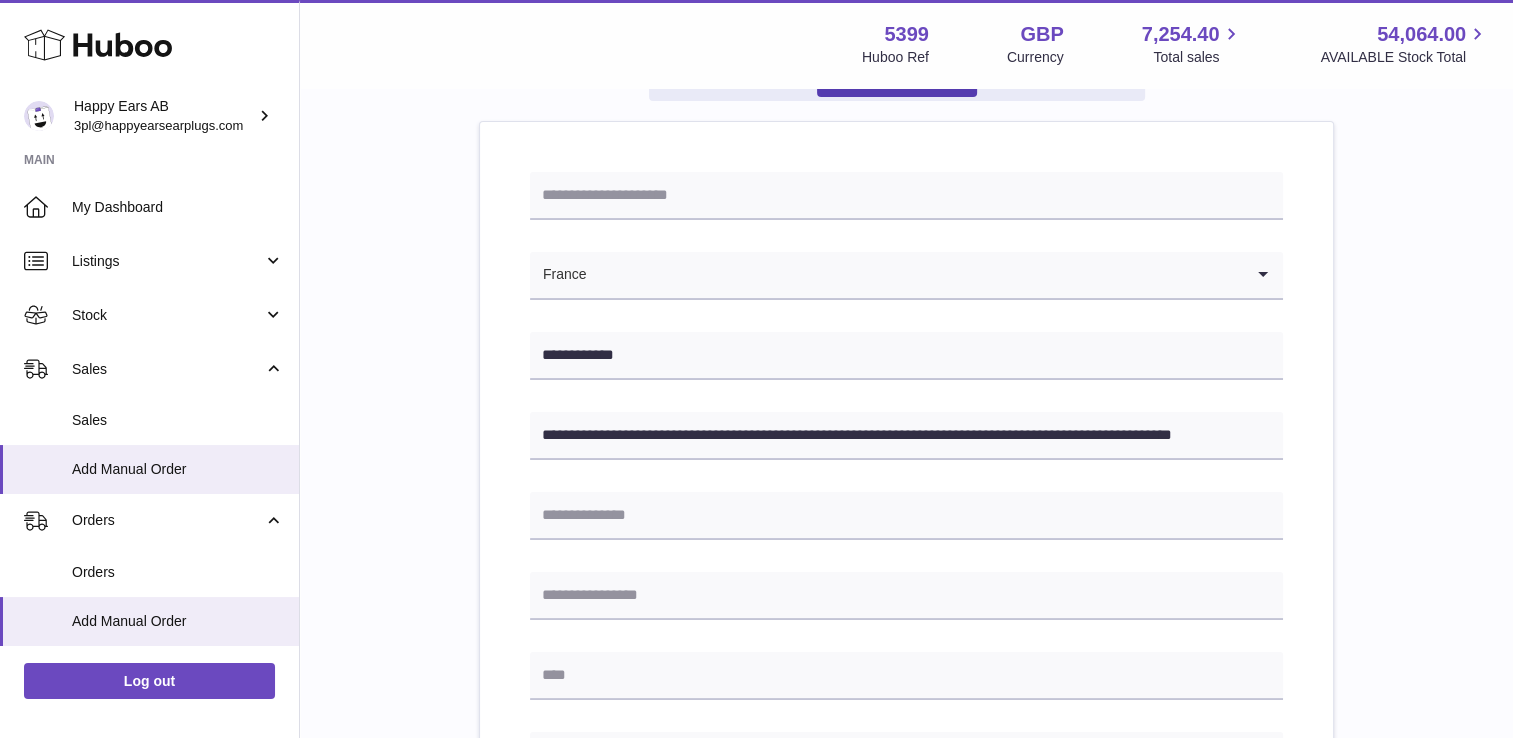 scroll, scrollTop: 300, scrollLeft: 0, axis: vertical 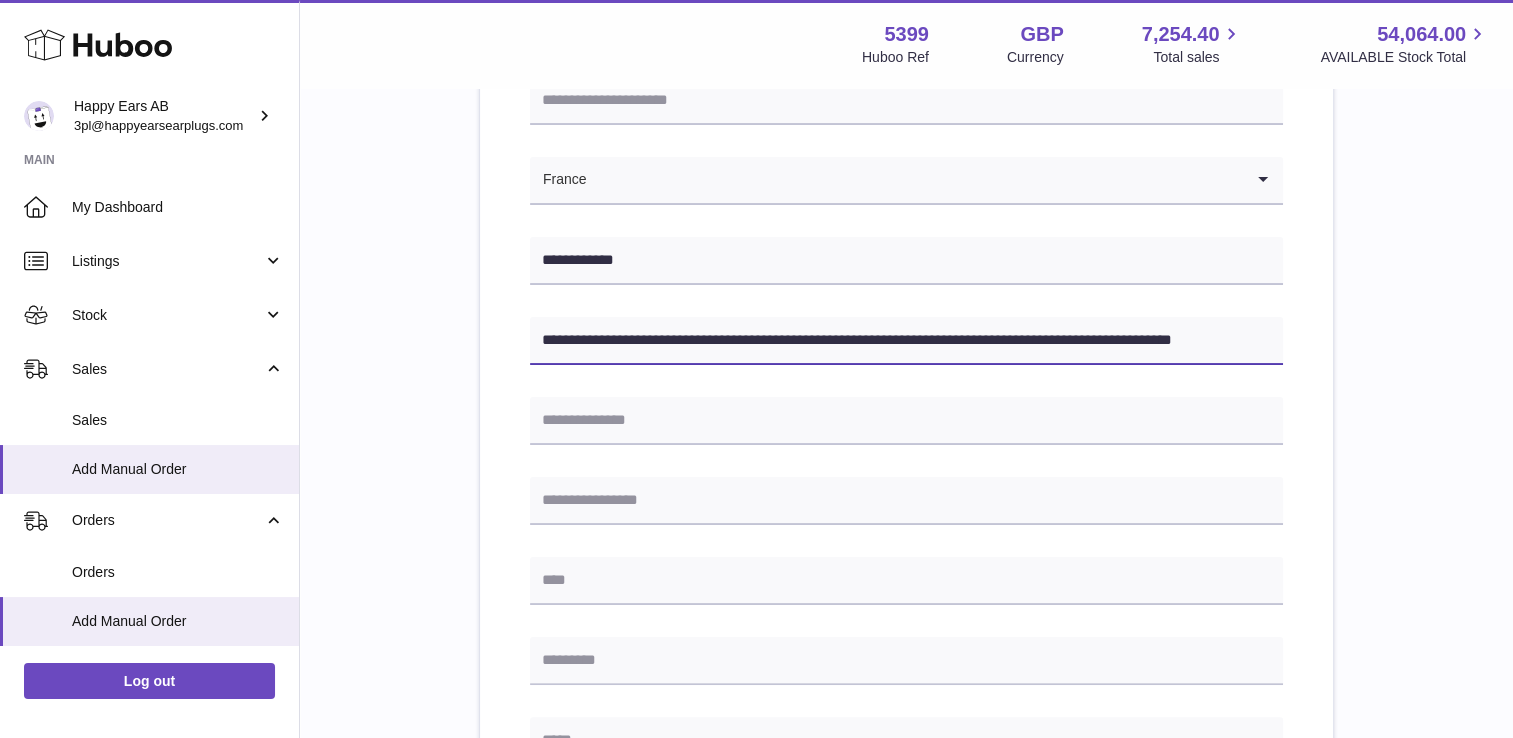 drag, startPoint x: 1219, startPoint y: 340, endPoint x: 1325, endPoint y: 350, distance: 106.47065 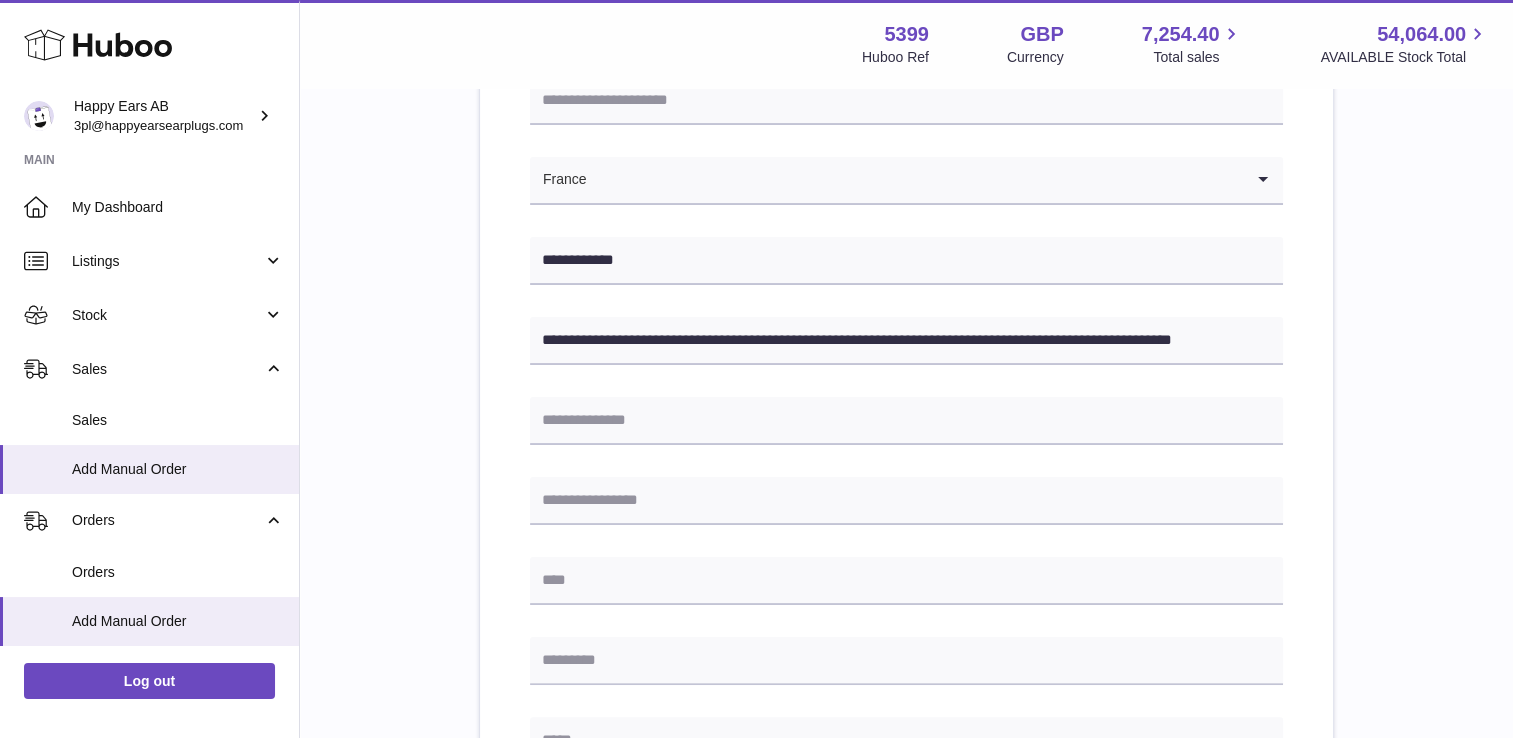 click on "**********" at bounding box center (906, 645) 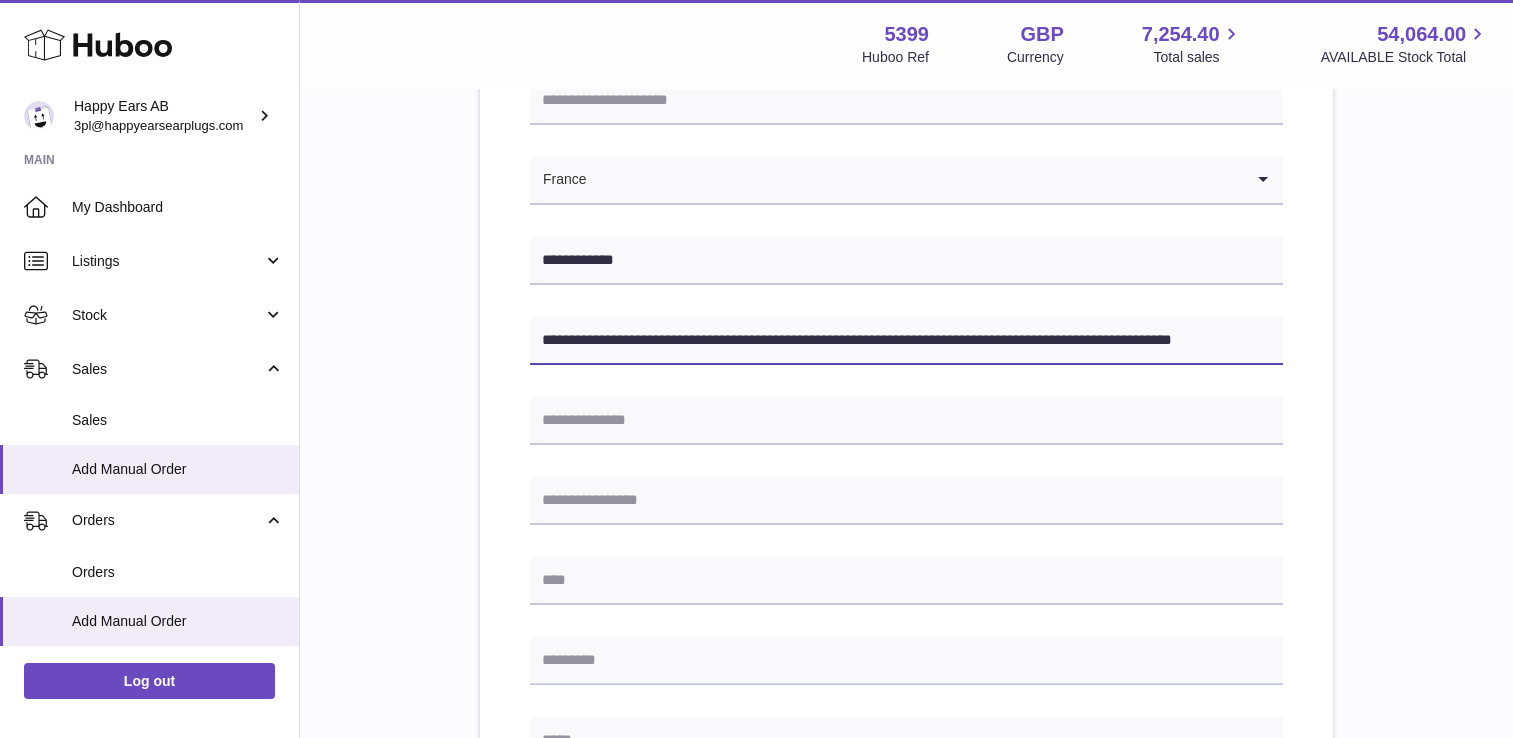 drag, startPoint x: 760, startPoint y: 339, endPoint x: 775, endPoint y: 329, distance: 18.027756 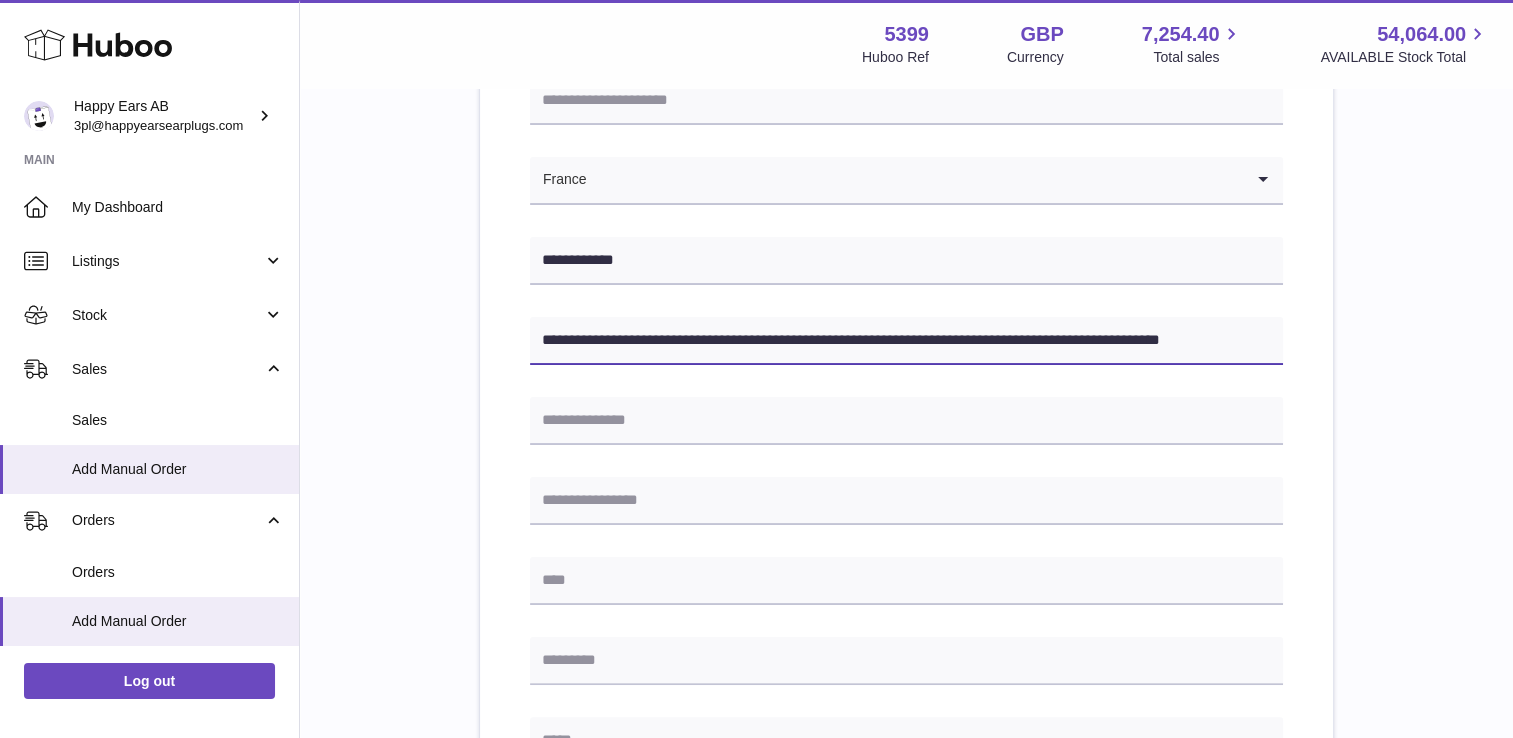 drag, startPoint x: 781, startPoint y: 340, endPoint x: 951, endPoint y: 346, distance: 170.10585 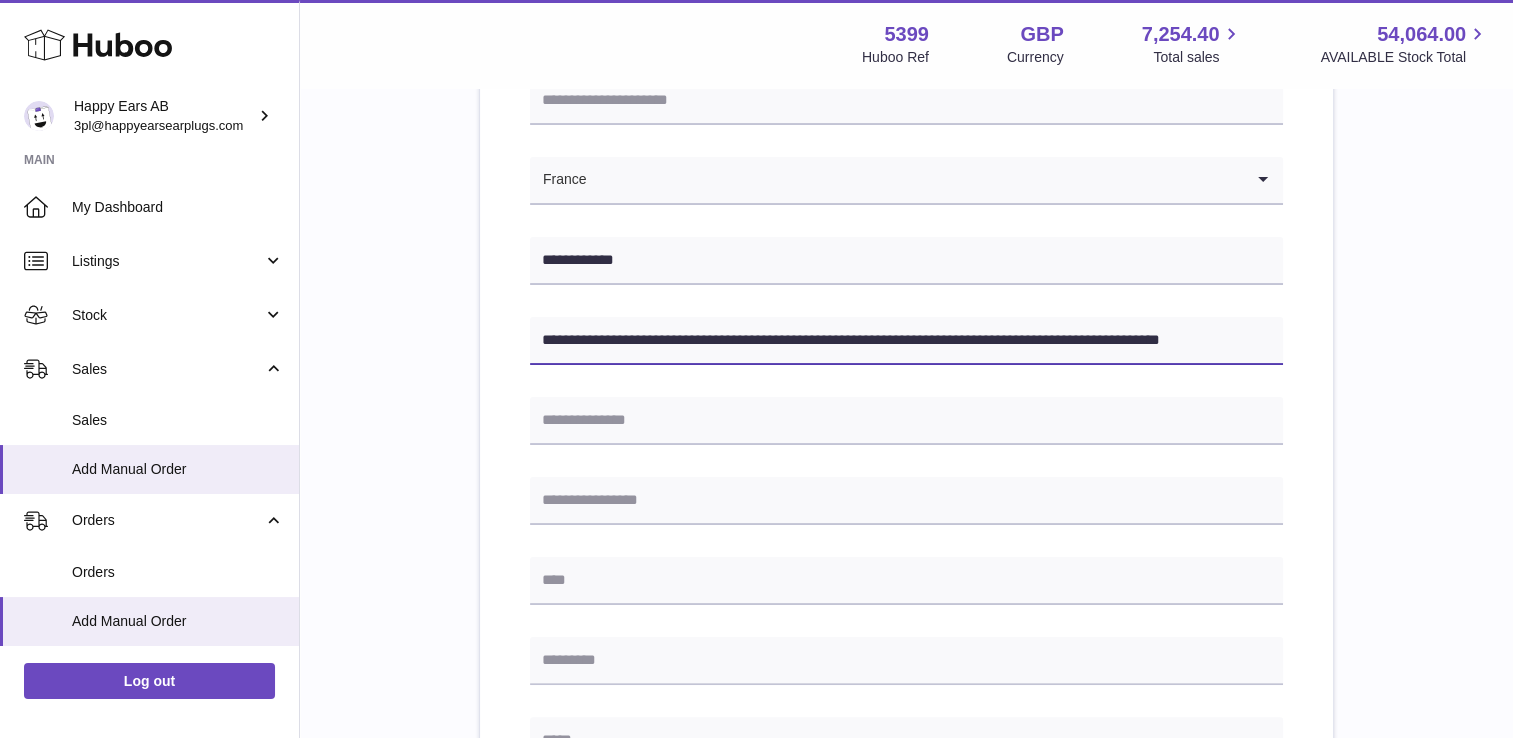 click on "**********" at bounding box center [906, 341] 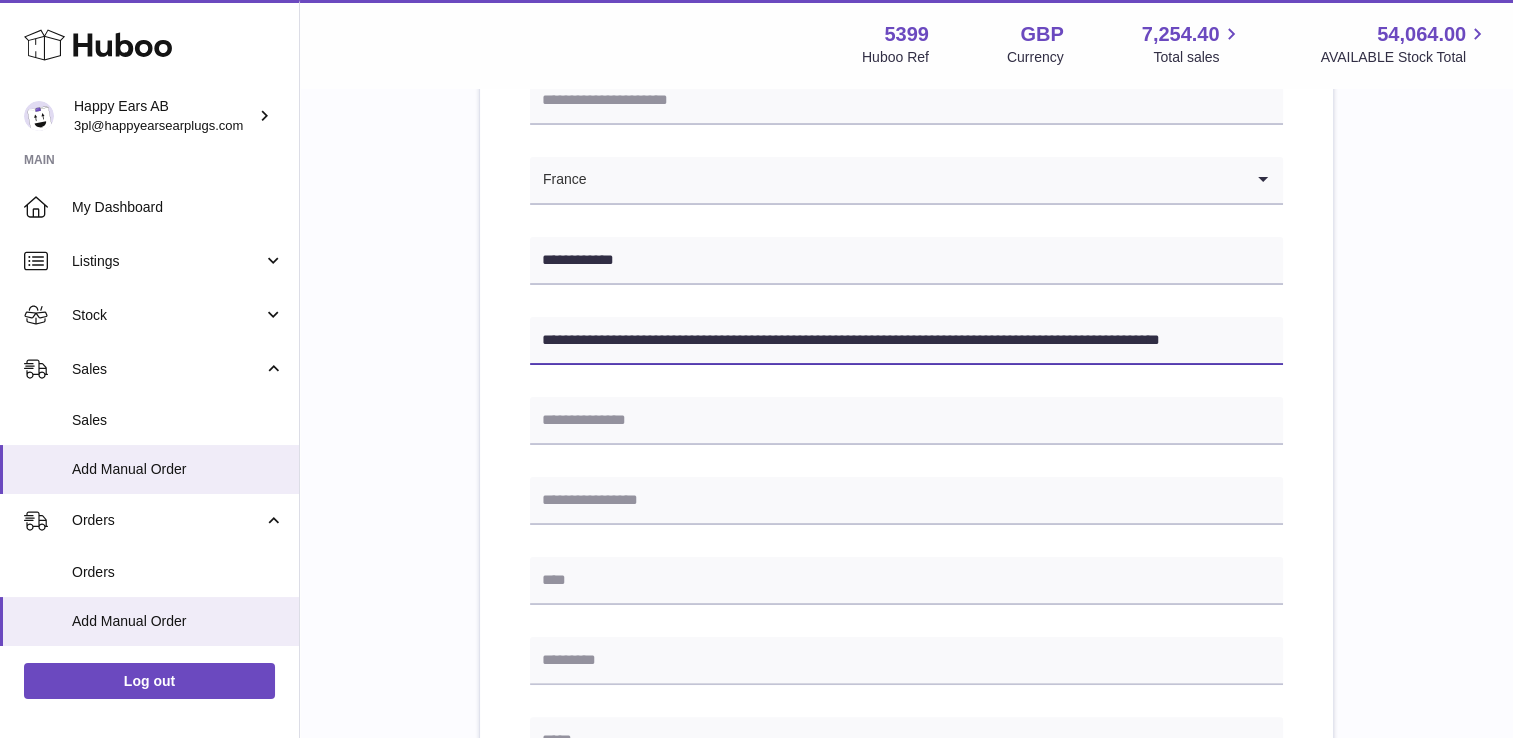 drag, startPoint x: 1139, startPoint y: 342, endPoint x: 809, endPoint y: 344, distance: 330.00607 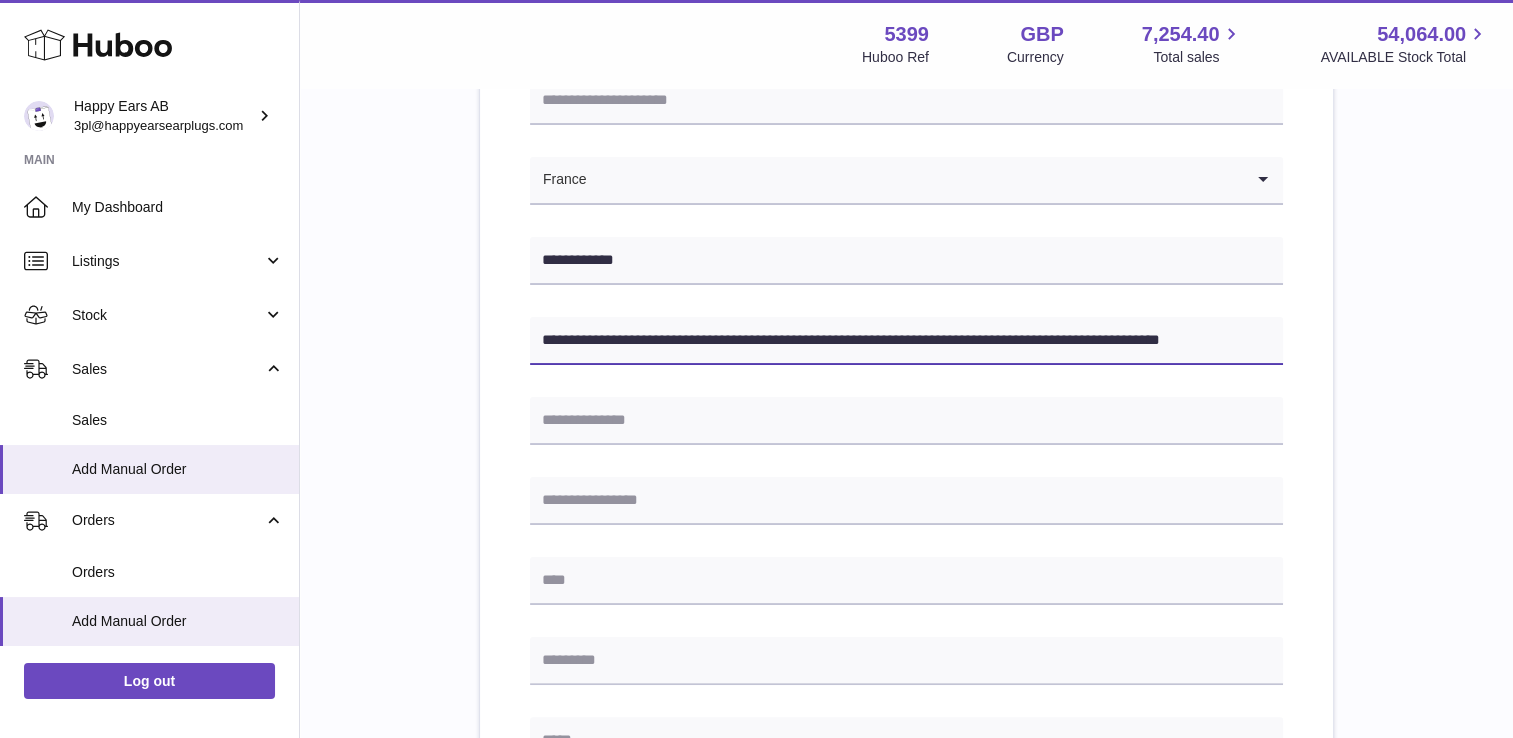 click on "**********" at bounding box center [906, 341] 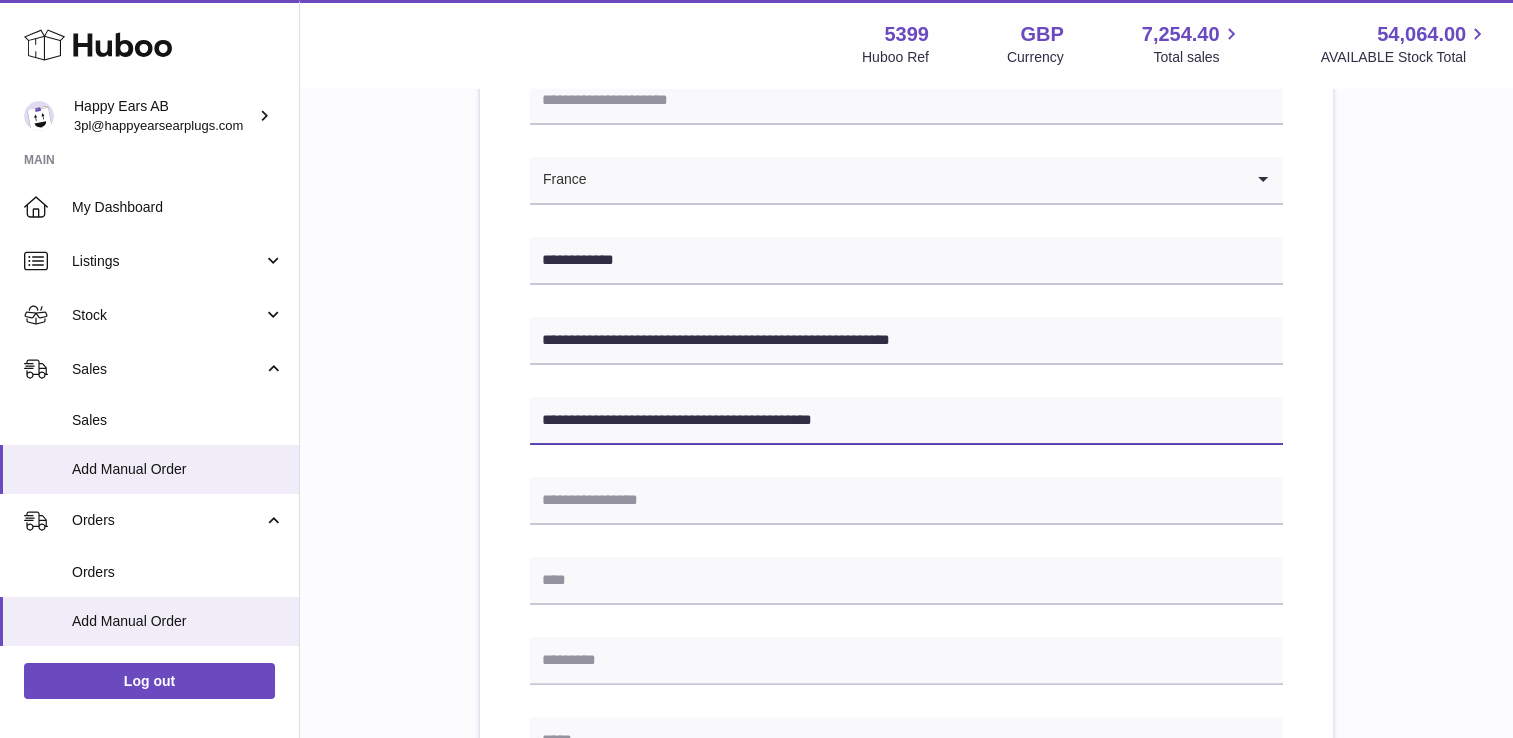 type on "**********" 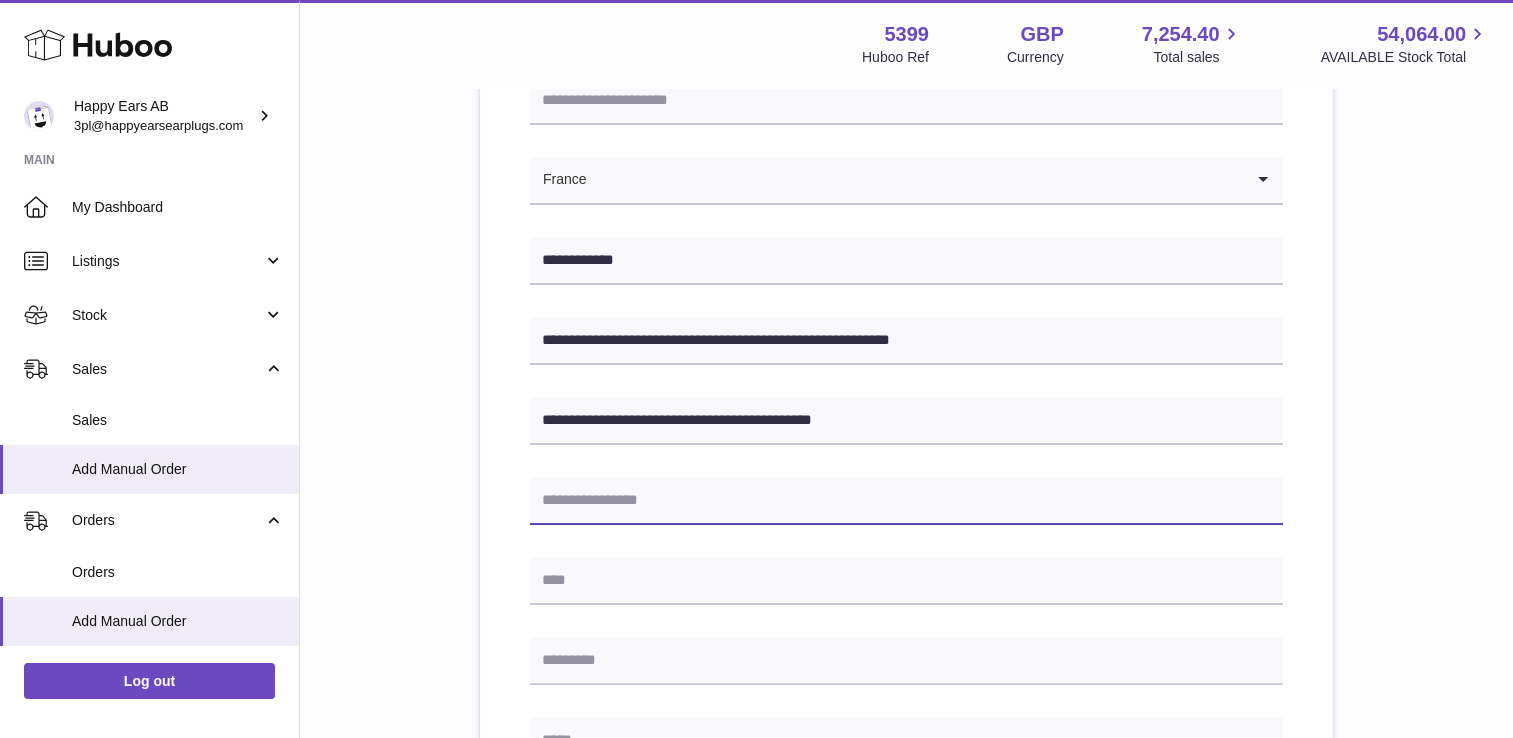 click at bounding box center (906, 501) 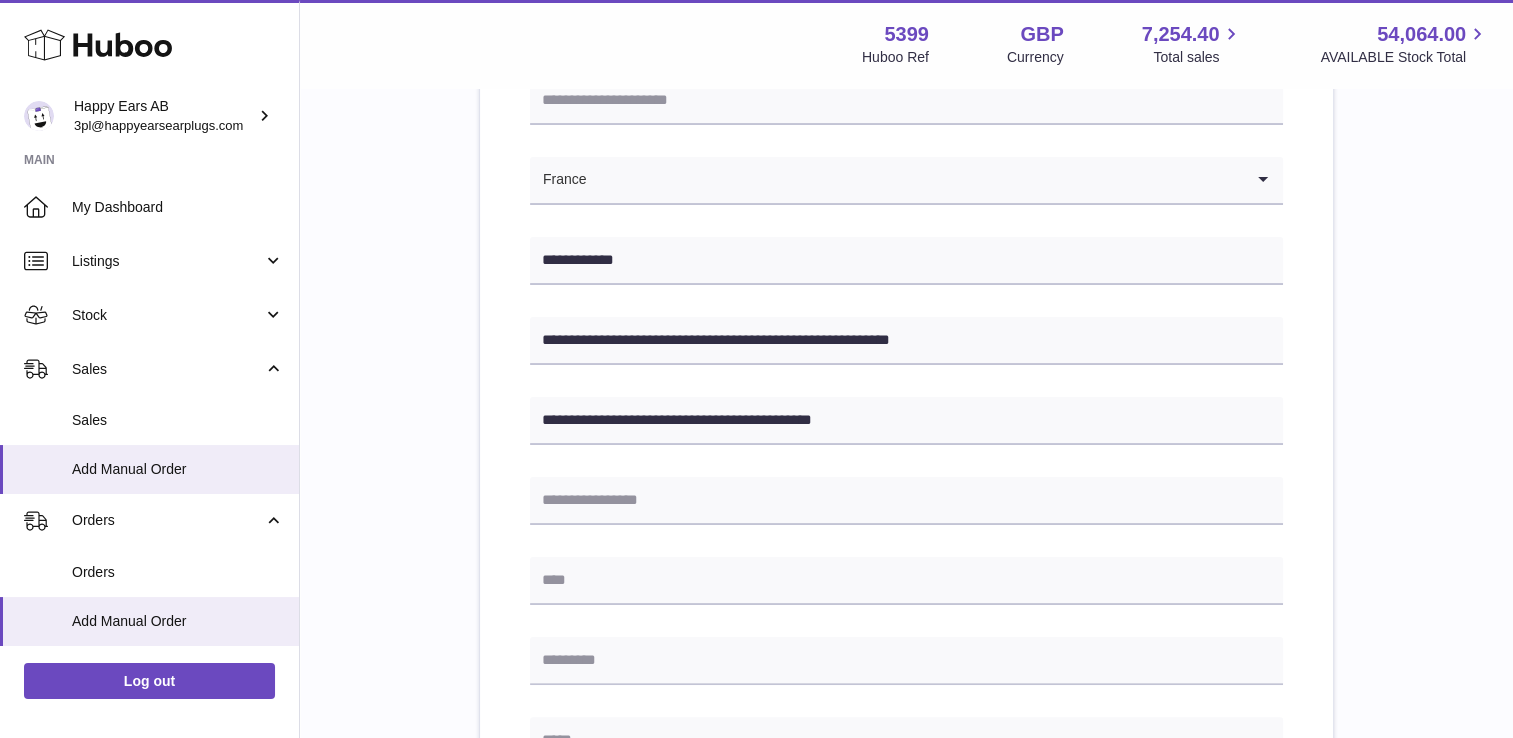 click on "**********" at bounding box center (906, 645) 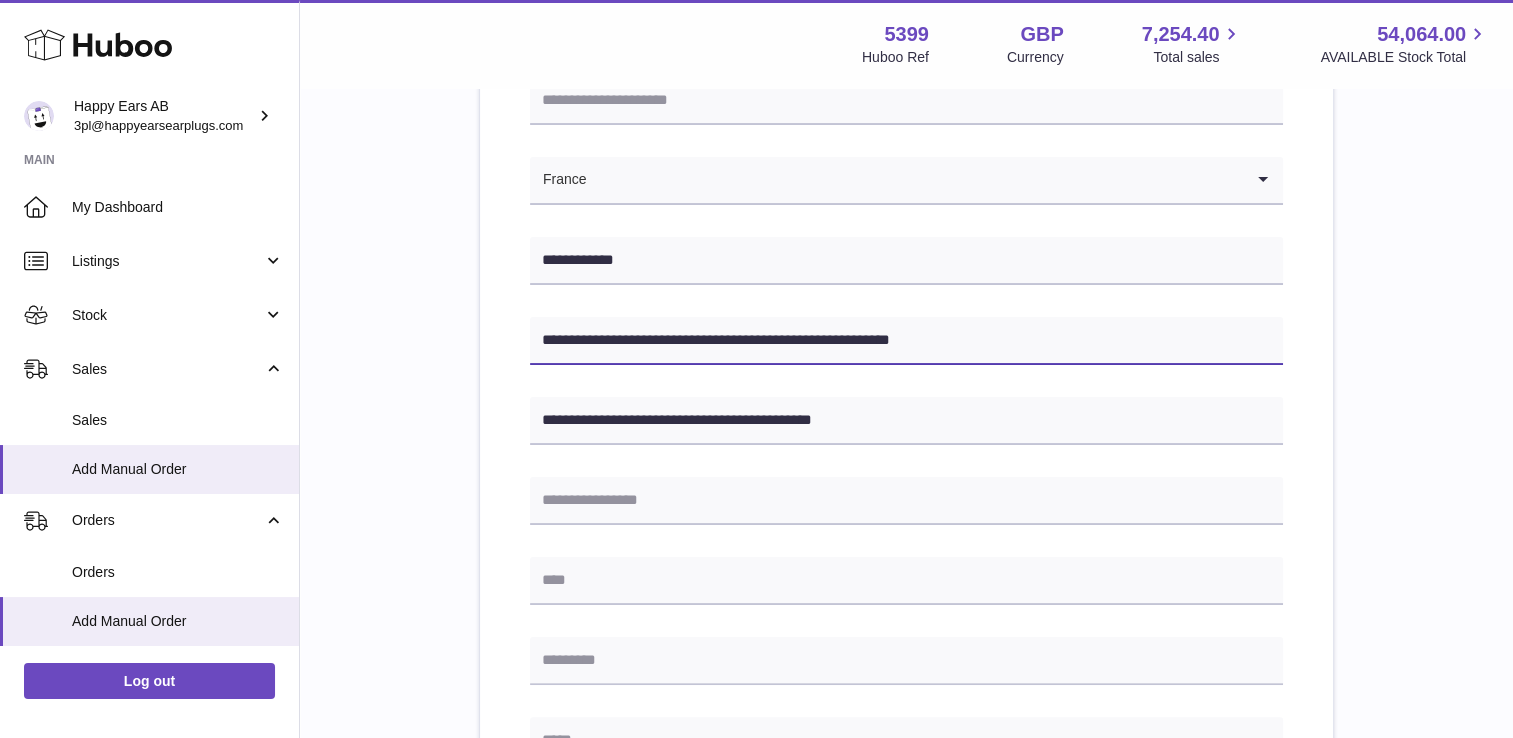 drag, startPoint x: 904, startPoint y: 339, endPoint x: 857, endPoint y: 350, distance: 48.270073 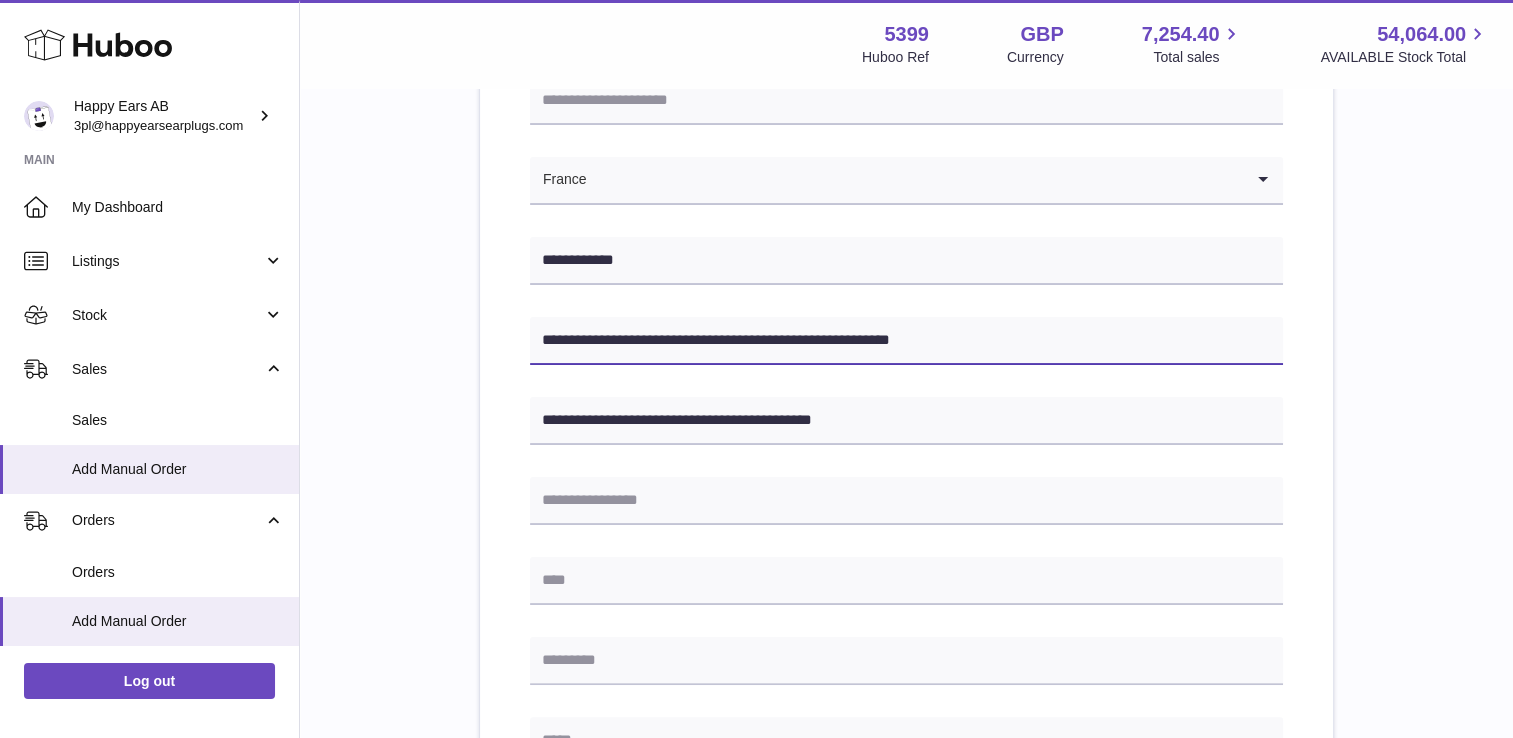 type on "**********" 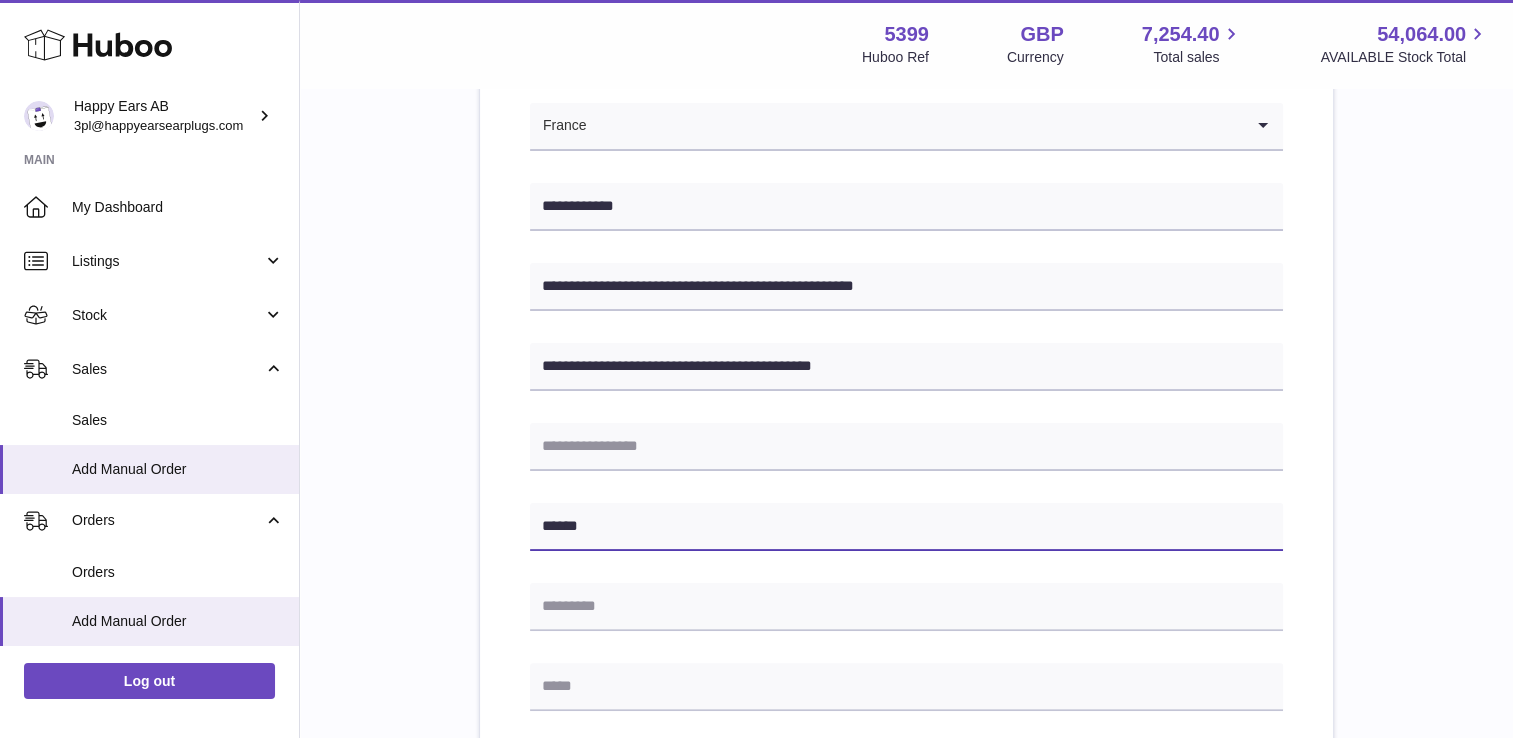 scroll, scrollTop: 400, scrollLeft: 0, axis: vertical 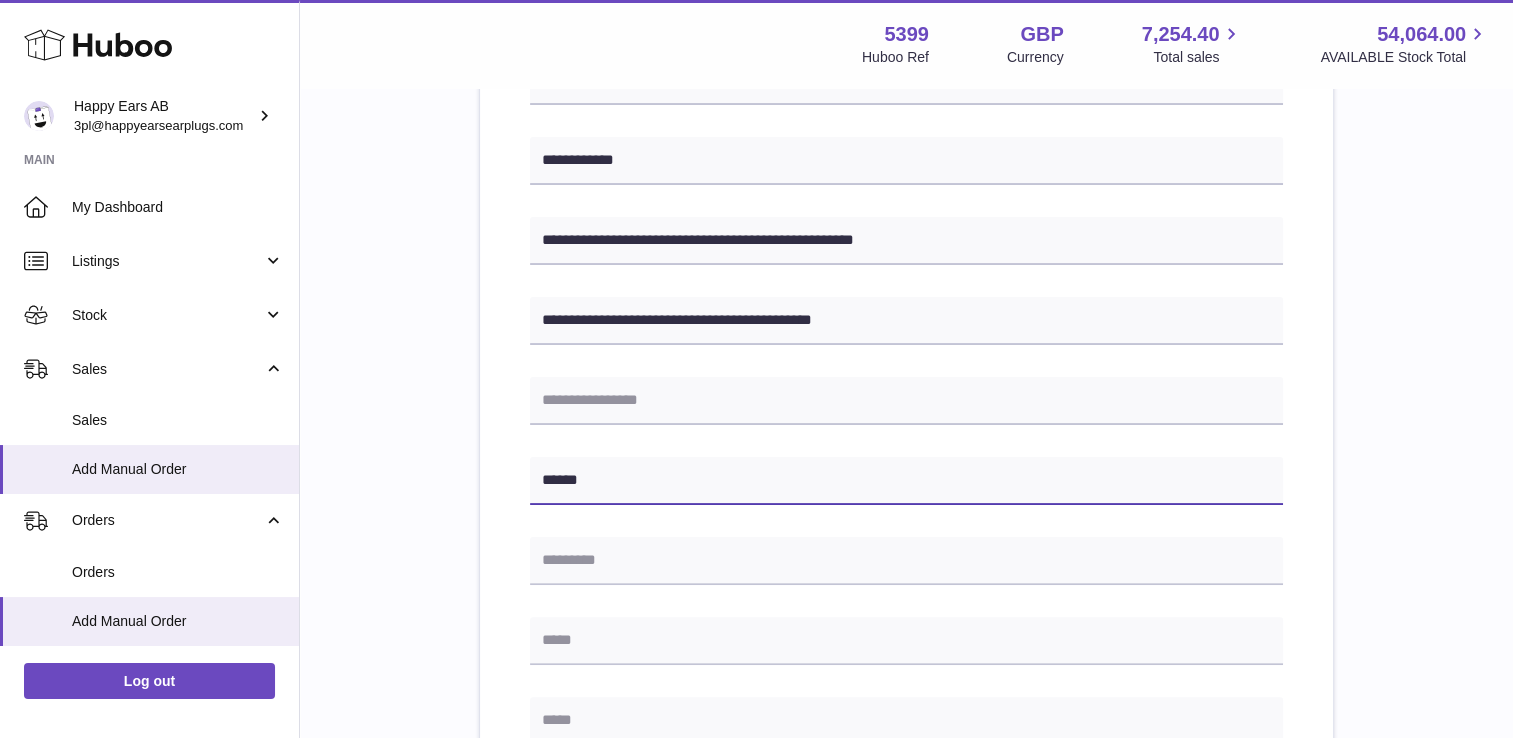 type on "******" 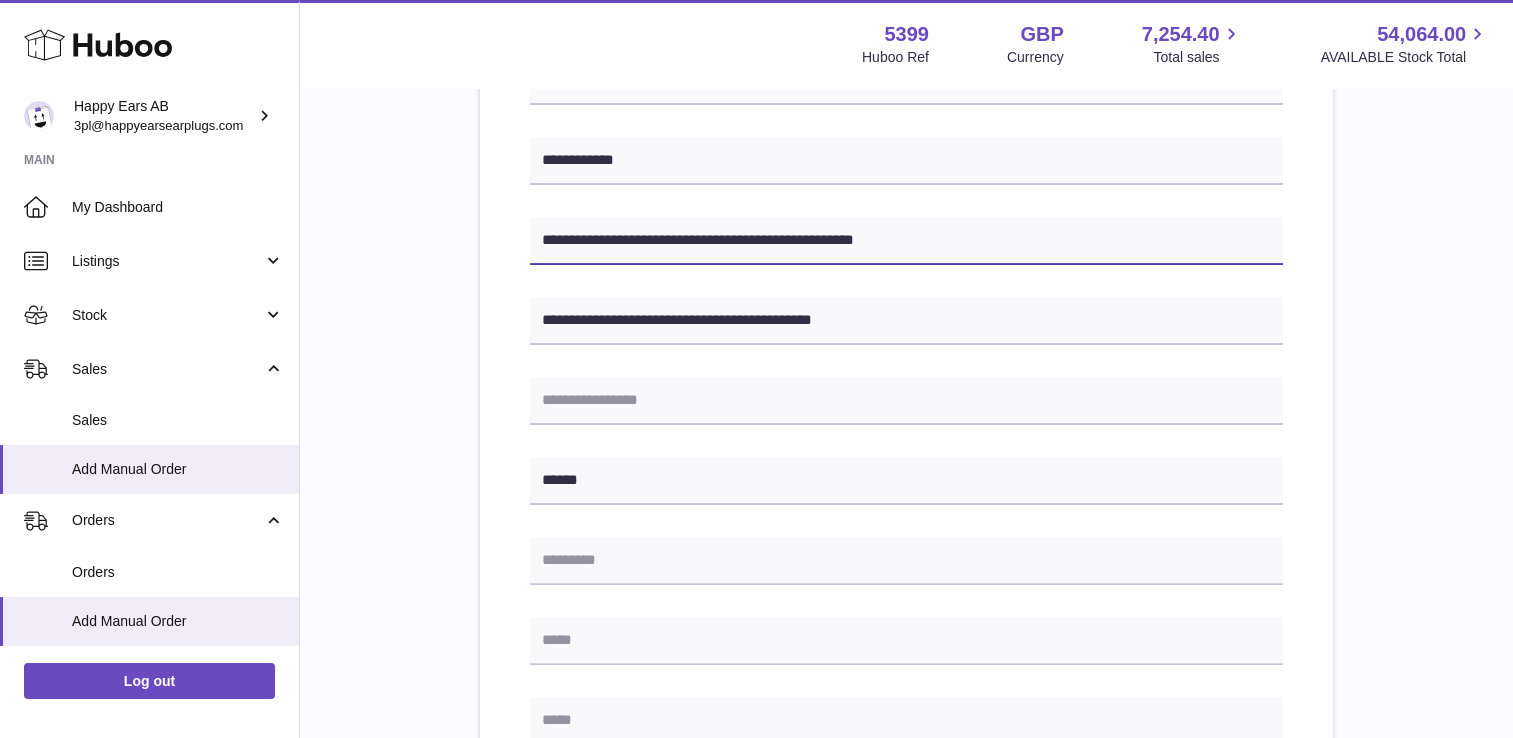 drag, startPoint x: 849, startPoint y: 245, endPoint x: 814, endPoint y: 242, distance: 35.128338 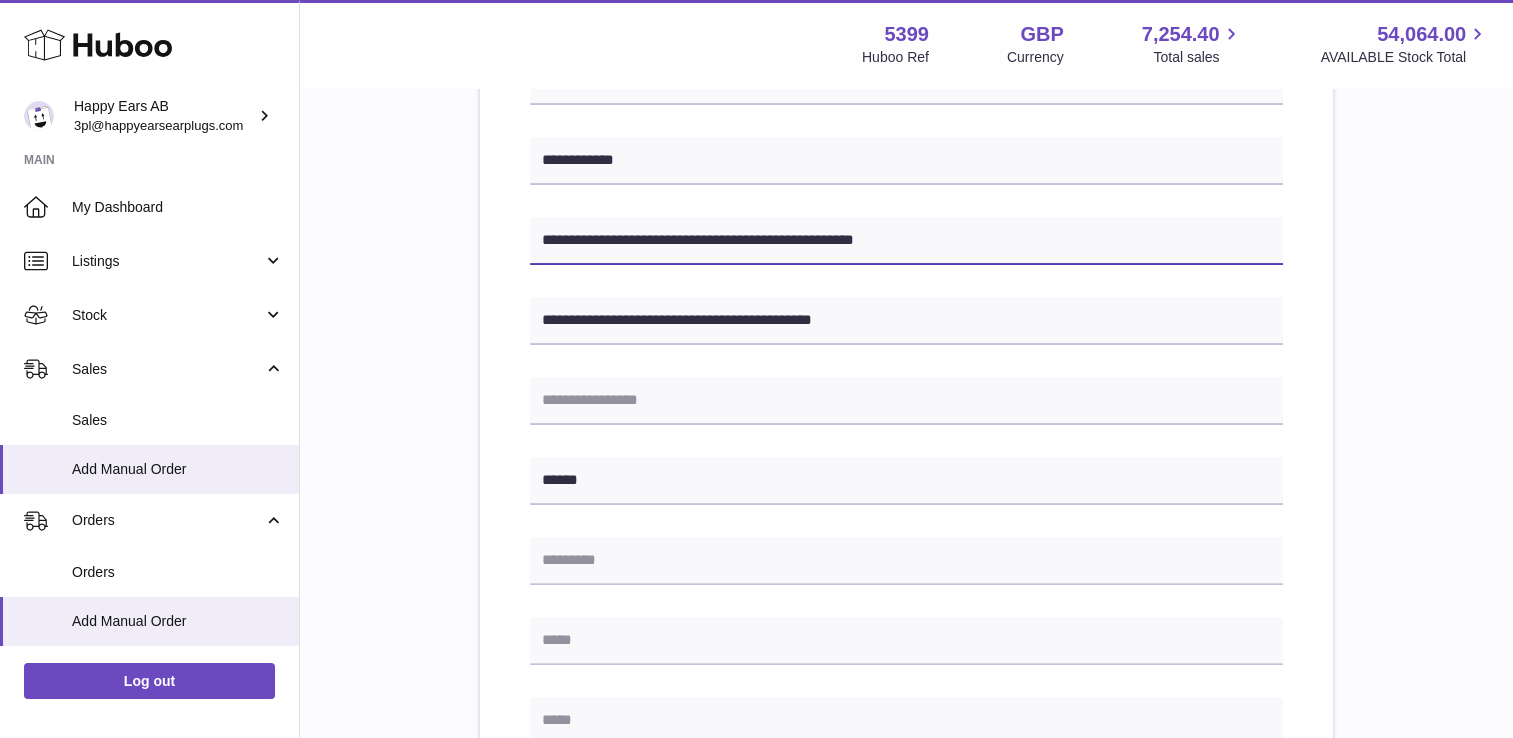 type on "**********" 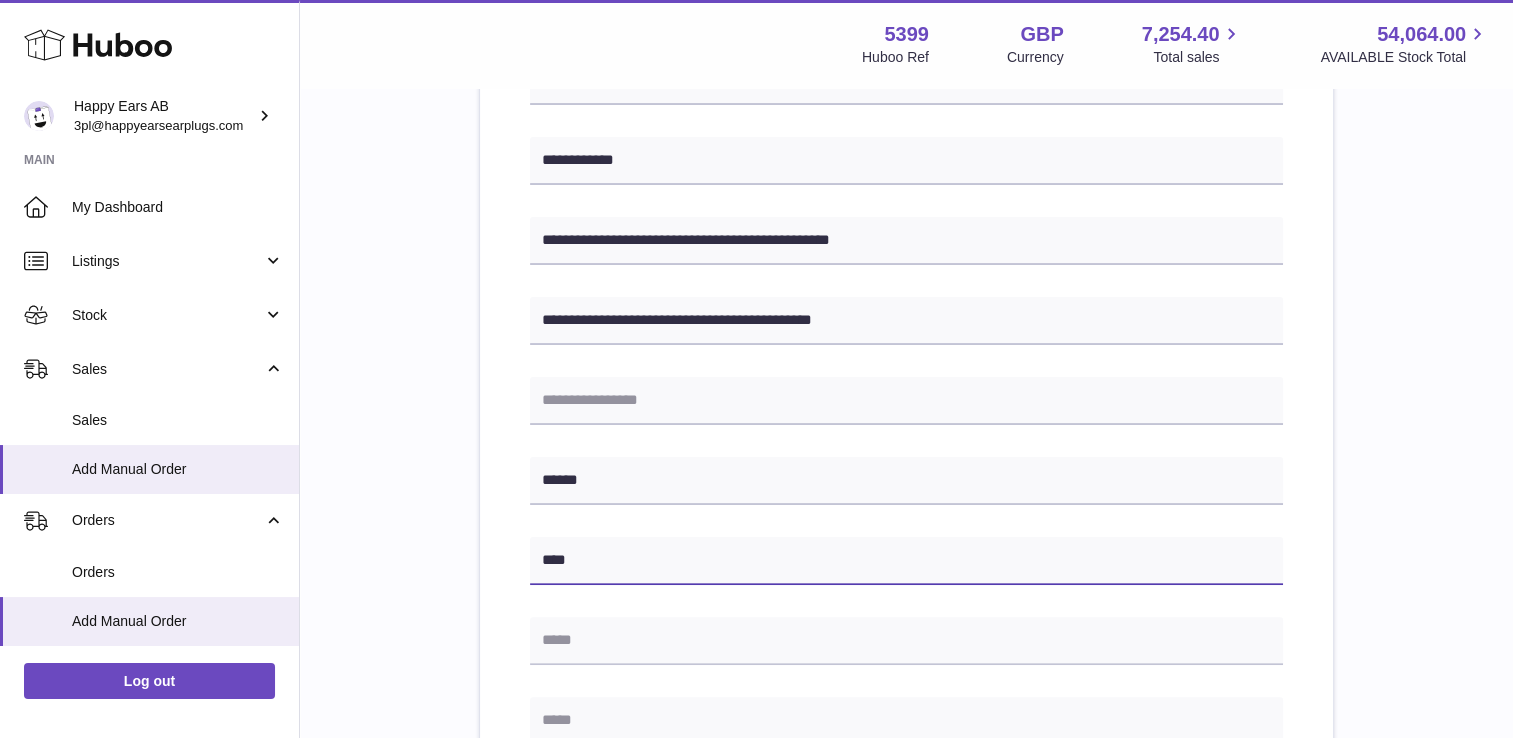 type on "****" 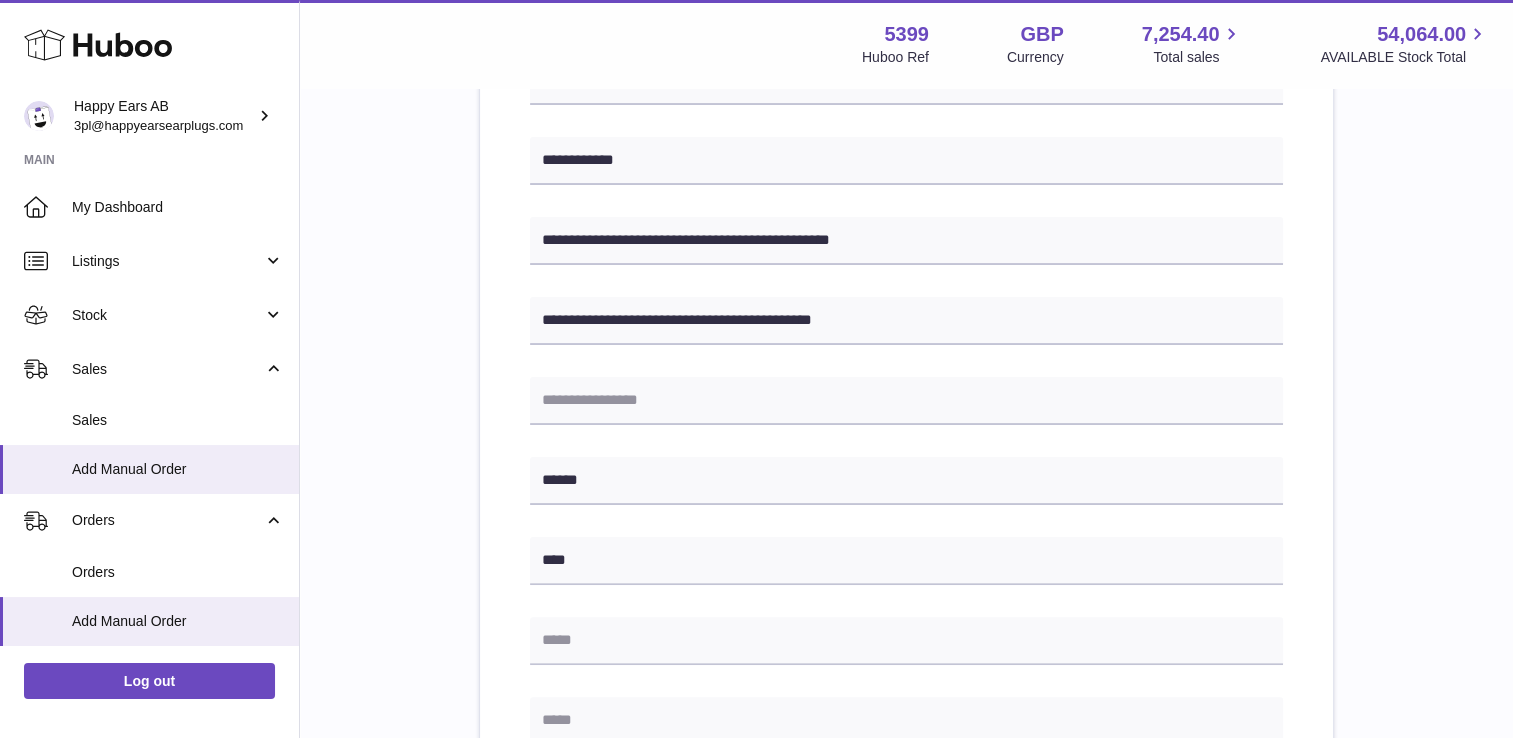 click on "**********" at bounding box center [906, 545] 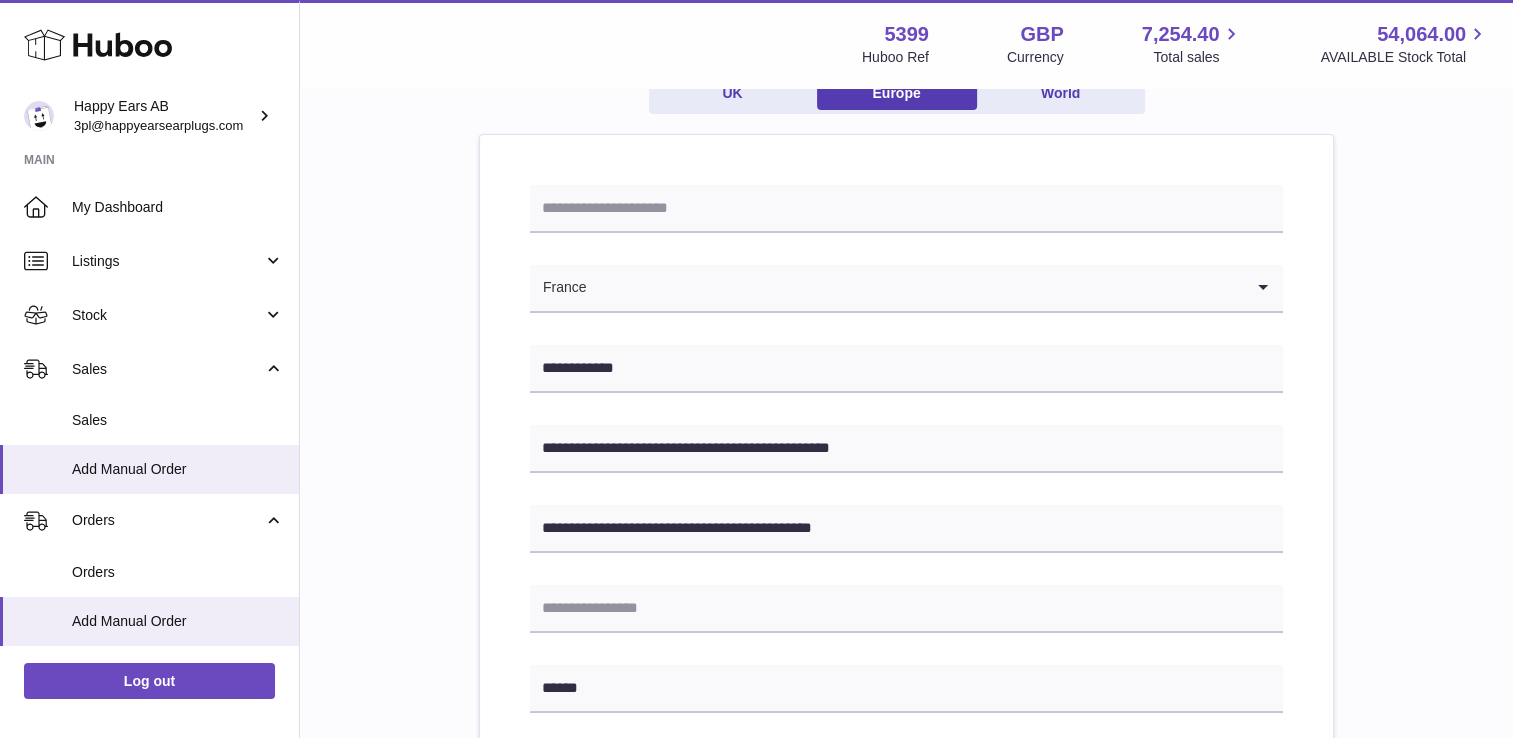 scroll, scrollTop: 400, scrollLeft: 0, axis: vertical 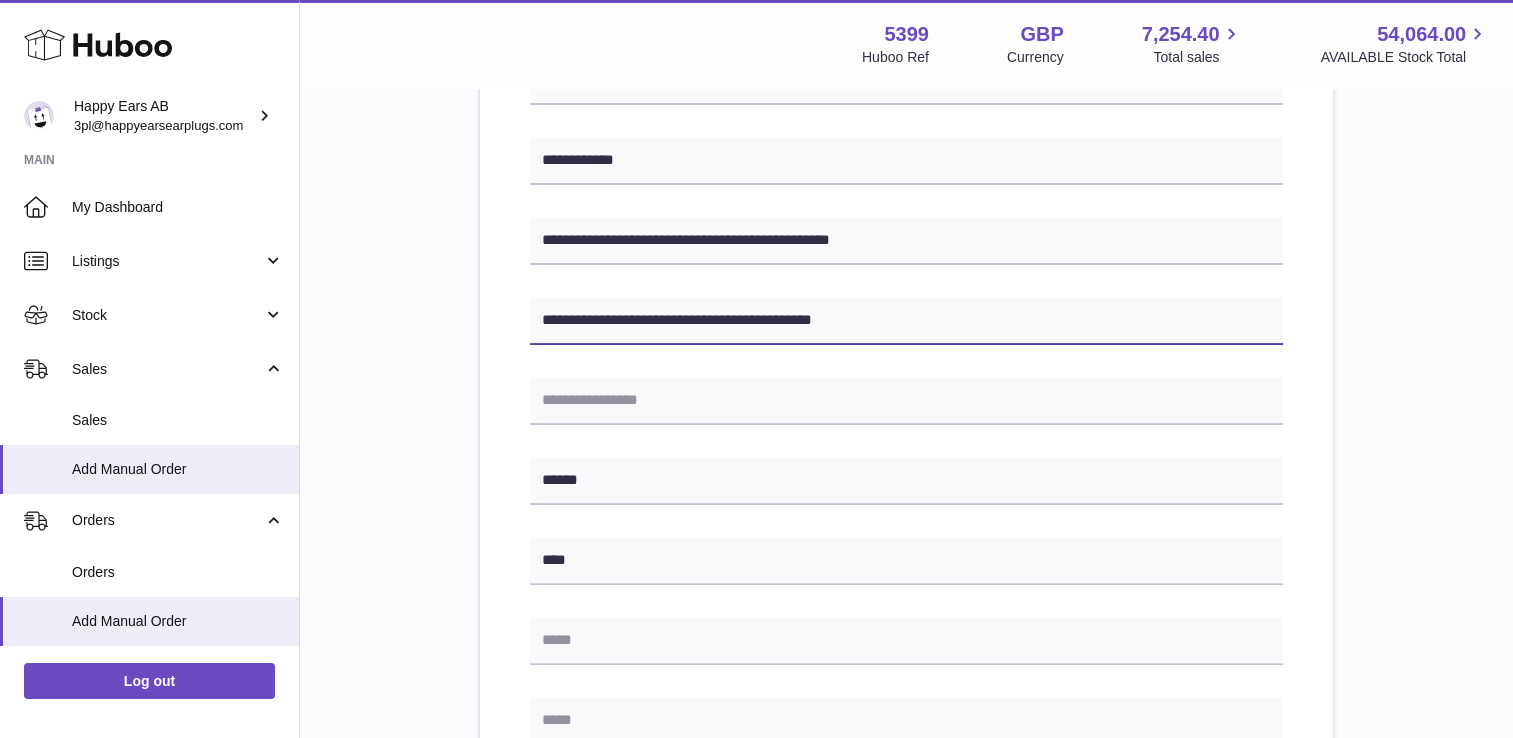 drag, startPoint x: 885, startPoint y: 322, endPoint x: 691, endPoint y: 317, distance: 194.06442 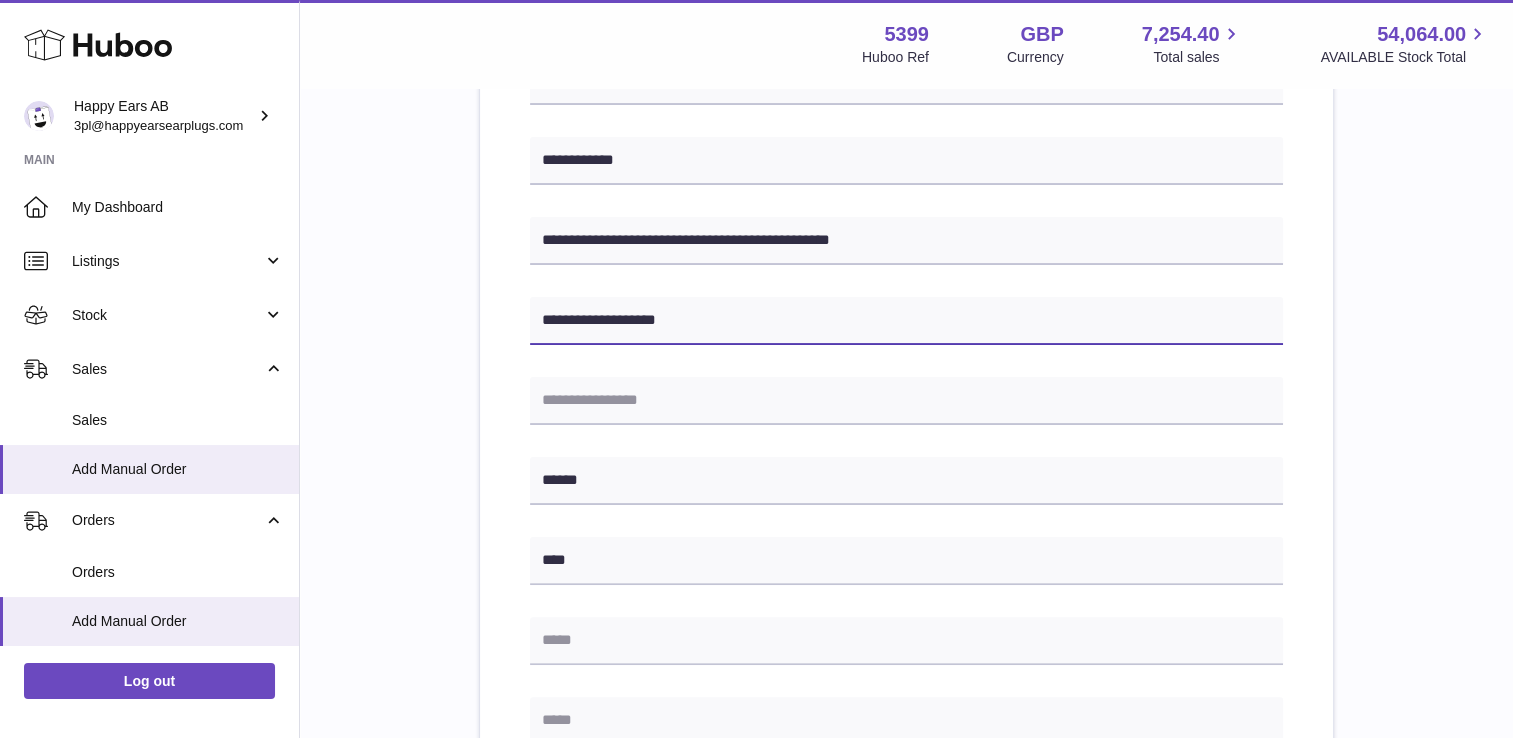 type on "**********" 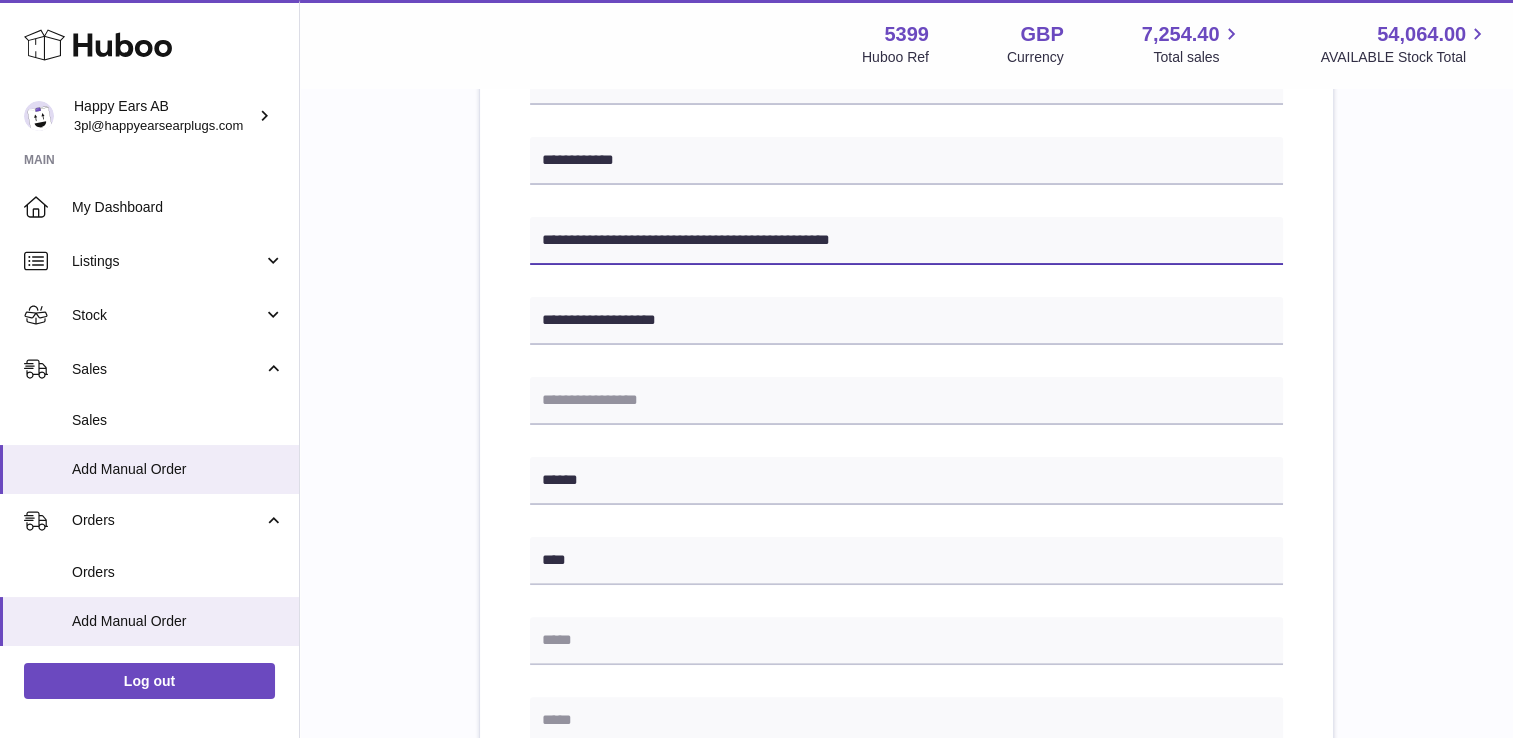 drag, startPoint x: 856, startPoint y: 242, endPoint x: 824, endPoint y: 244, distance: 32.06244 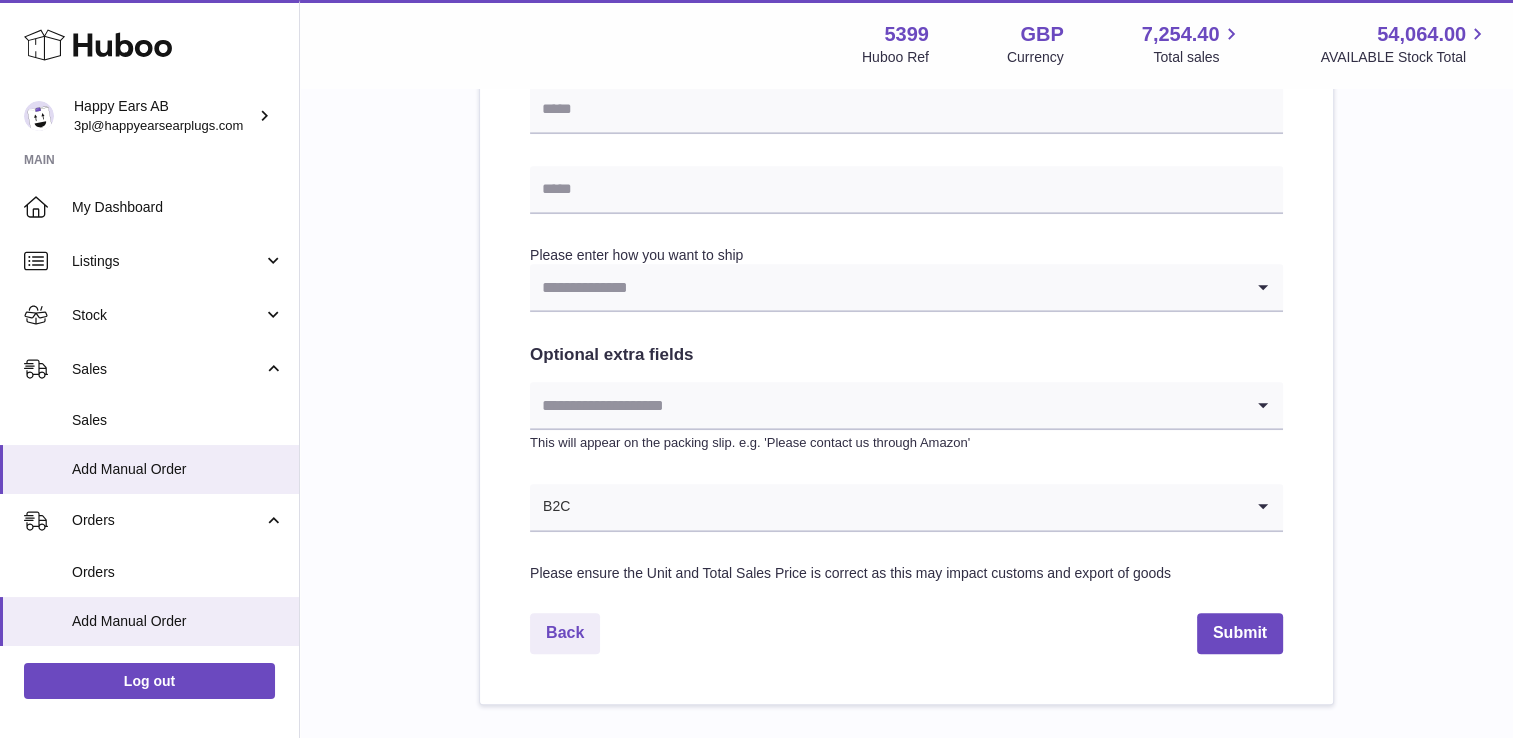 scroll, scrollTop: 900, scrollLeft: 0, axis: vertical 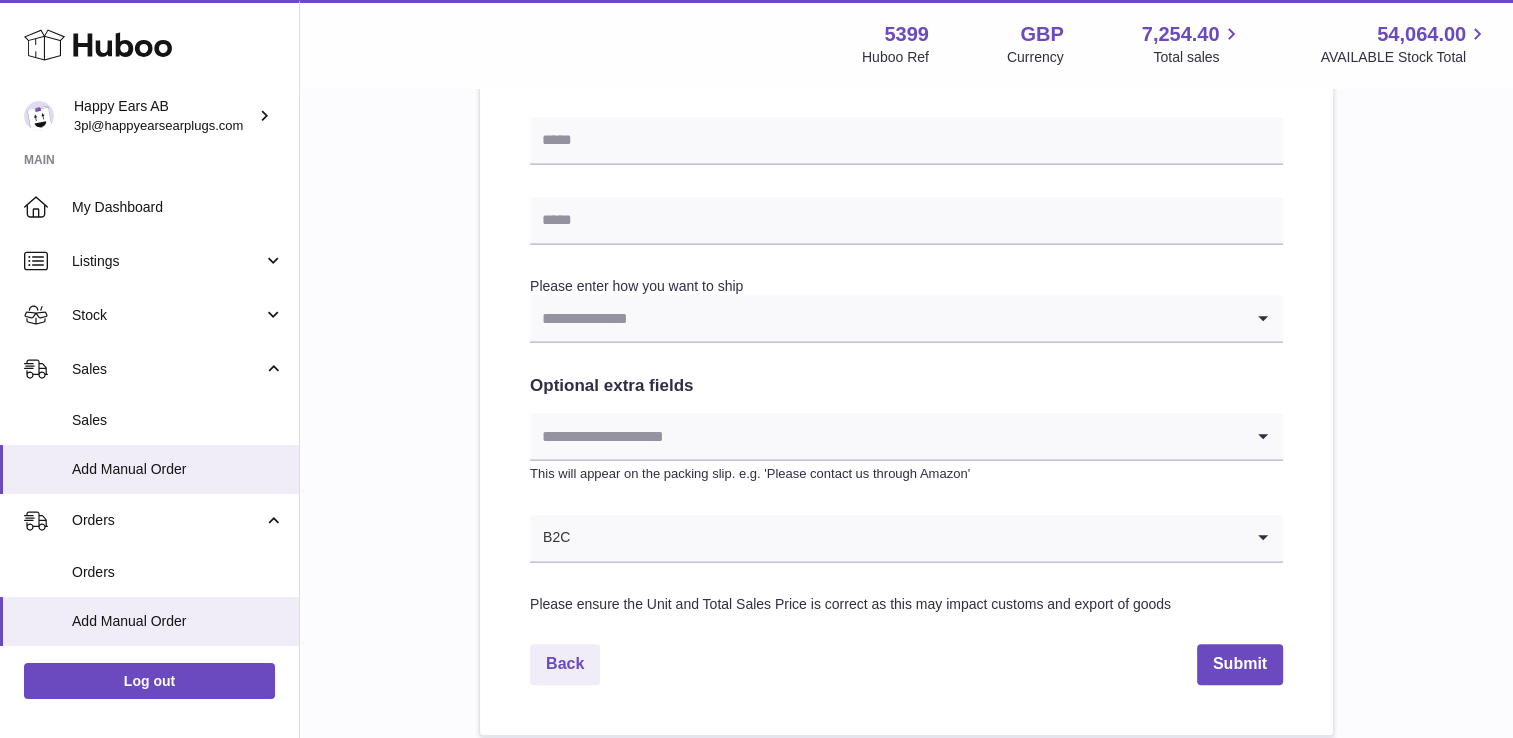 type on "**********" 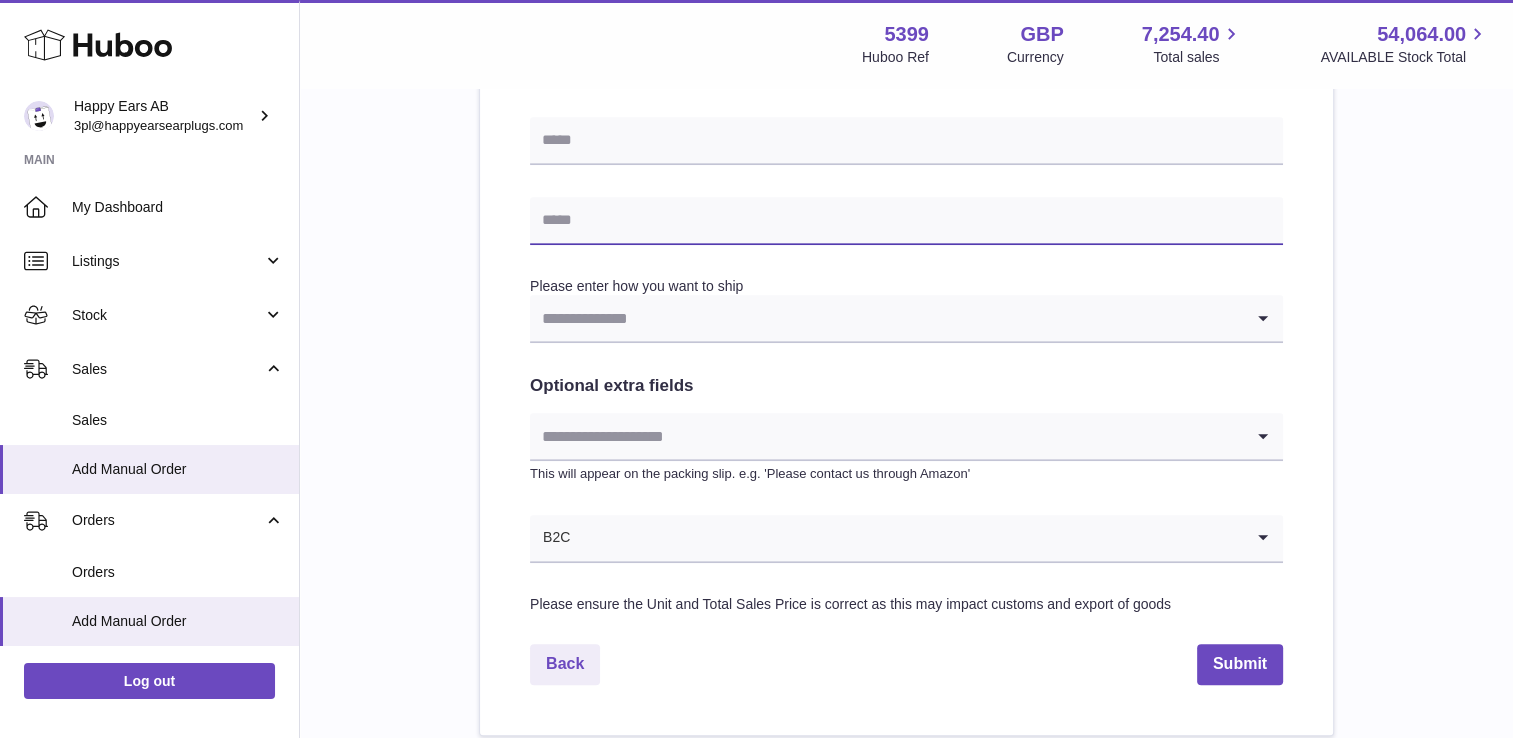 click at bounding box center [906, 221] 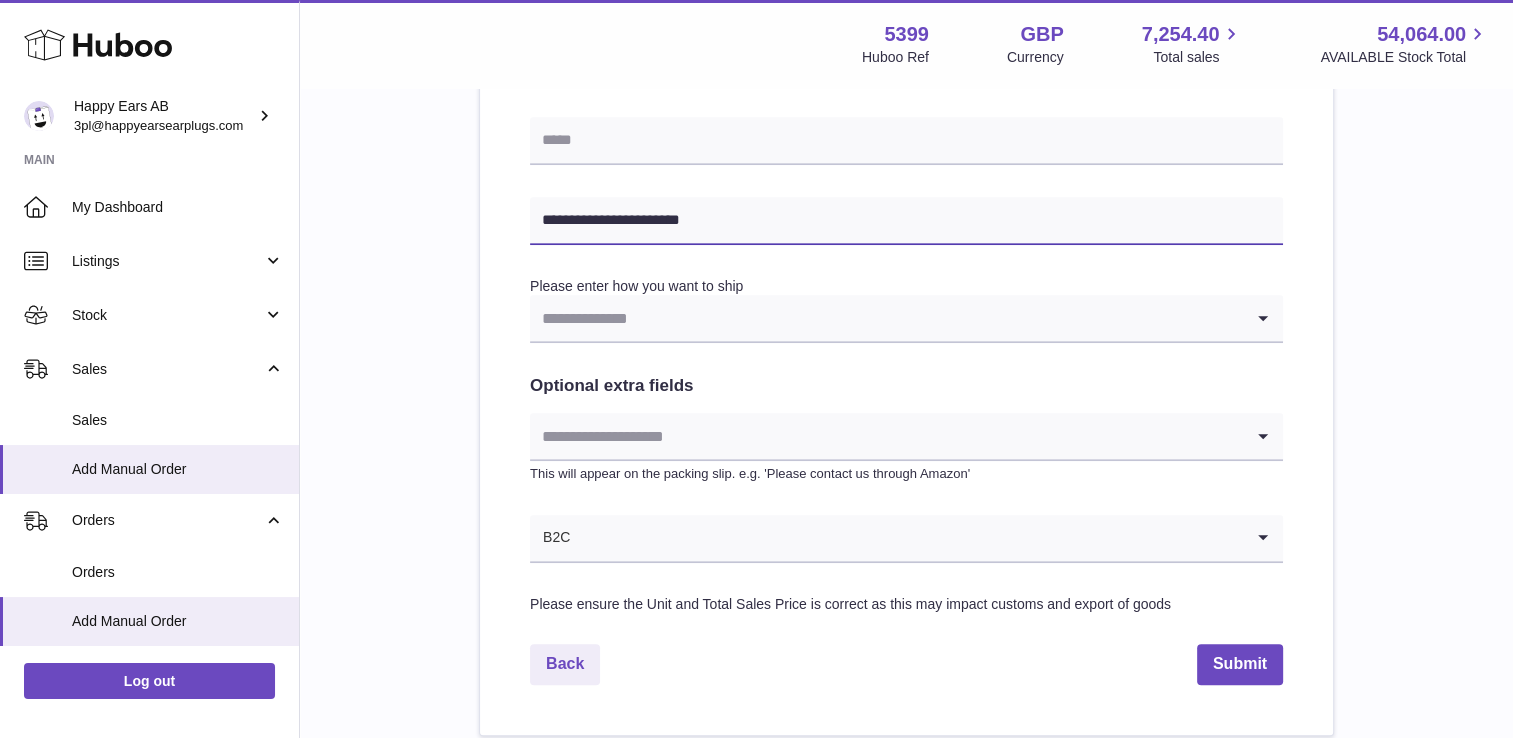 type on "**********" 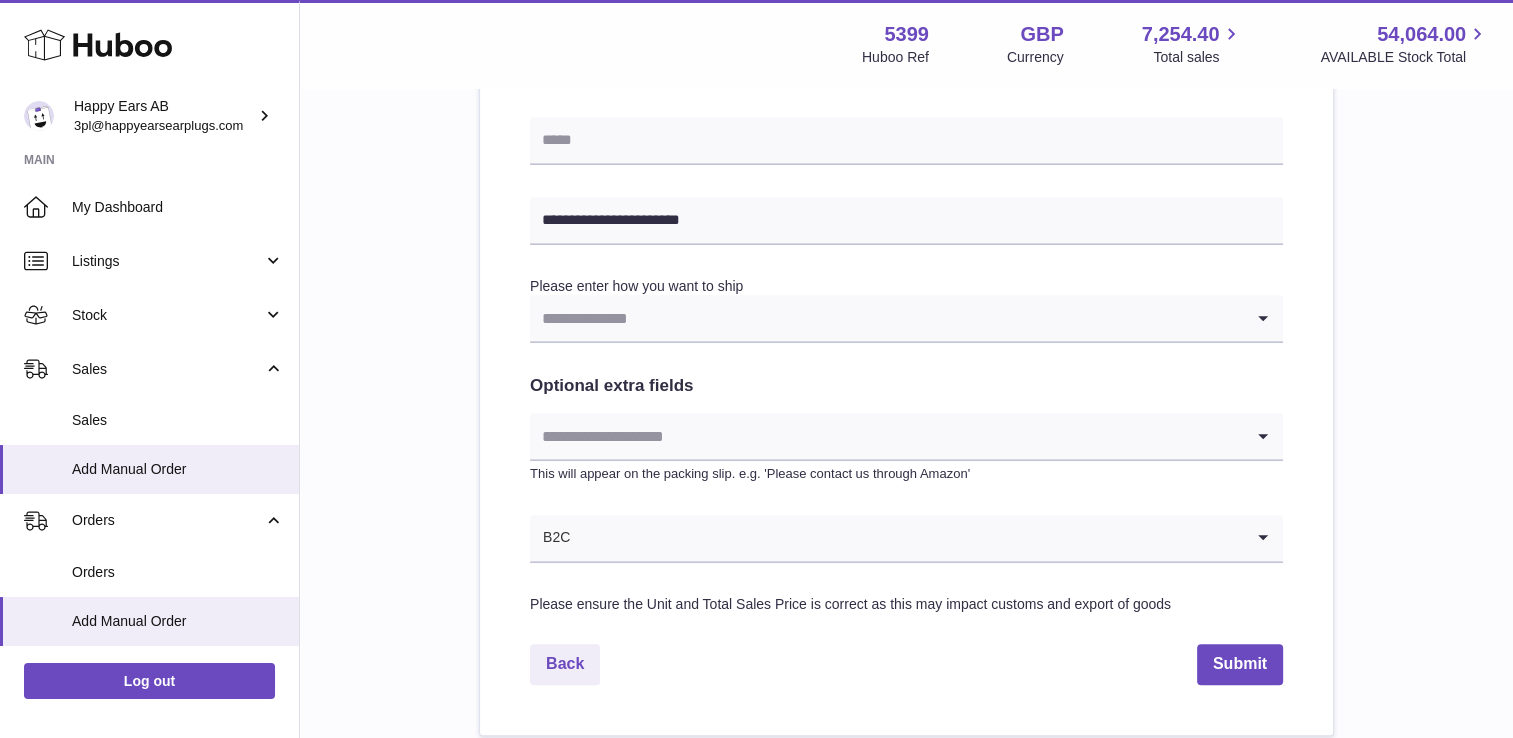 click on "**********" at bounding box center (906, 16) 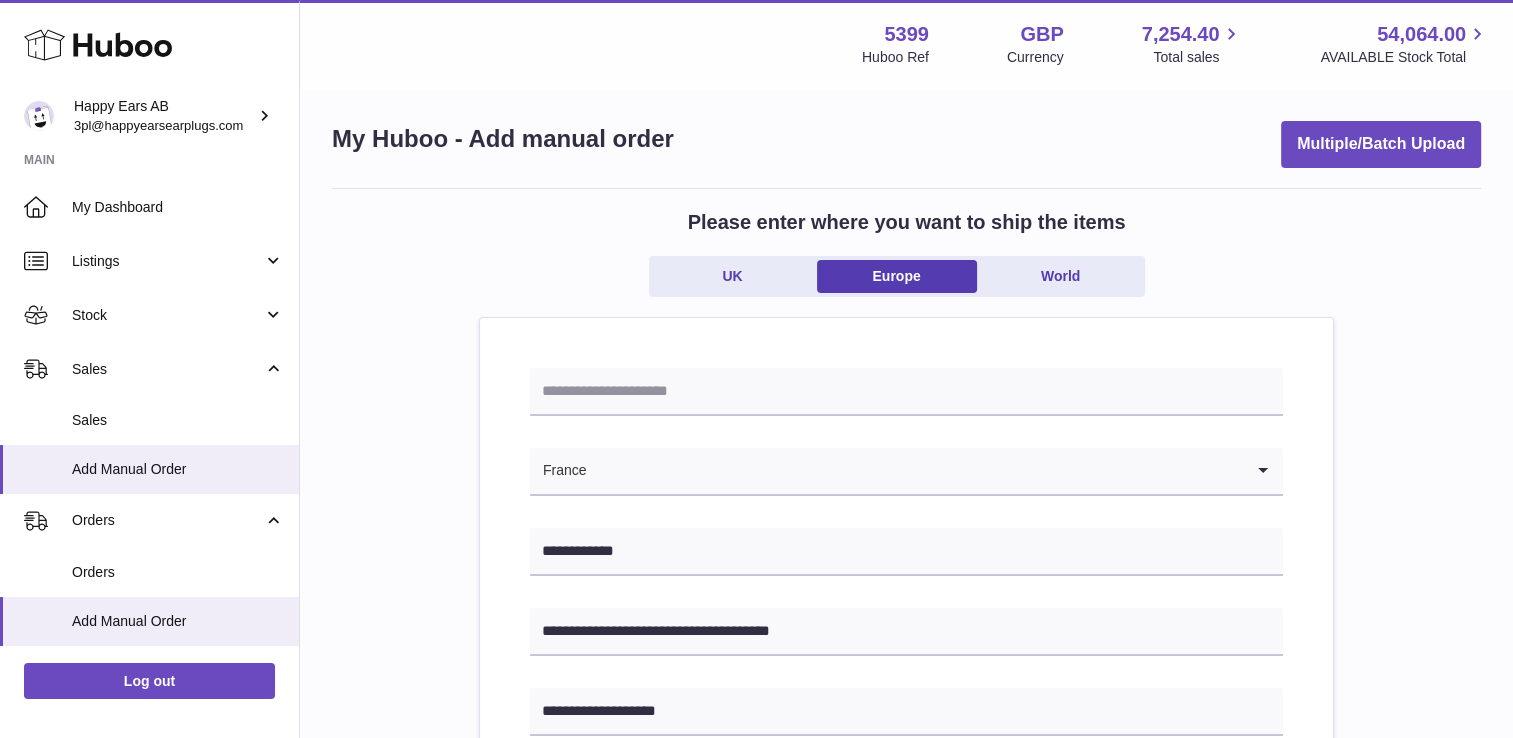 scroll, scrollTop: 0, scrollLeft: 0, axis: both 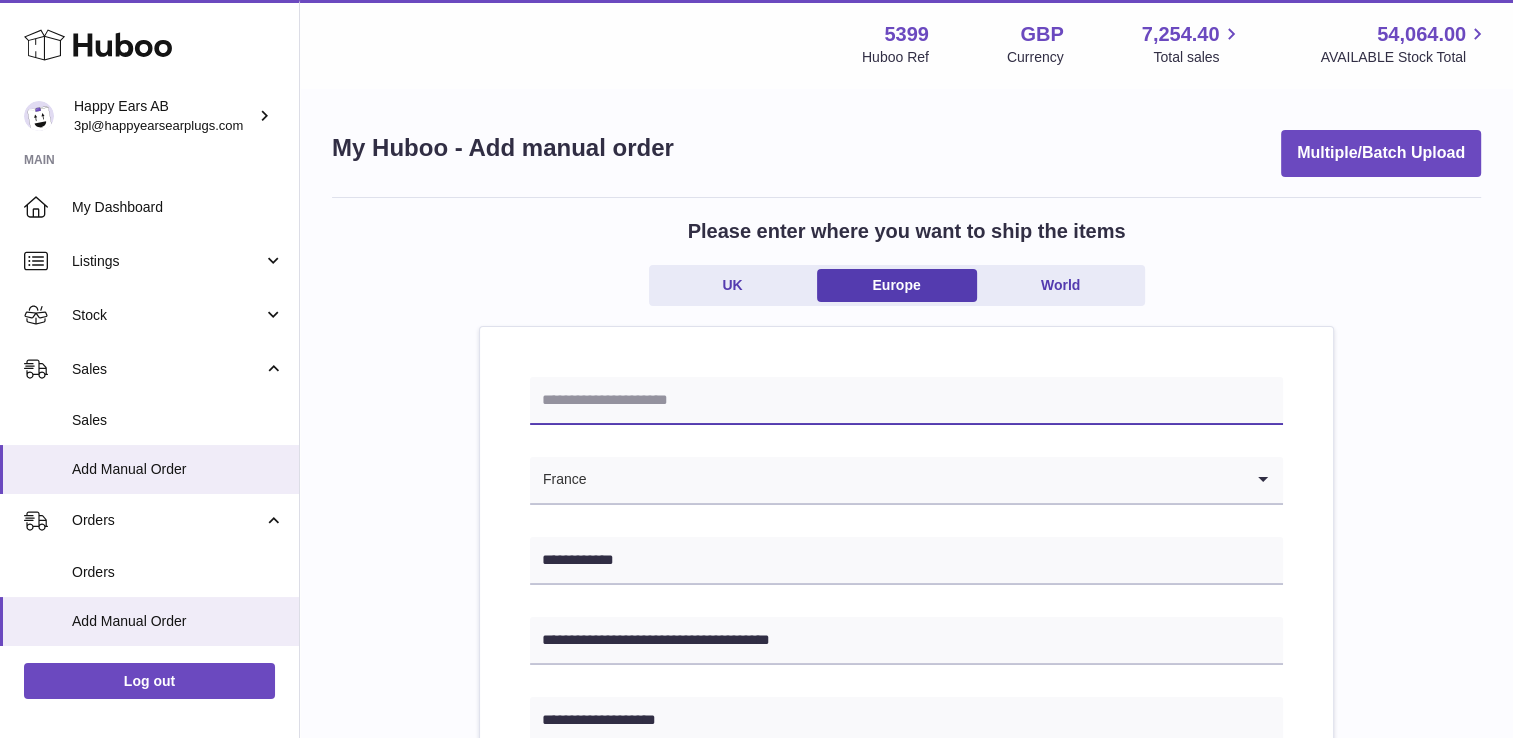 paste on "*****" 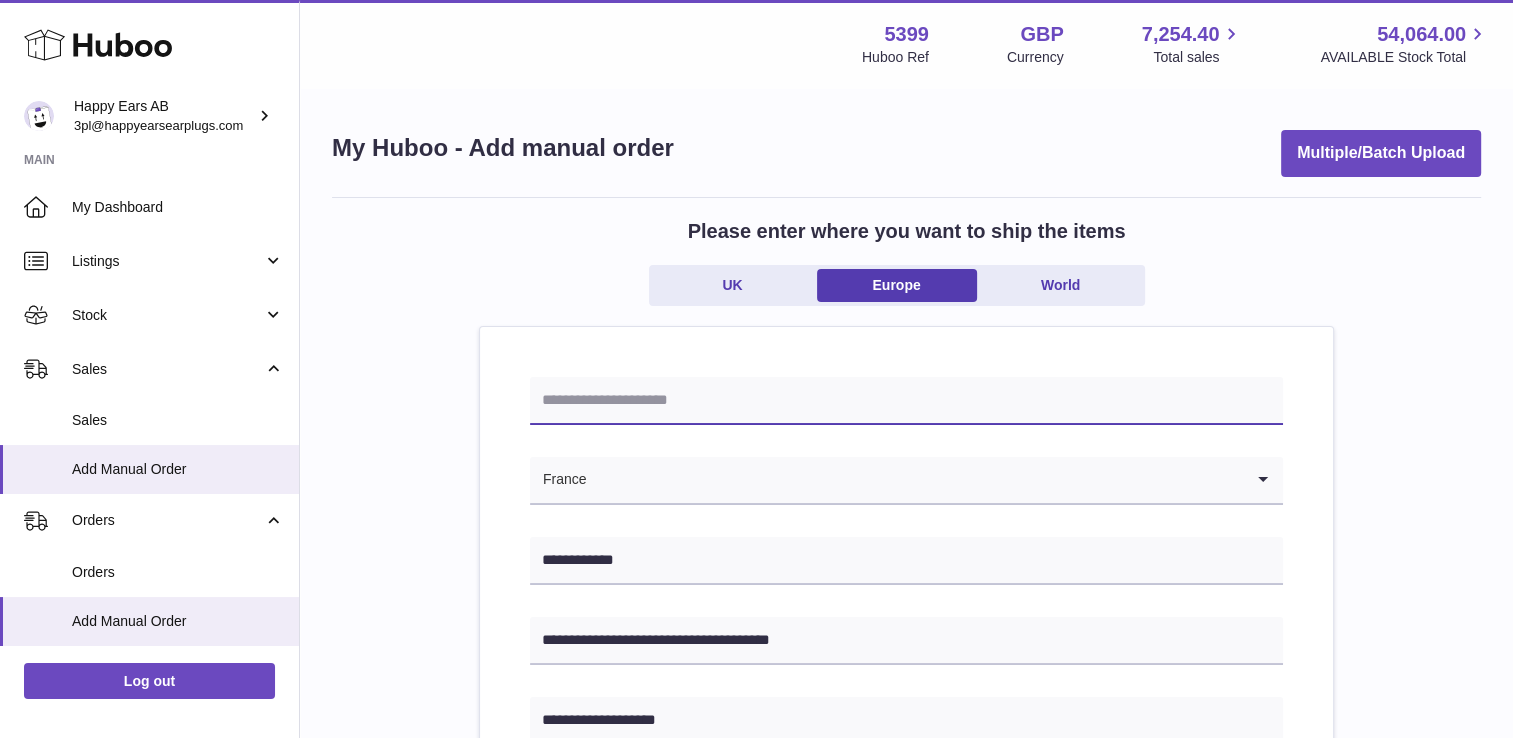 click at bounding box center (906, 401) 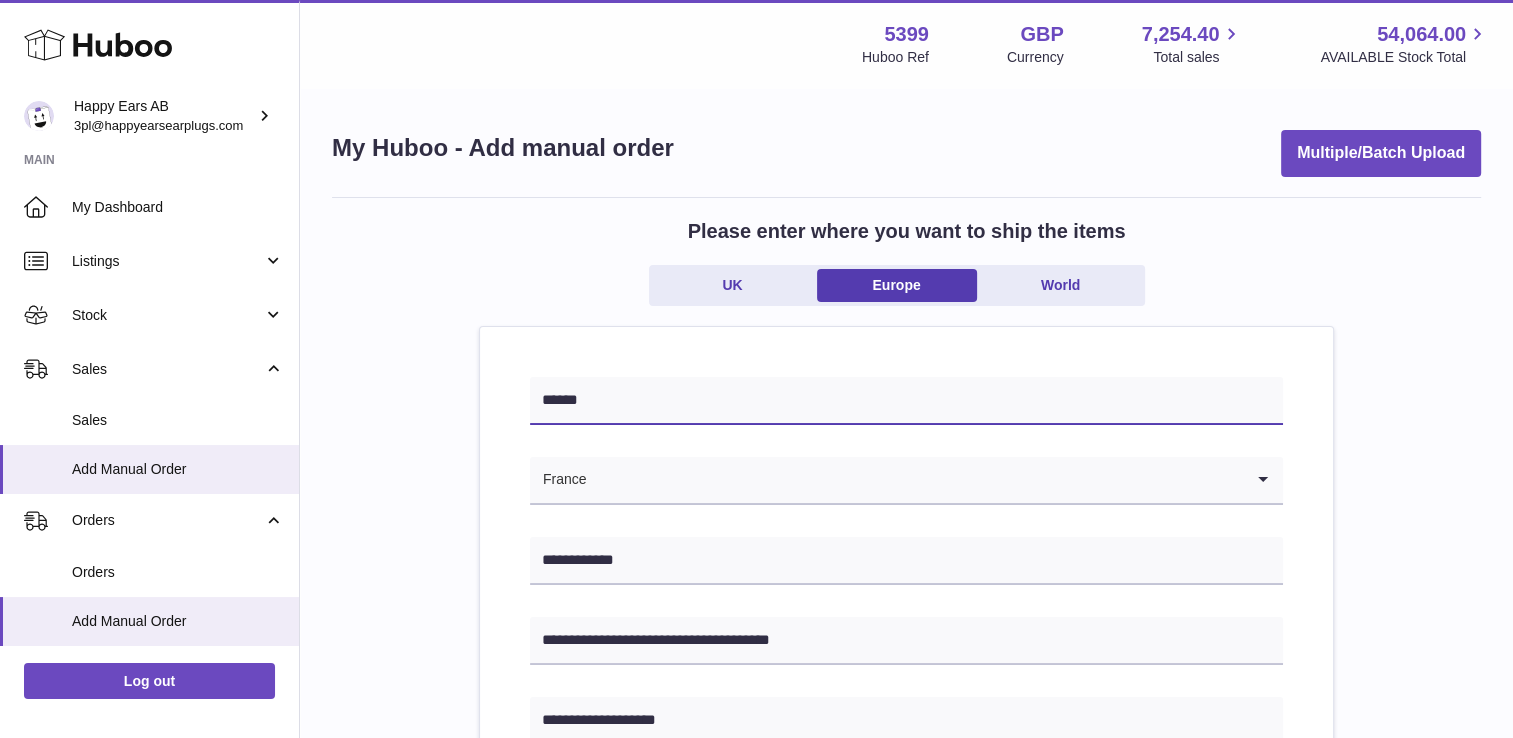 type on "******" 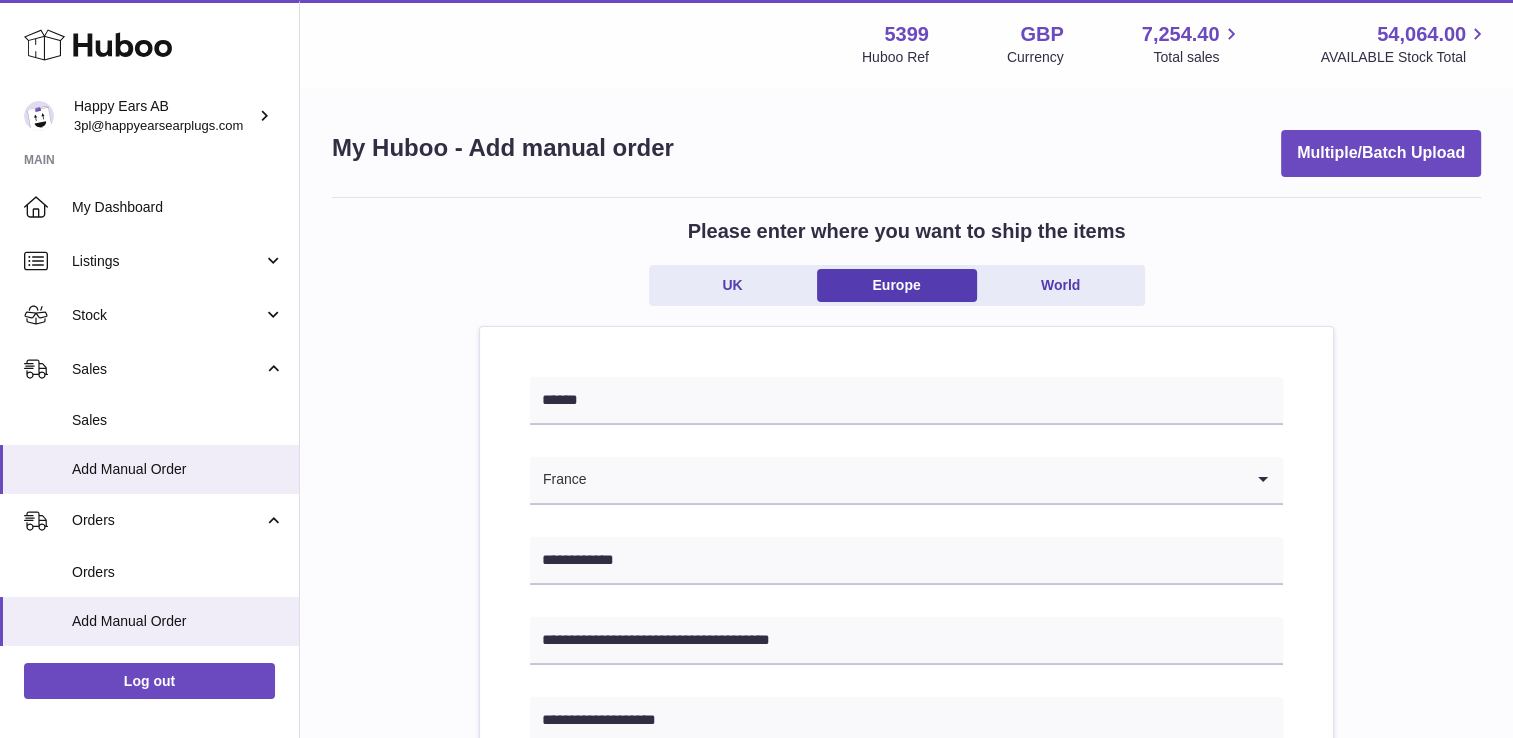 click on "Please enter where you want to ship the items
UK
Europe
World" at bounding box center [906, 272] 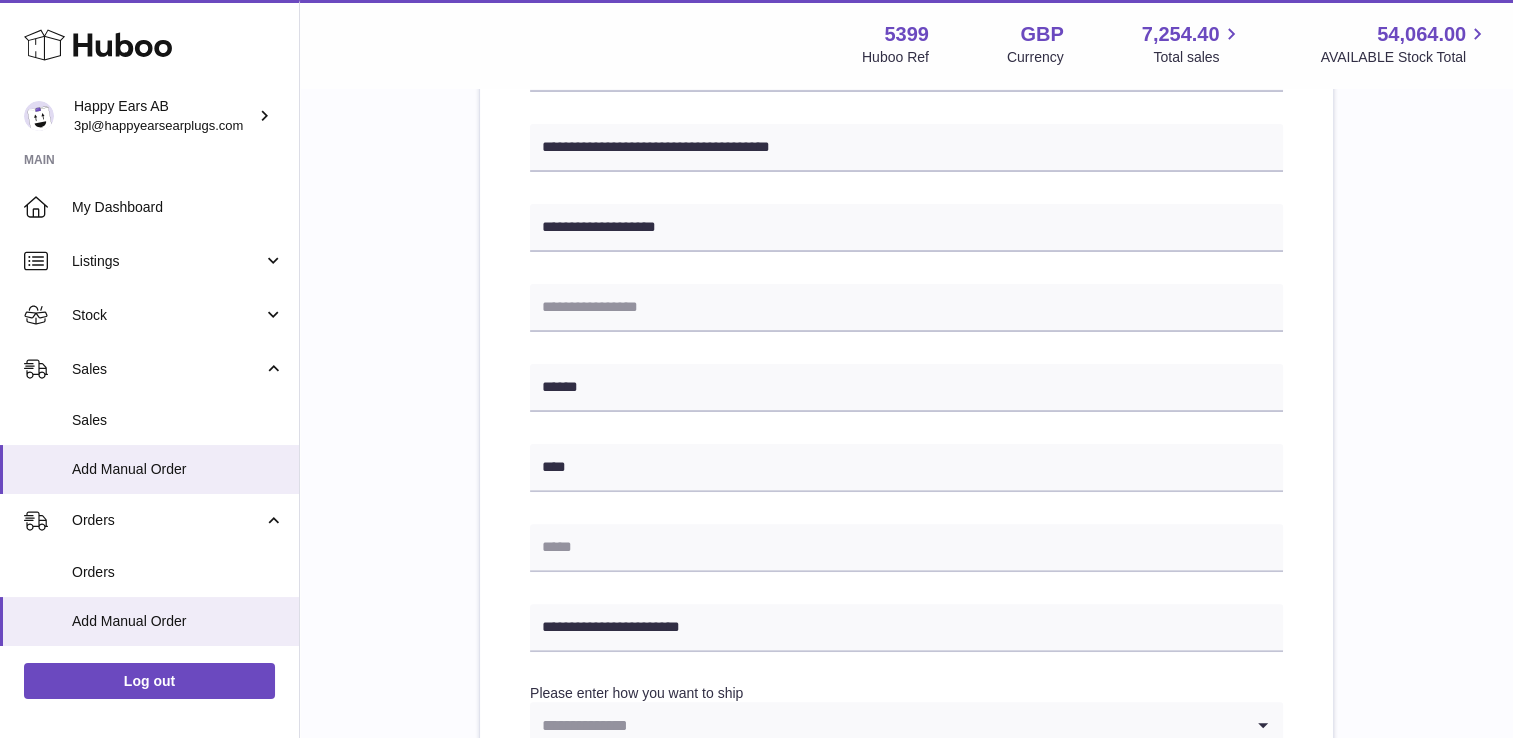scroll, scrollTop: 500, scrollLeft: 0, axis: vertical 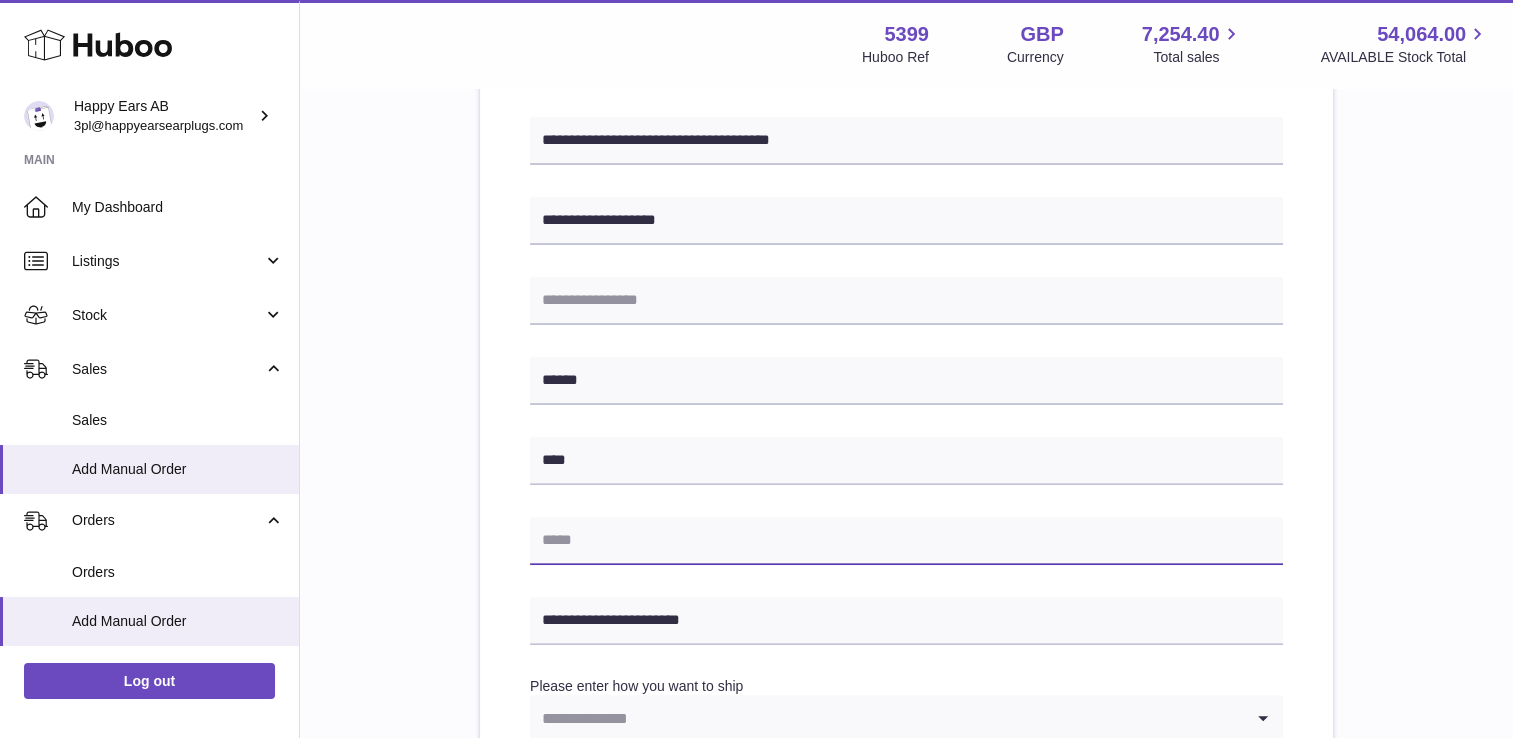 click at bounding box center (906, 541) 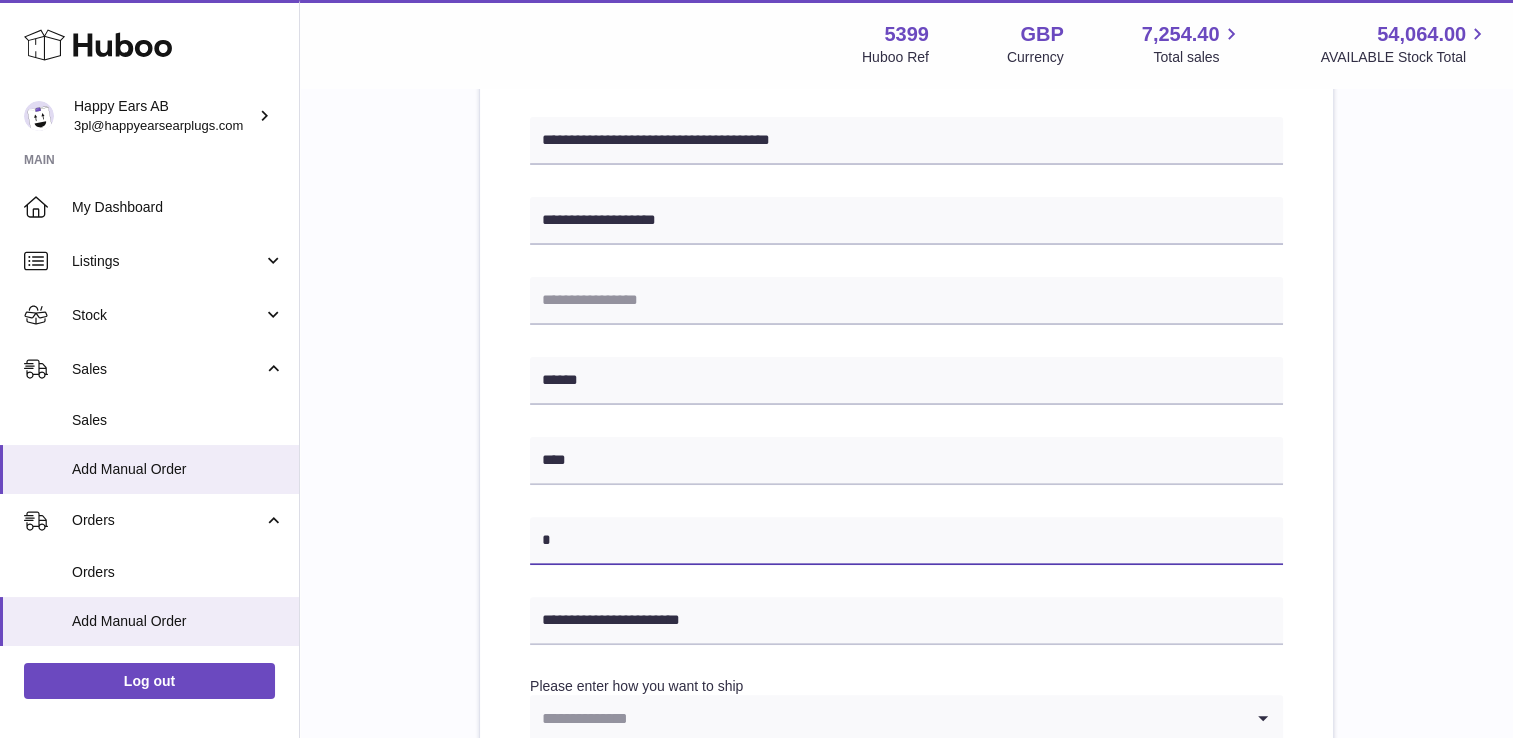 type on "*" 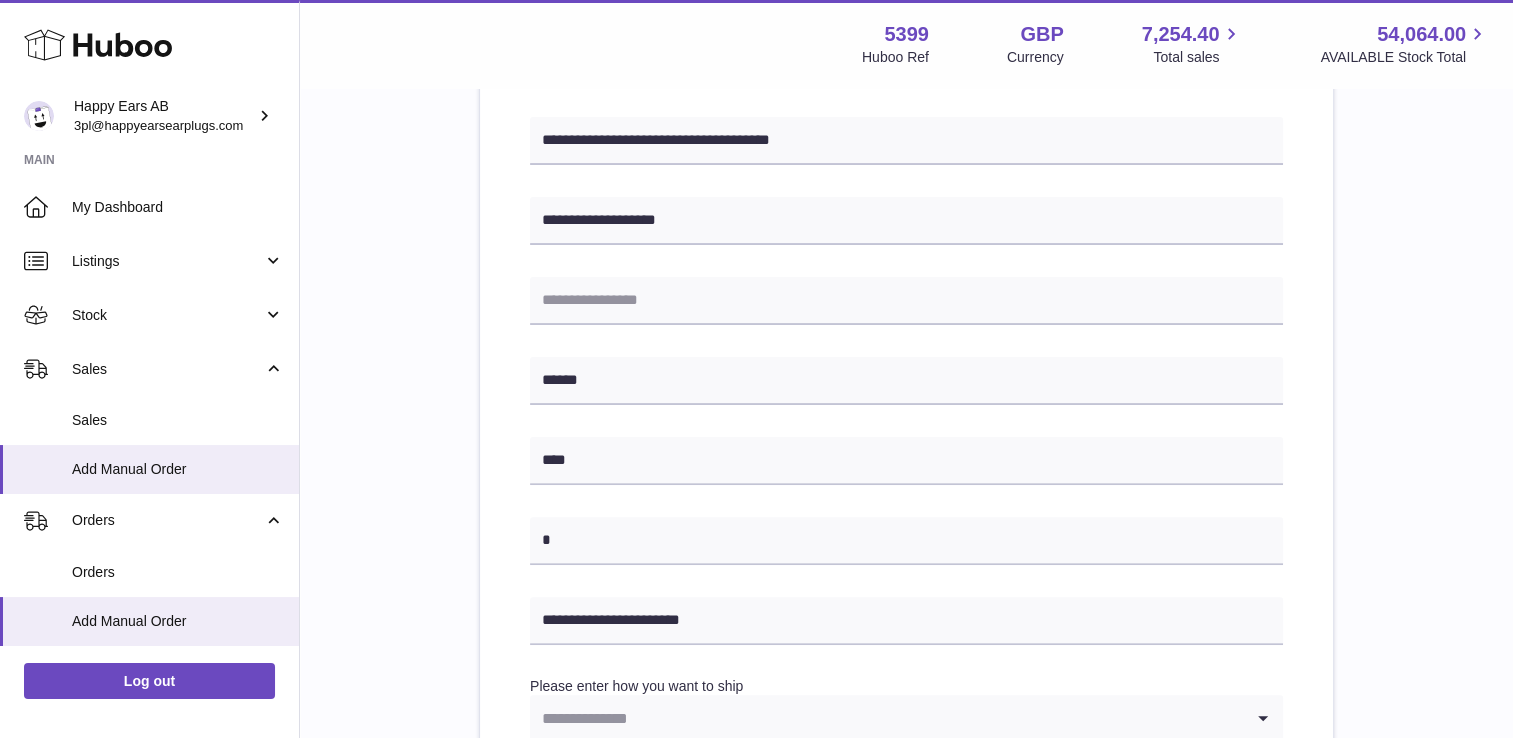 click on "**********" at bounding box center (906, 416) 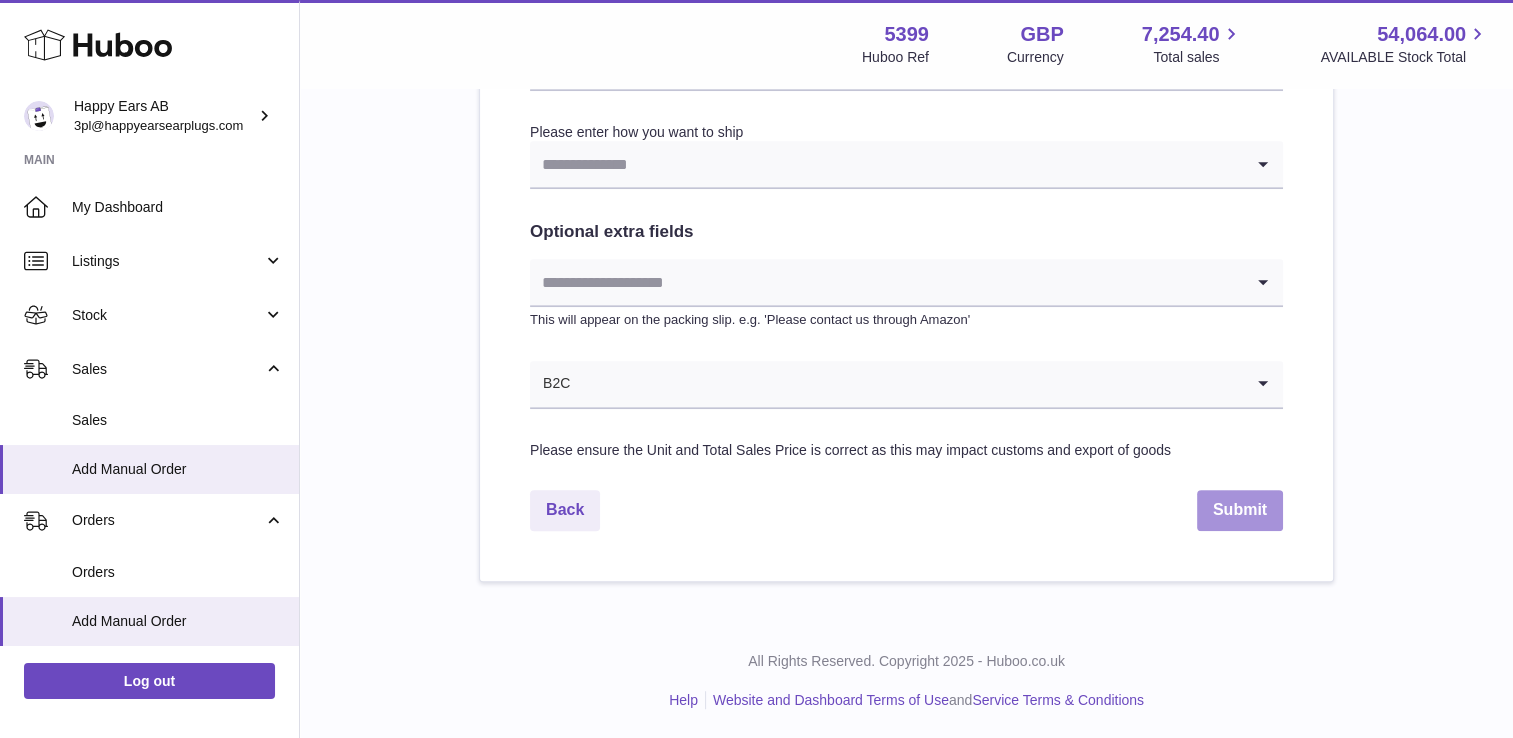 click on "Submit" at bounding box center [1240, 510] 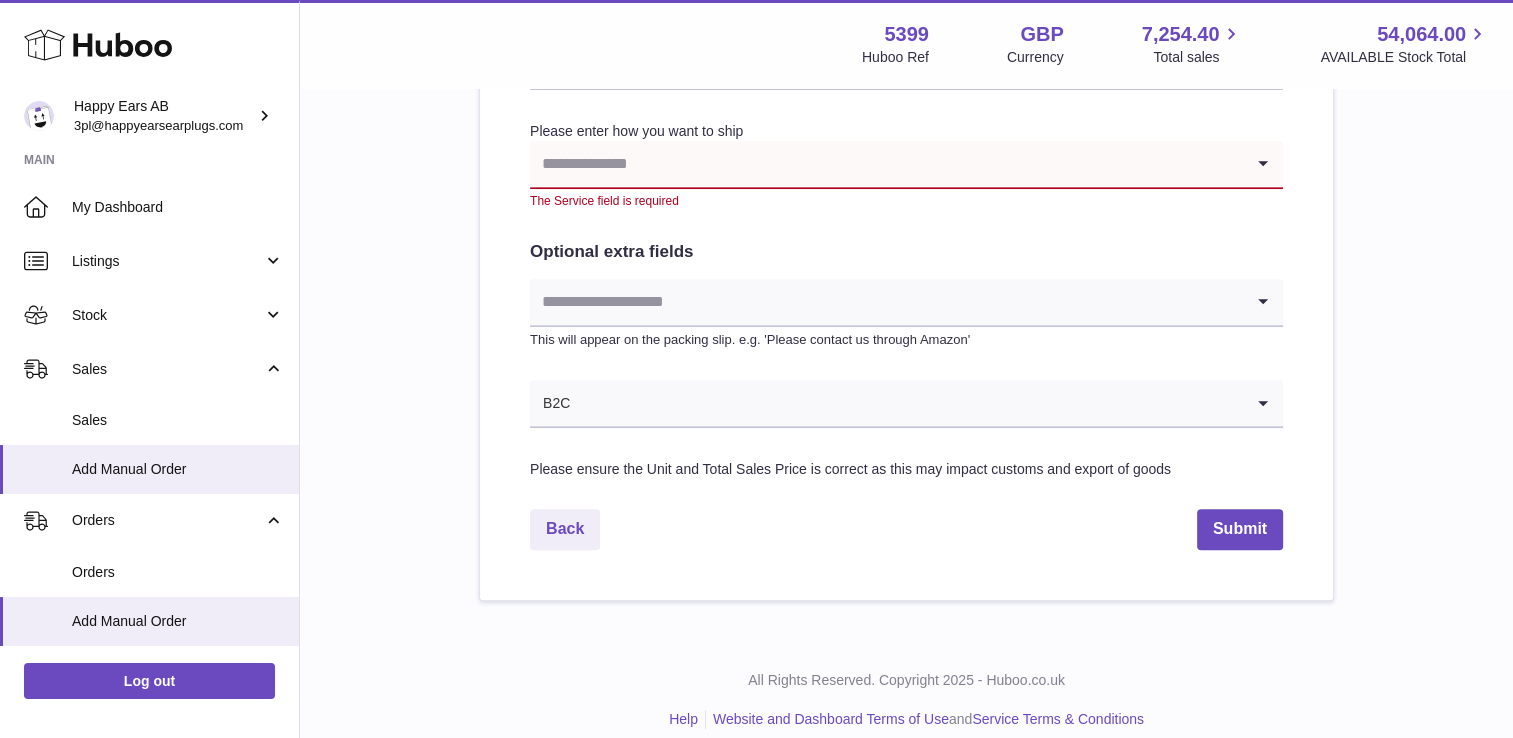 click at bounding box center [886, 164] 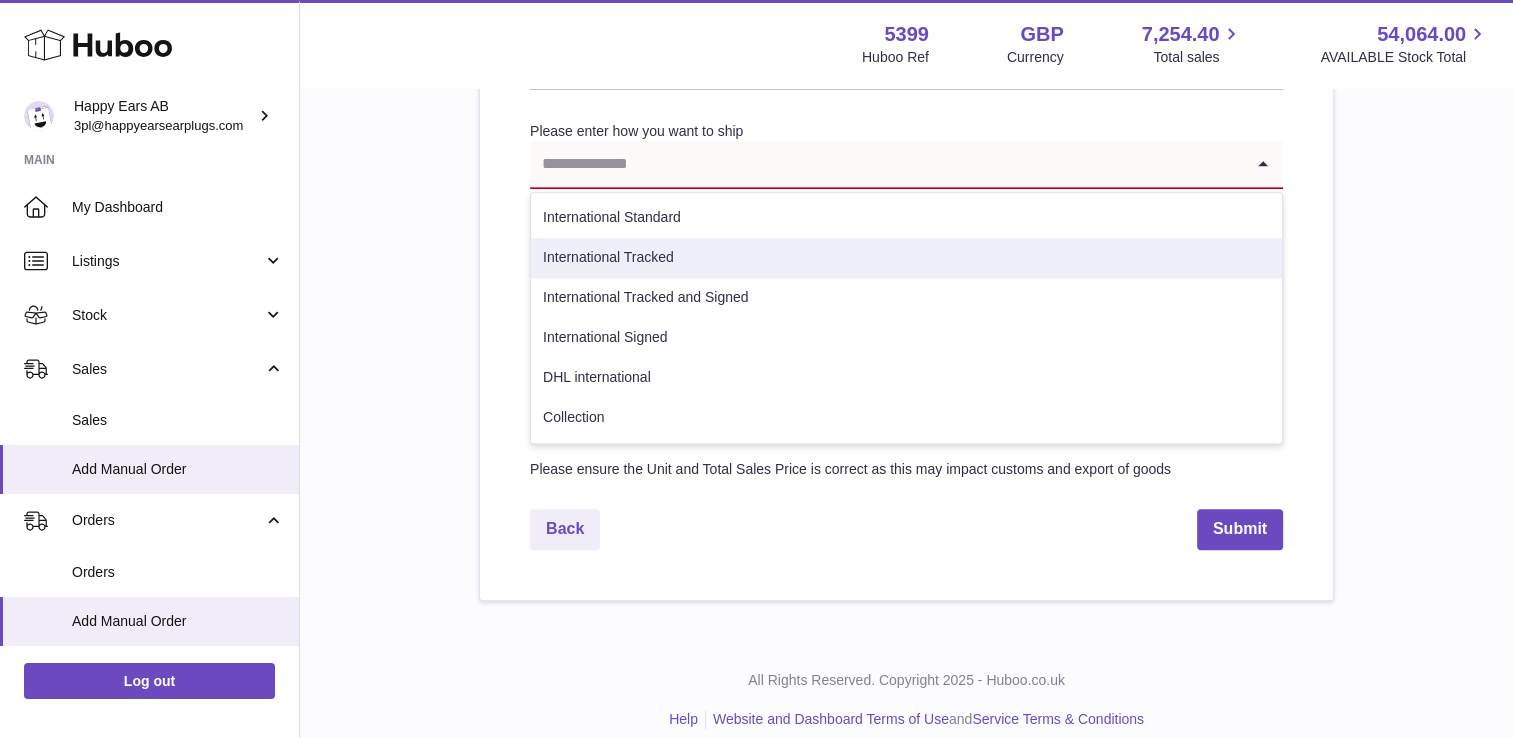 click on "International Tracked" at bounding box center [906, 258] 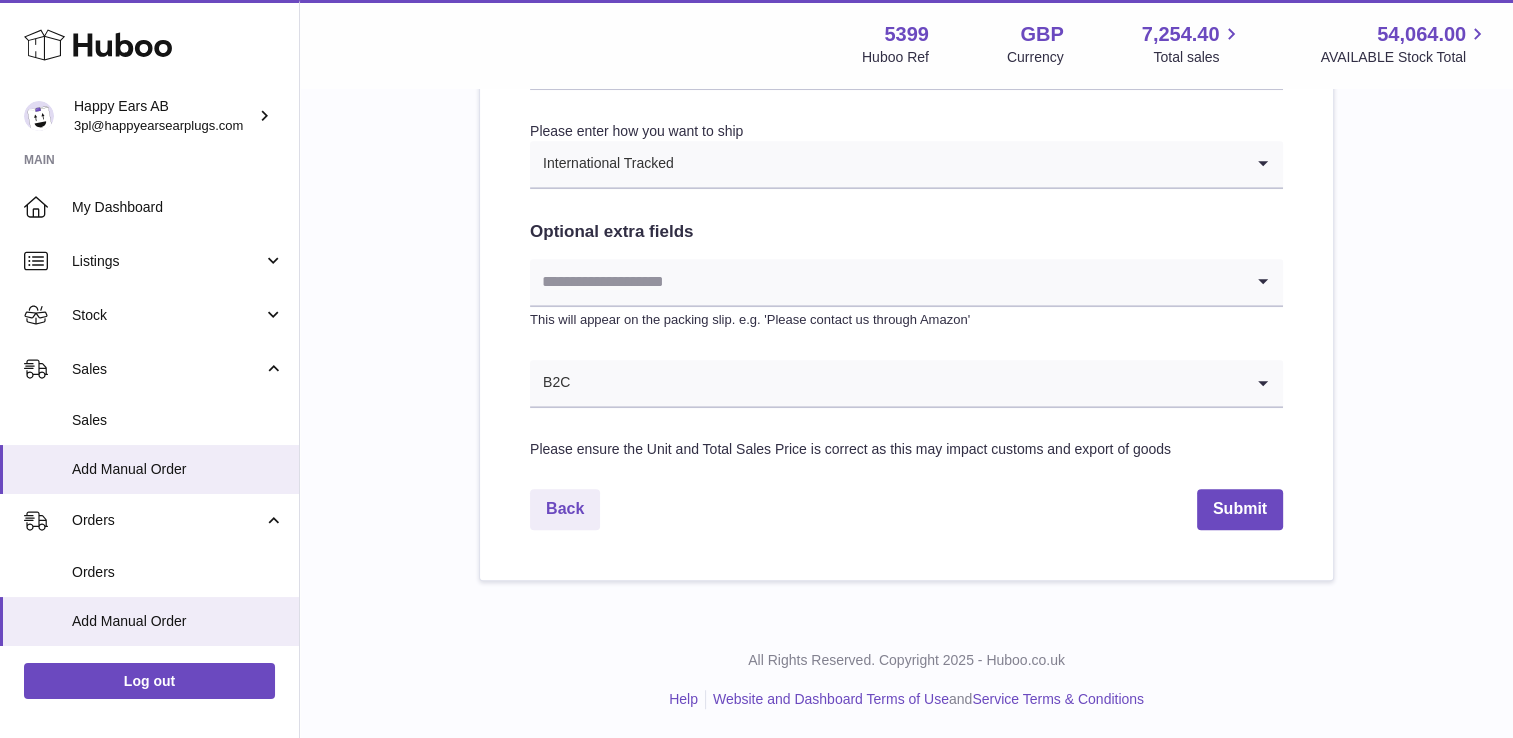 scroll, scrollTop: 1074, scrollLeft: 0, axis: vertical 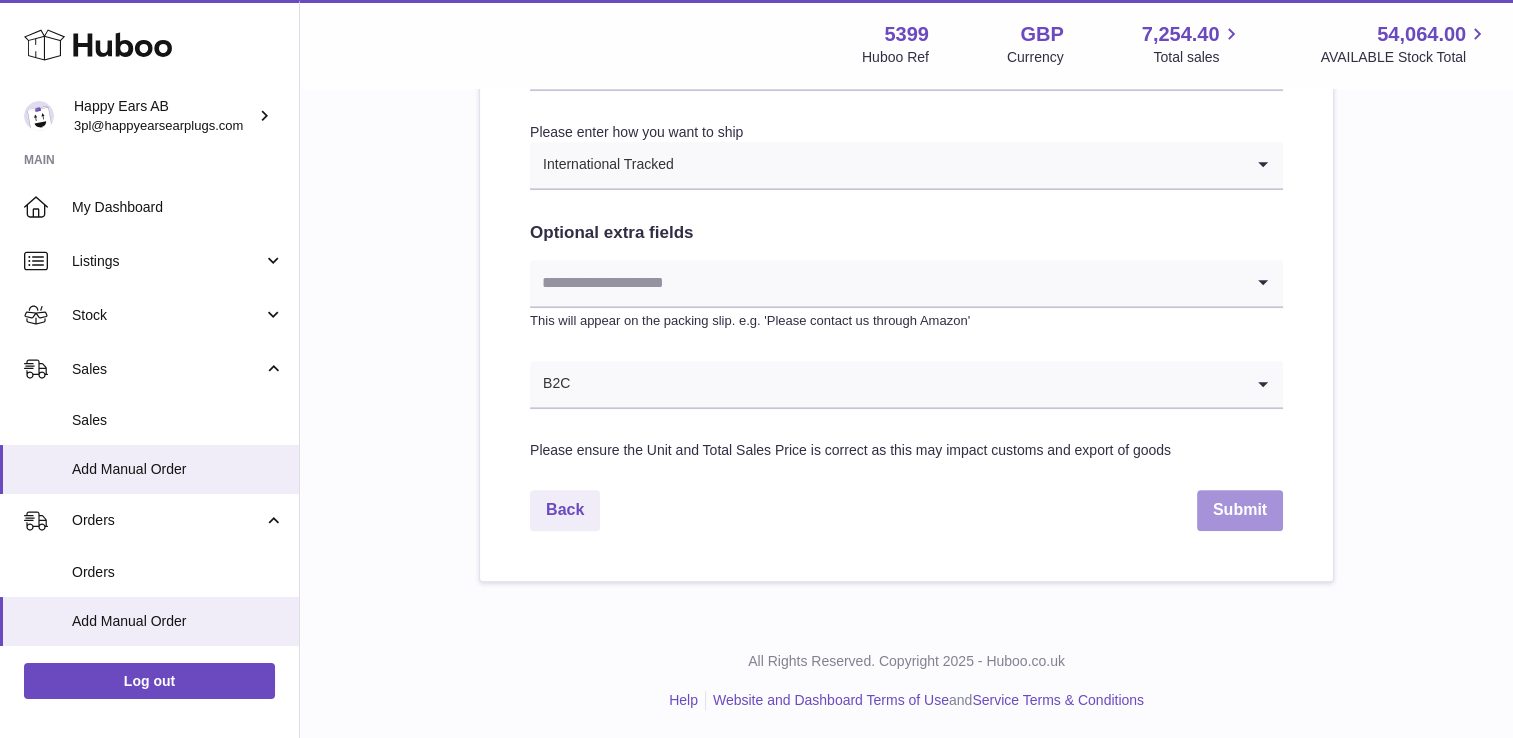click on "Submit" at bounding box center (1240, 510) 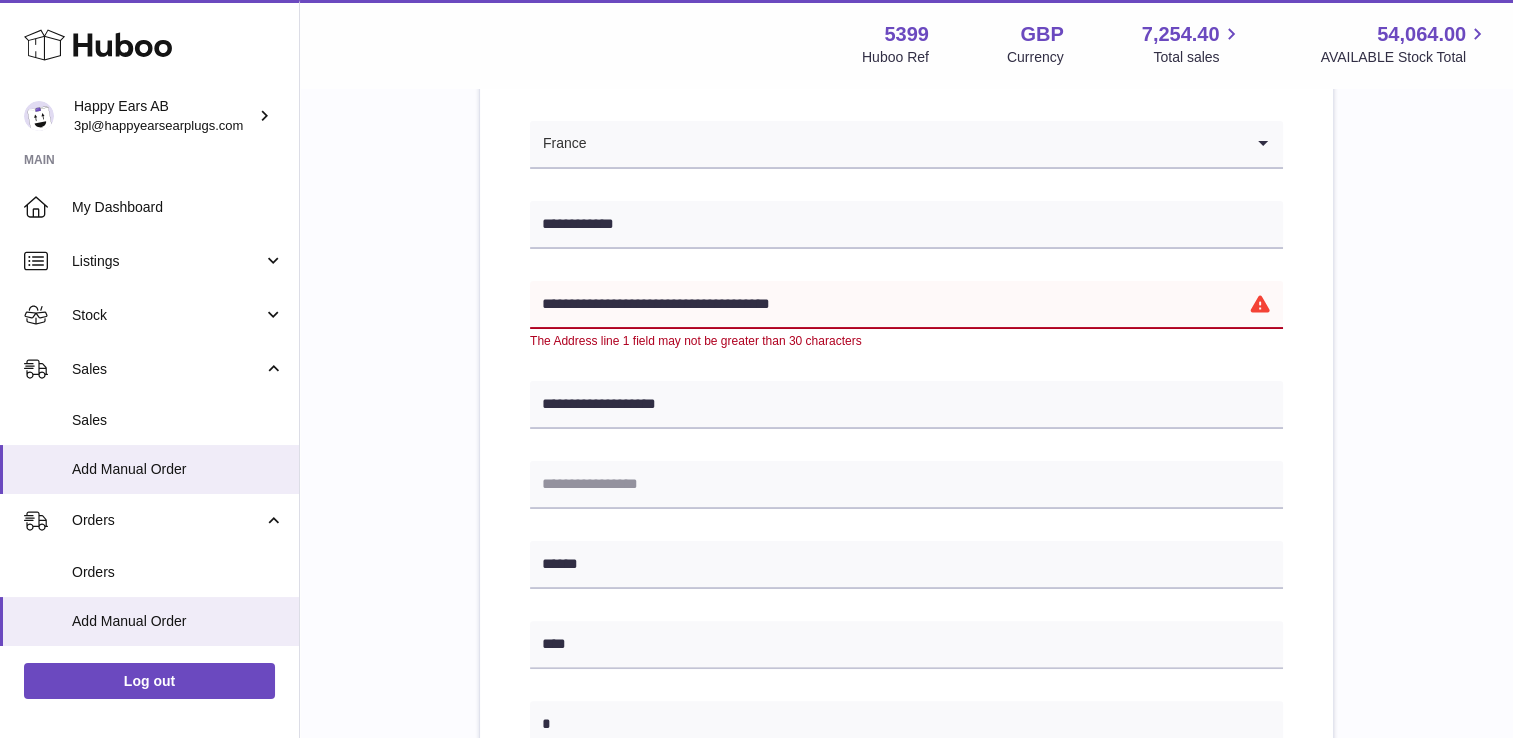 scroll, scrollTop: 374, scrollLeft: 0, axis: vertical 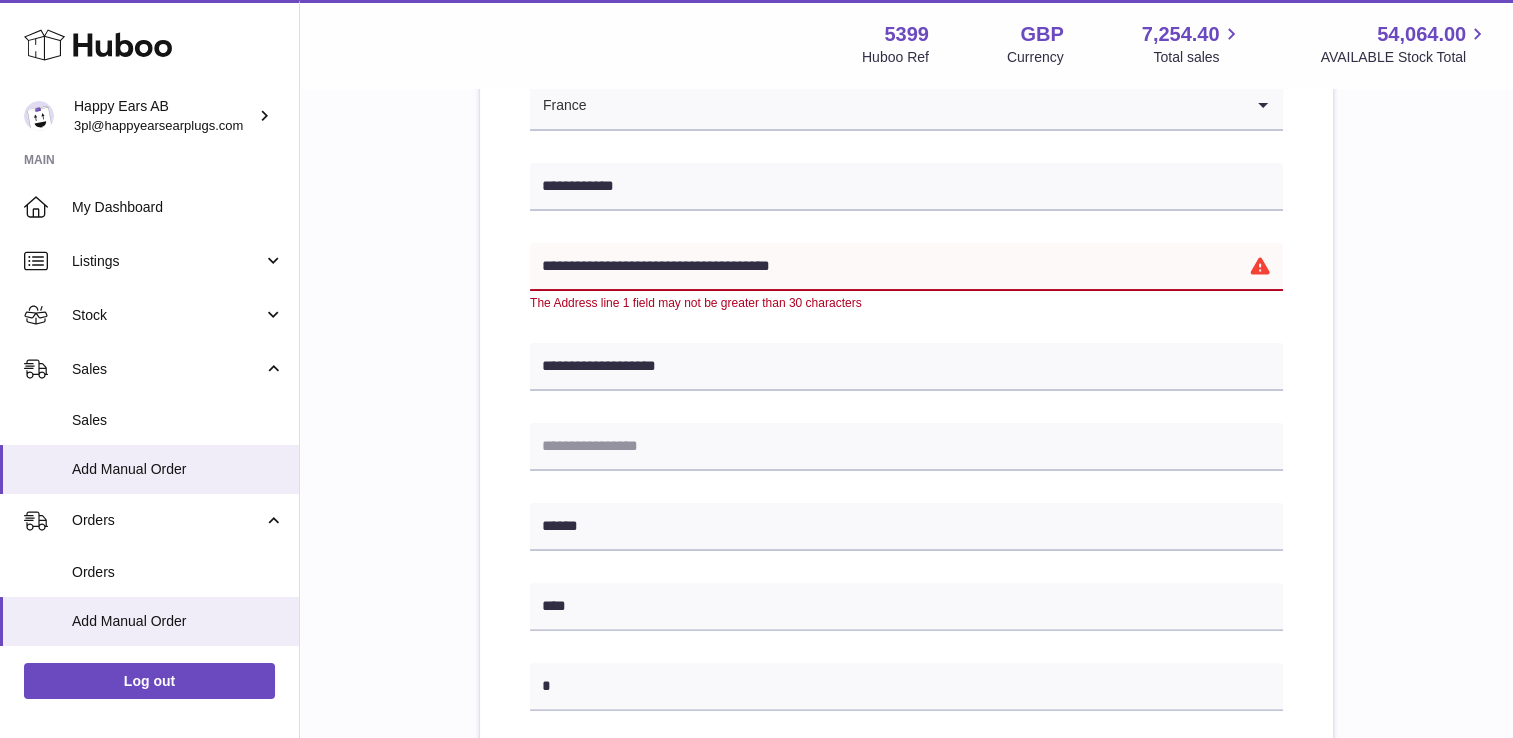 click on "**********" at bounding box center (906, 267) 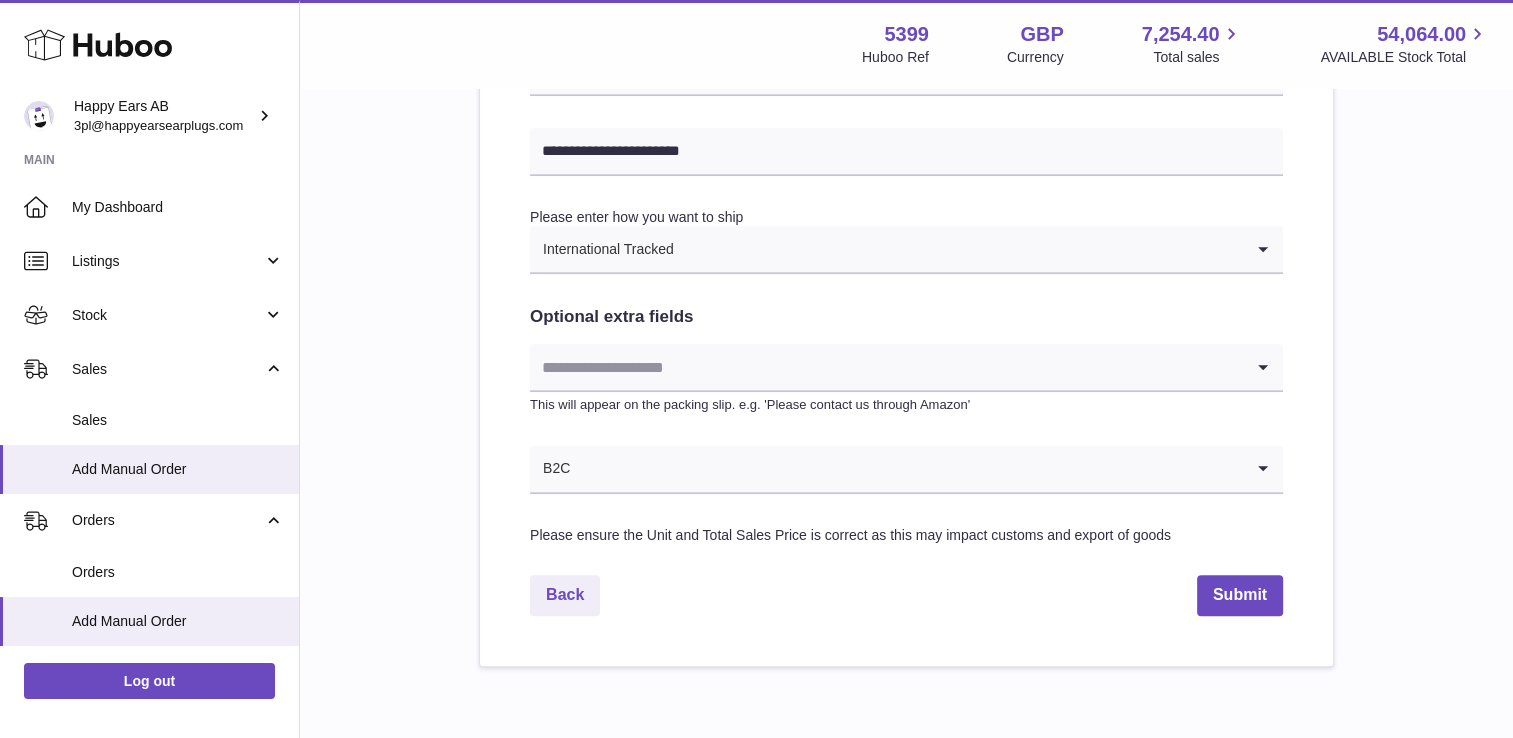scroll, scrollTop: 1054, scrollLeft: 0, axis: vertical 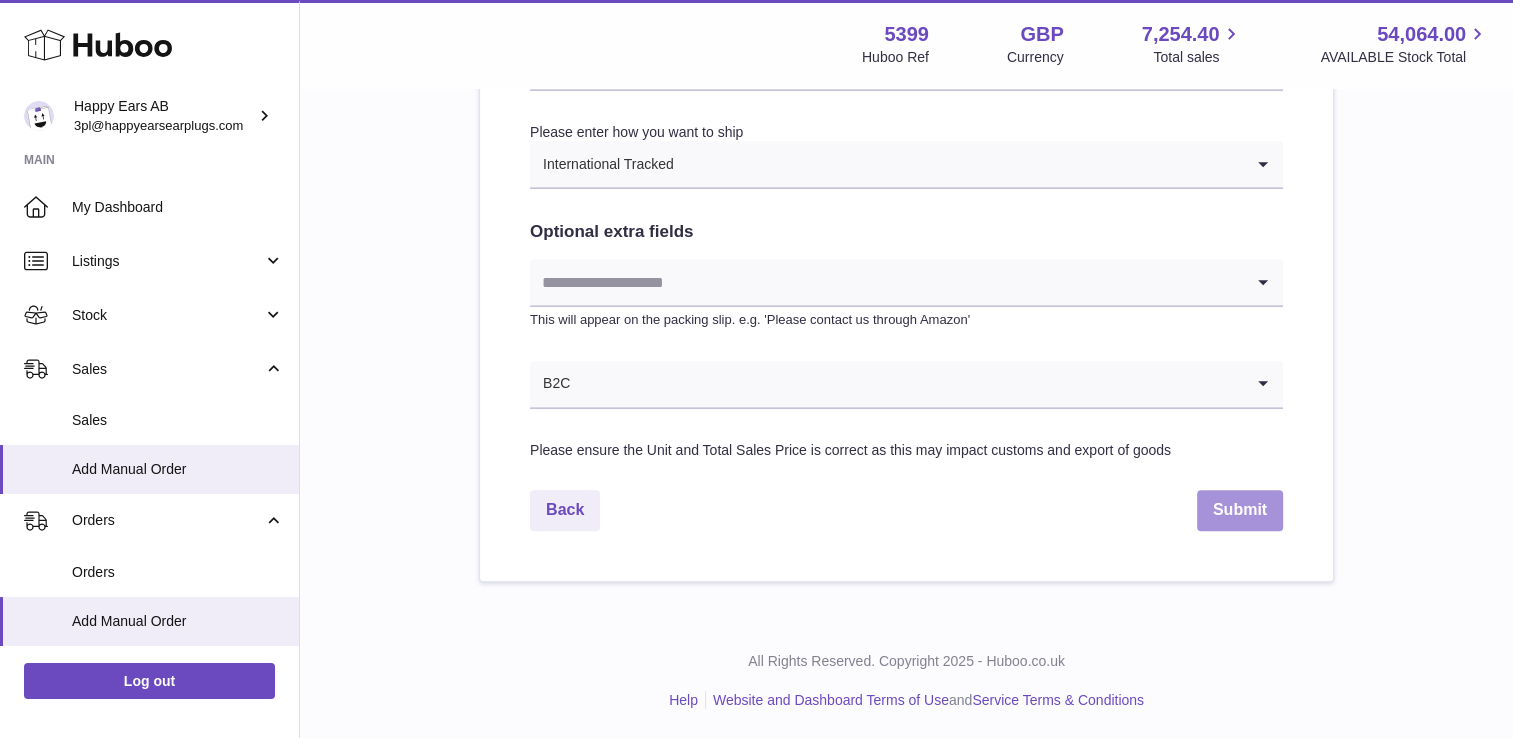 type on "**********" 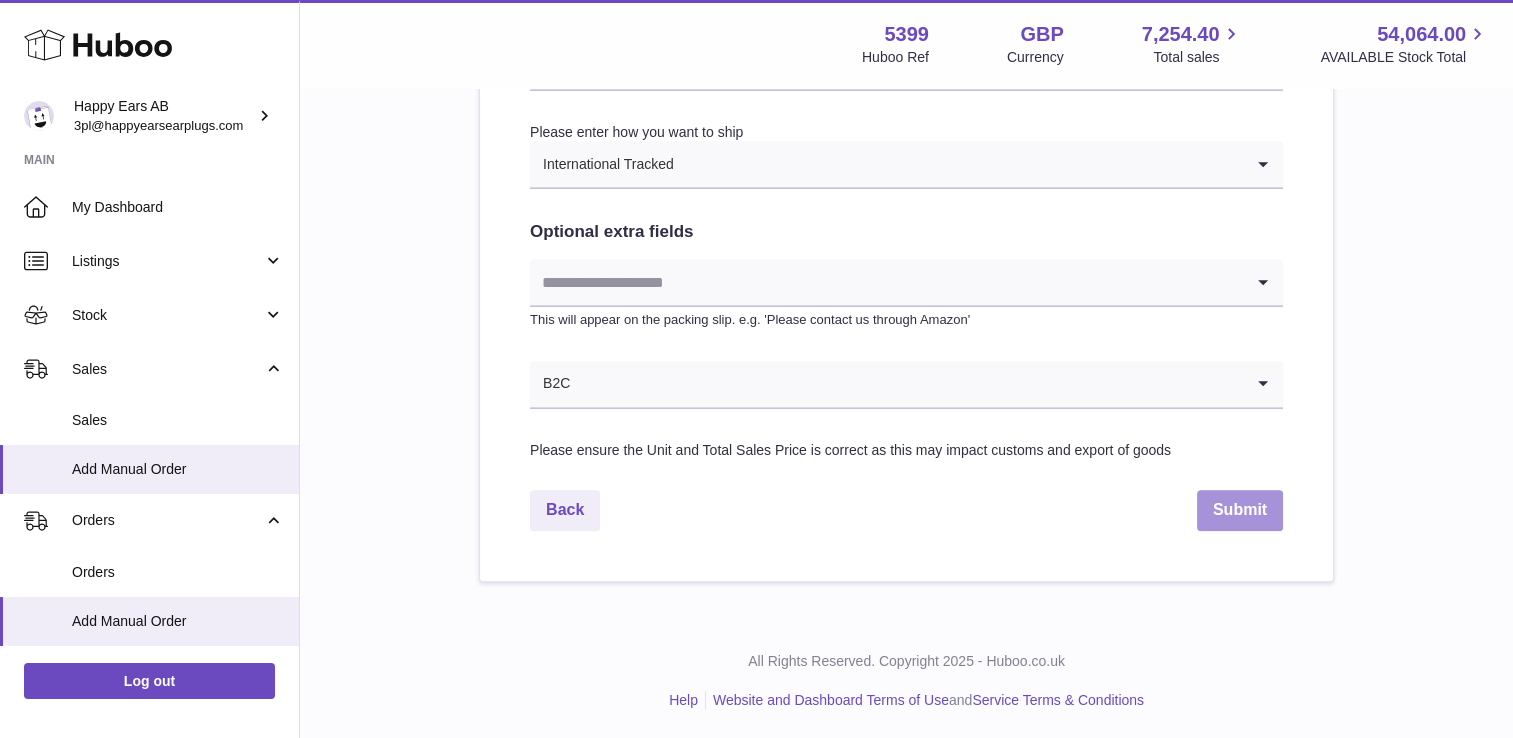 click on "Submit" at bounding box center (1240, 510) 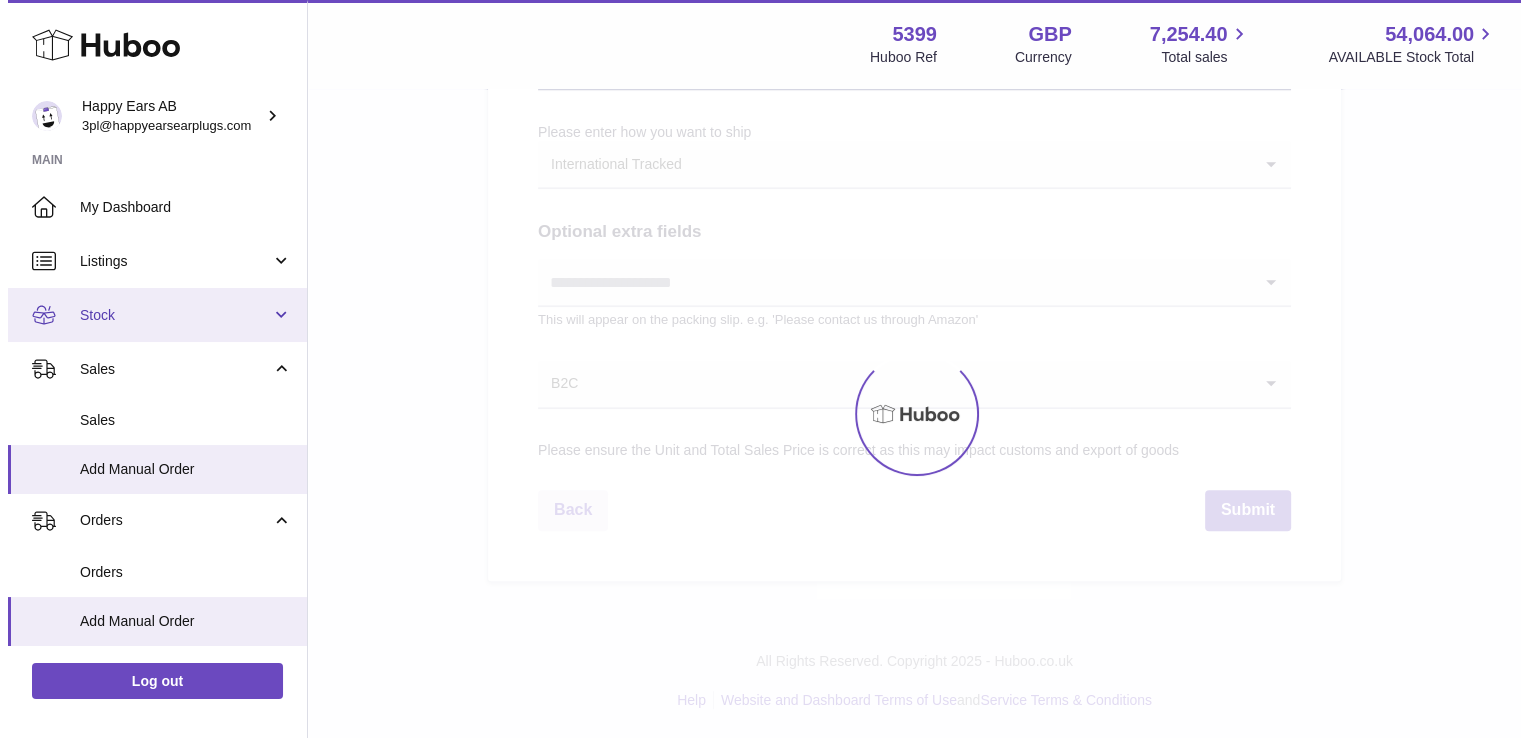 scroll, scrollTop: 0, scrollLeft: 0, axis: both 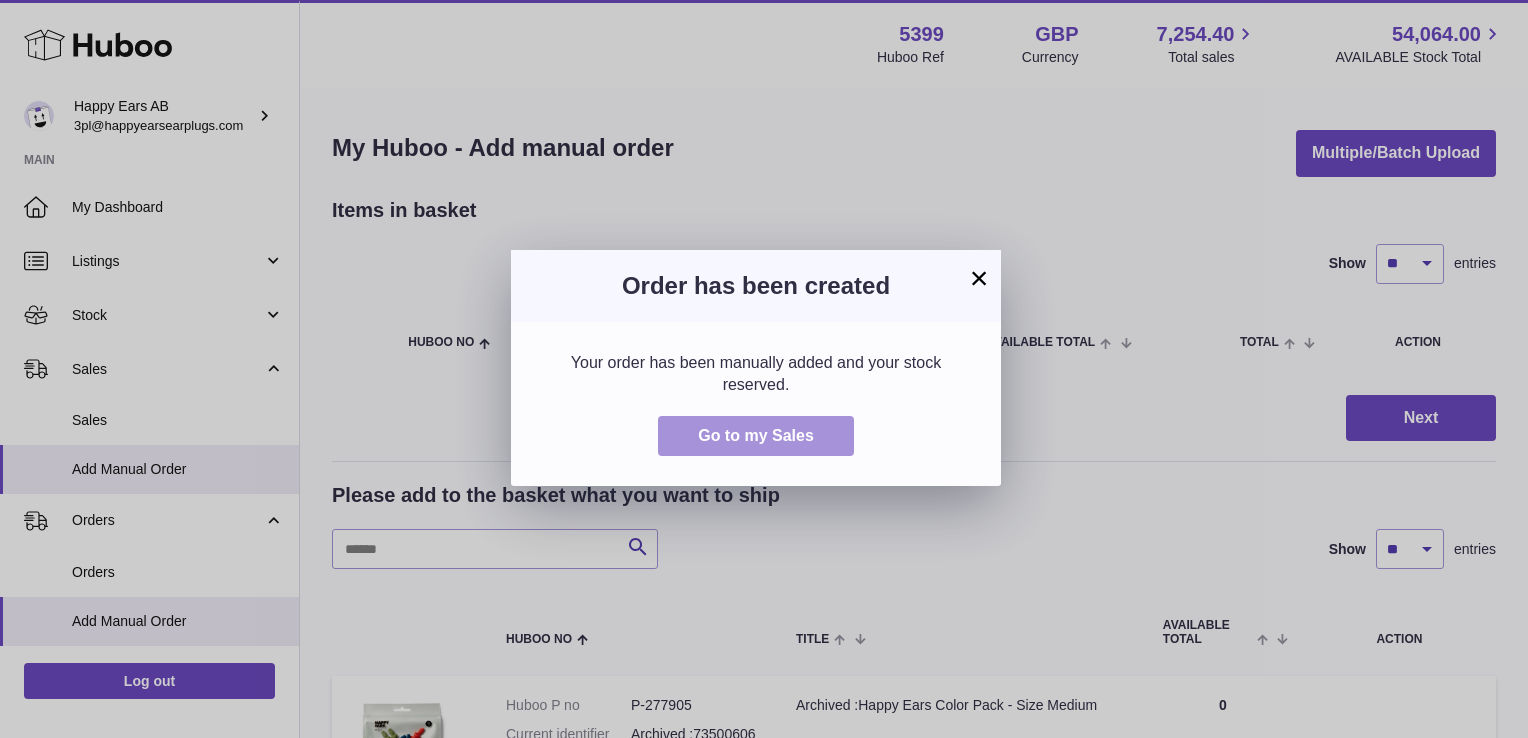 click on "Go to my Sales" at bounding box center (756, 435) 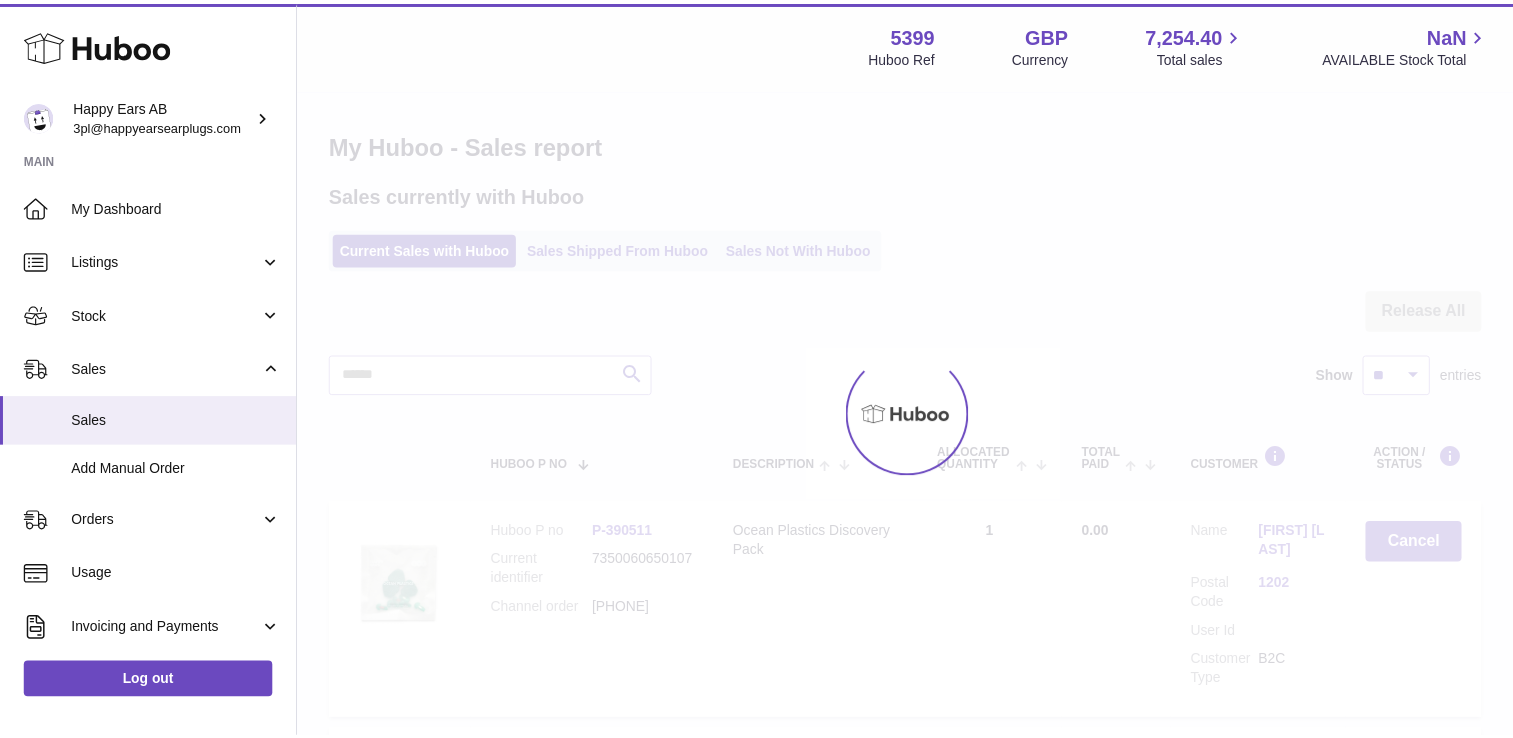 scroll, scrollTop: 0, scrollLeft: 0, axis: both 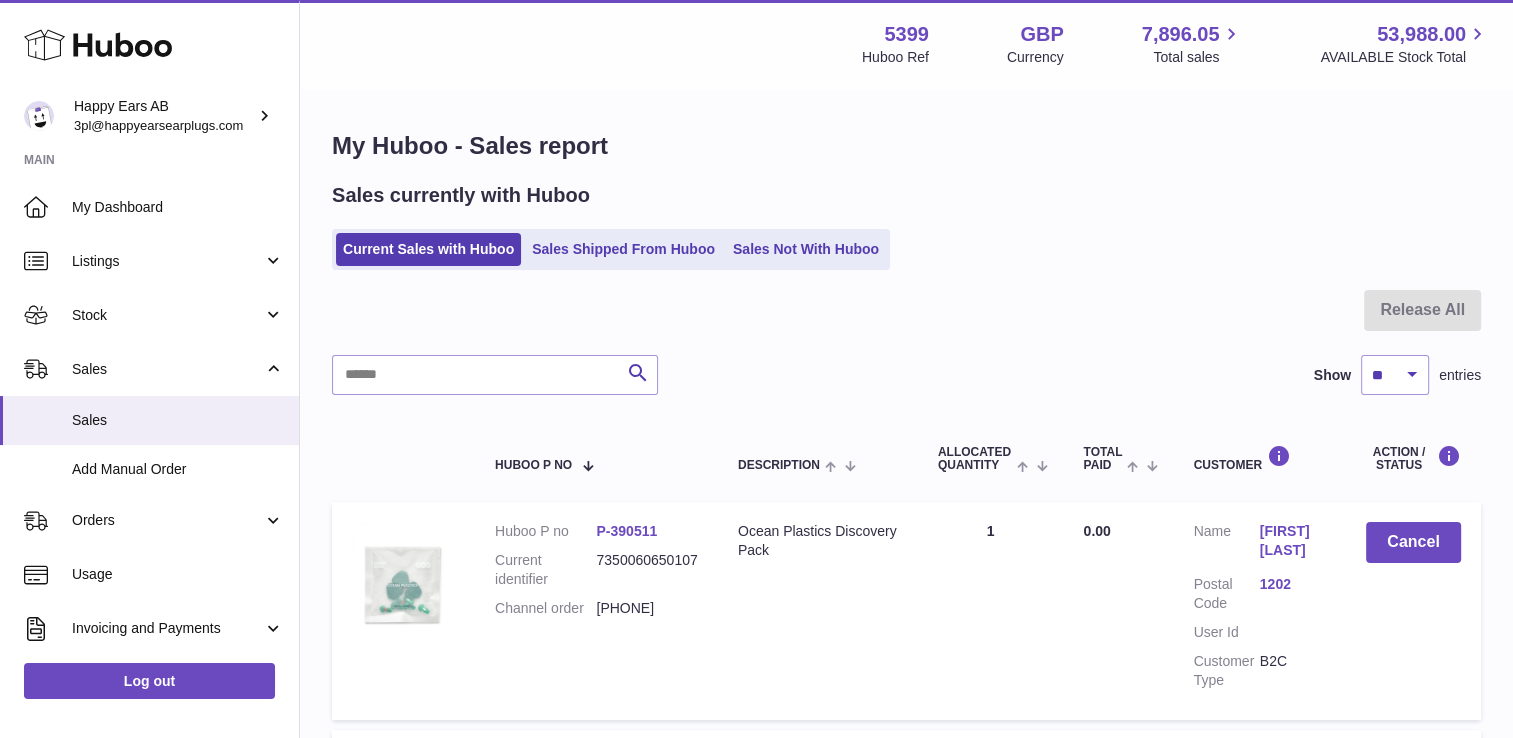 click on "[FIRST] [LAST]" at bounding box center (1293, 541) 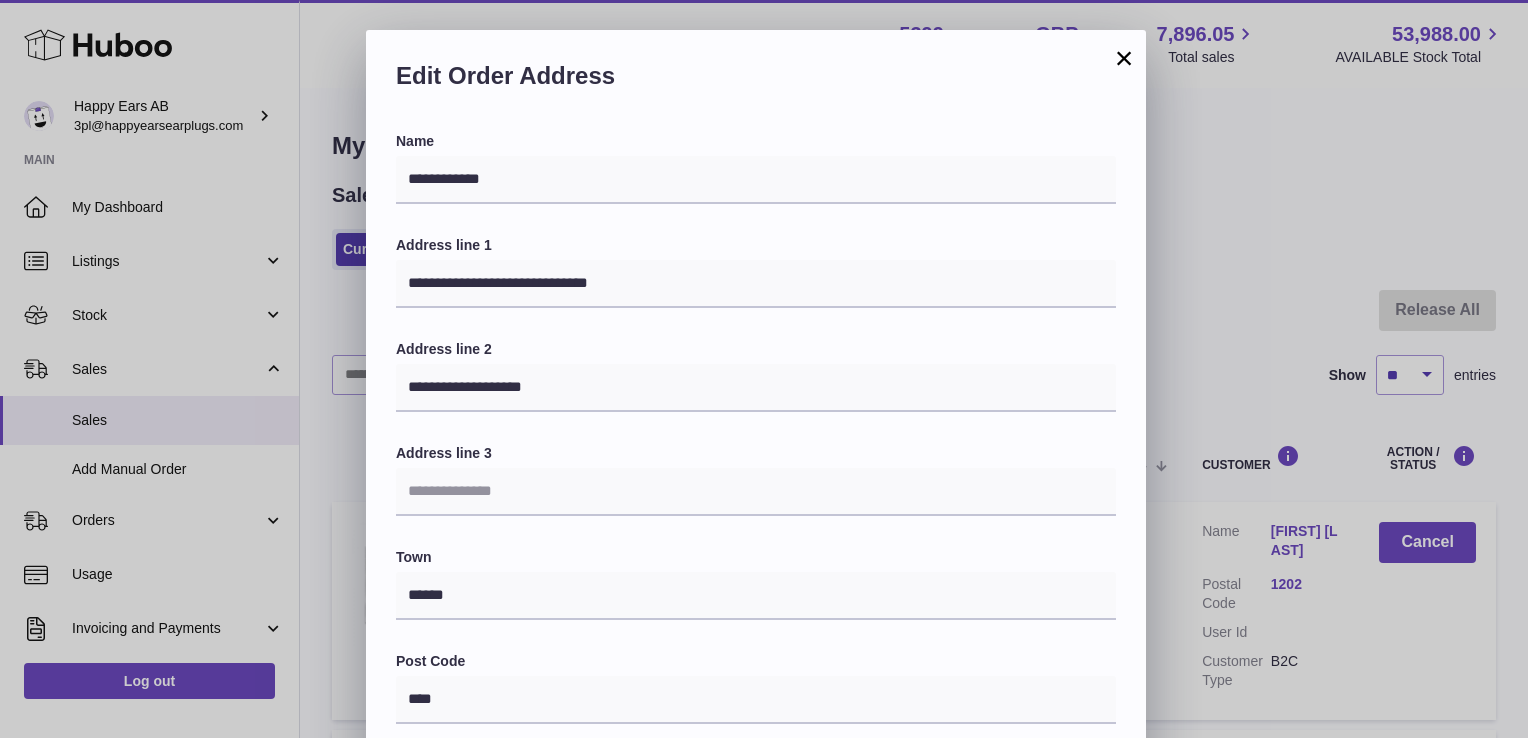scroll, scrollTop: 200, scrollLeft: 0, axis: vertical 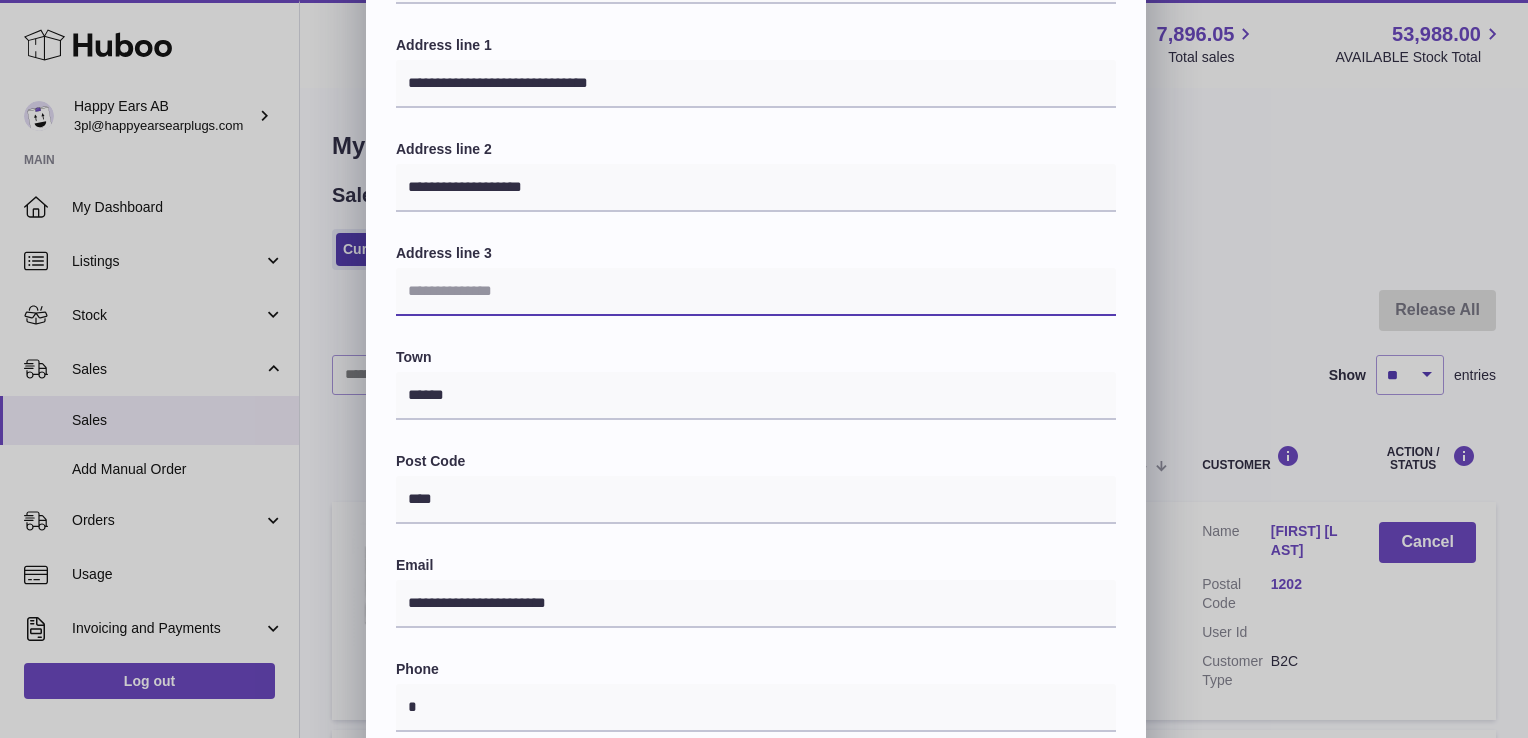 paste on "*****" 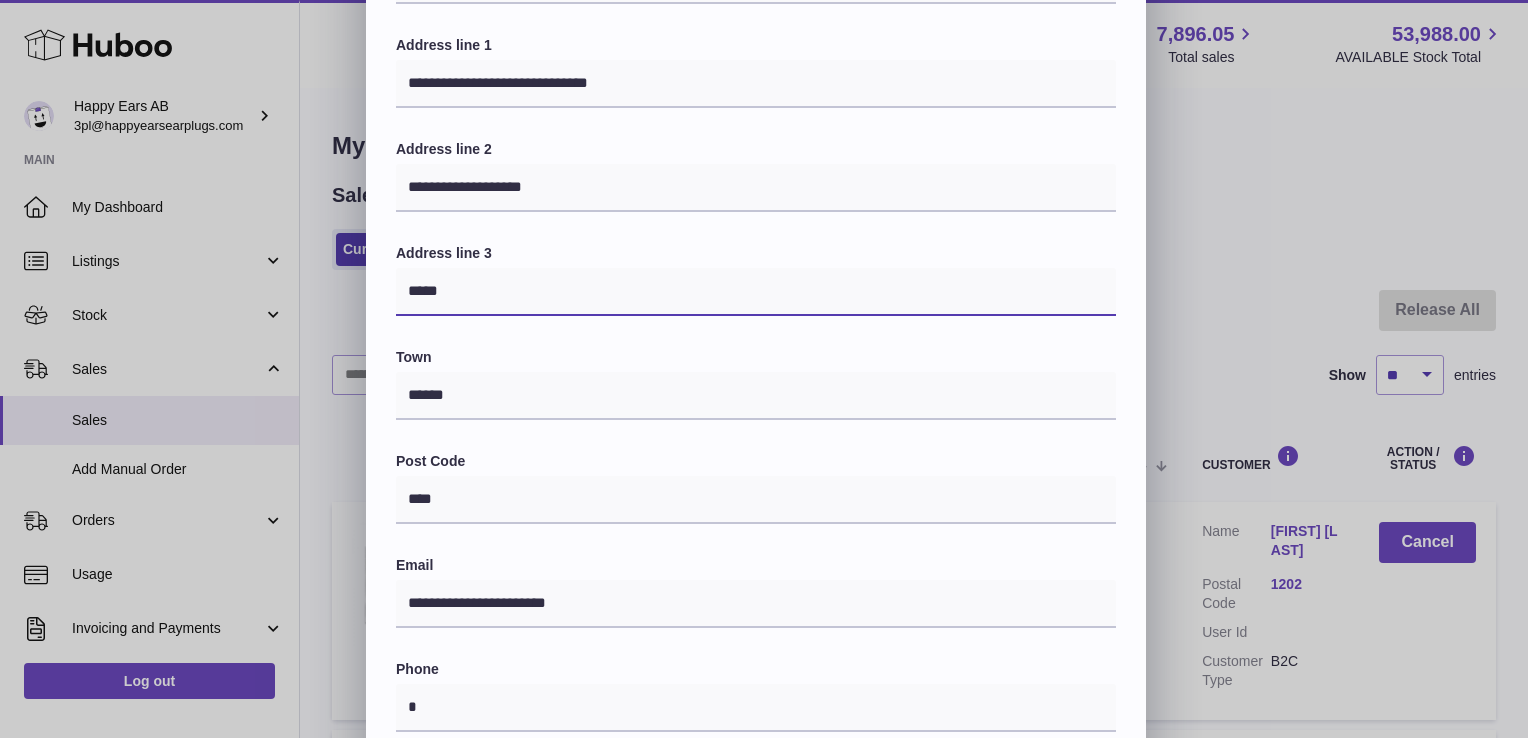 drag, startPoint x: 464, startPoint y: 289, endPoint x: 284, endPoint y: 336, distance: 186.03494 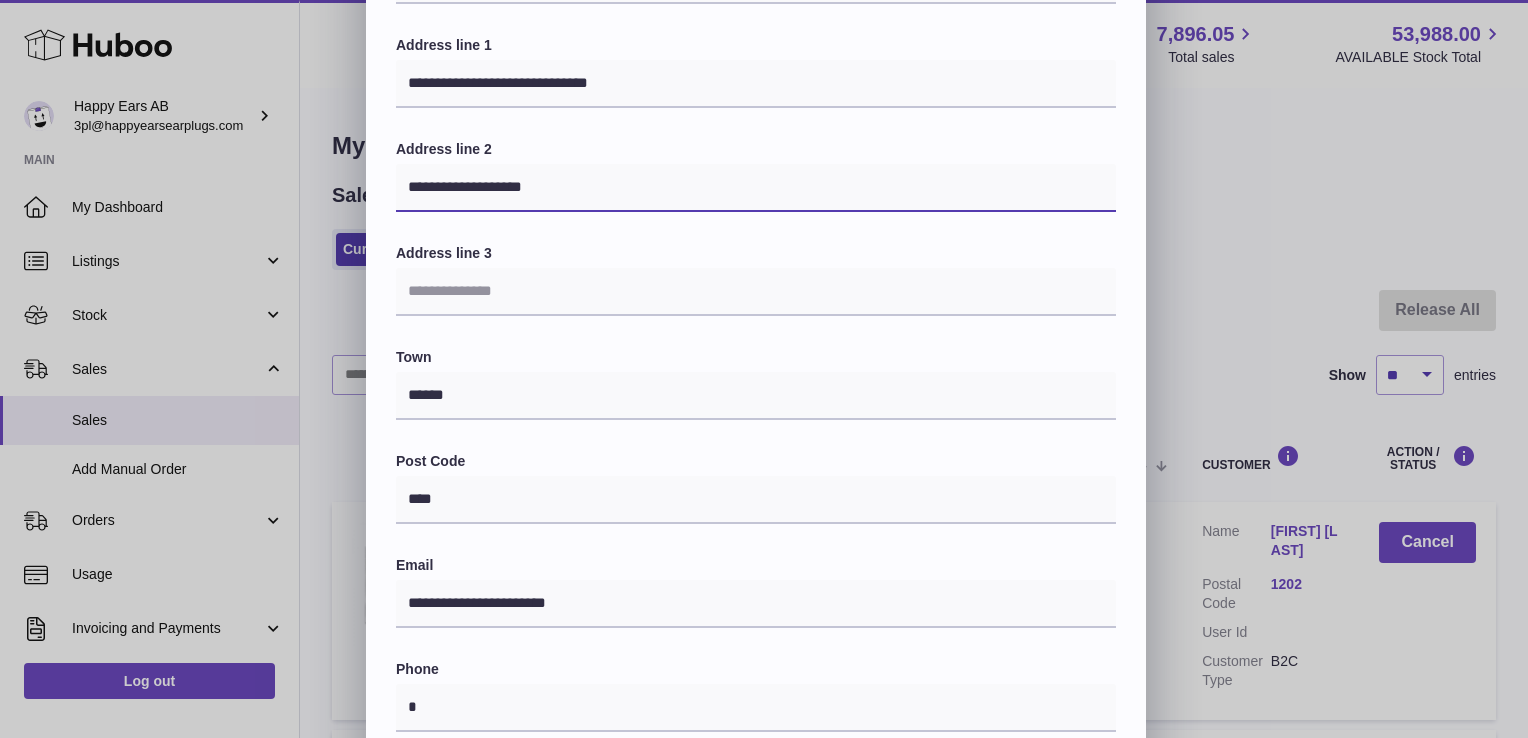 drag, startPoint x: 582, startPoint y: 180, endPoint x: 360, endPoint y: 188, distance: 222.1441 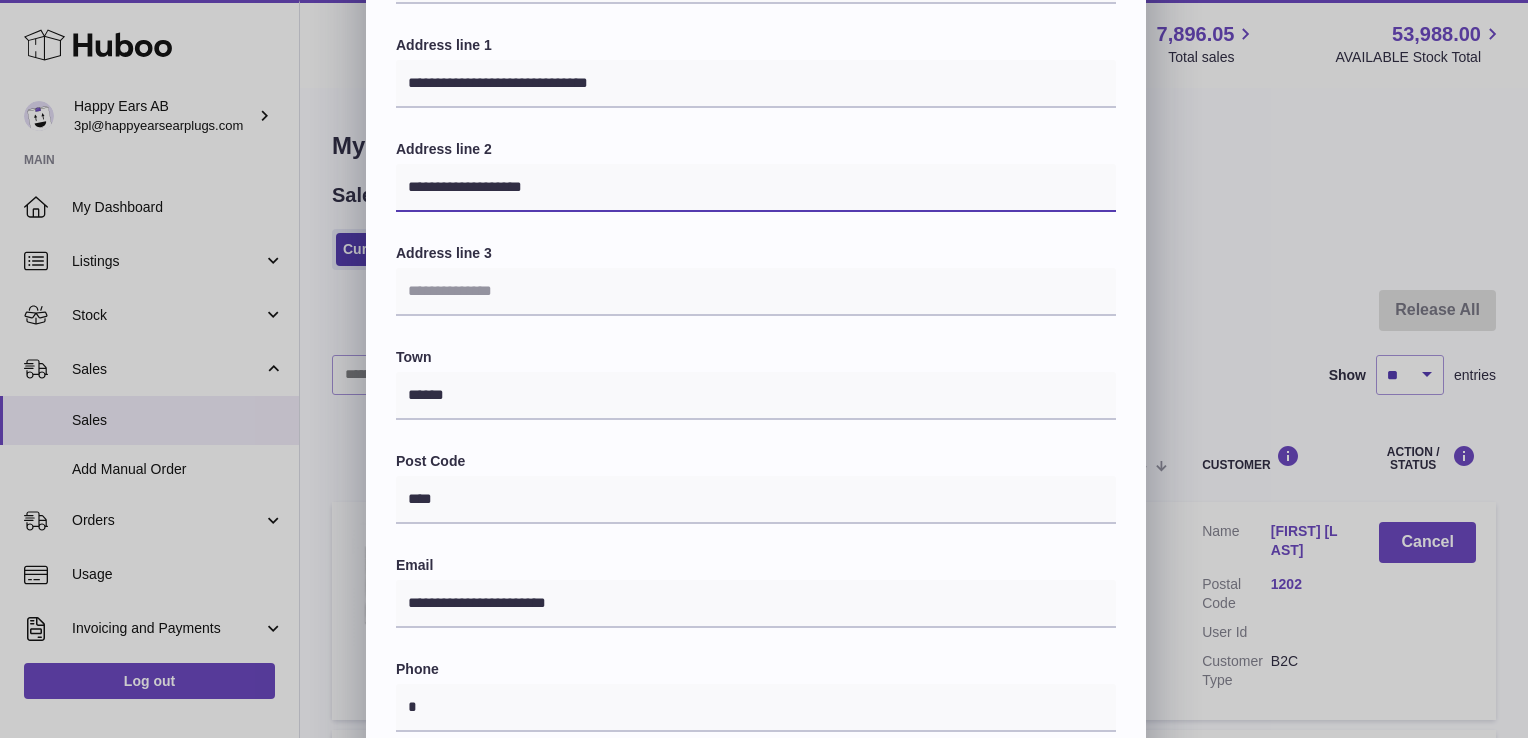 click on "**********" at bounding box center [764, 430] 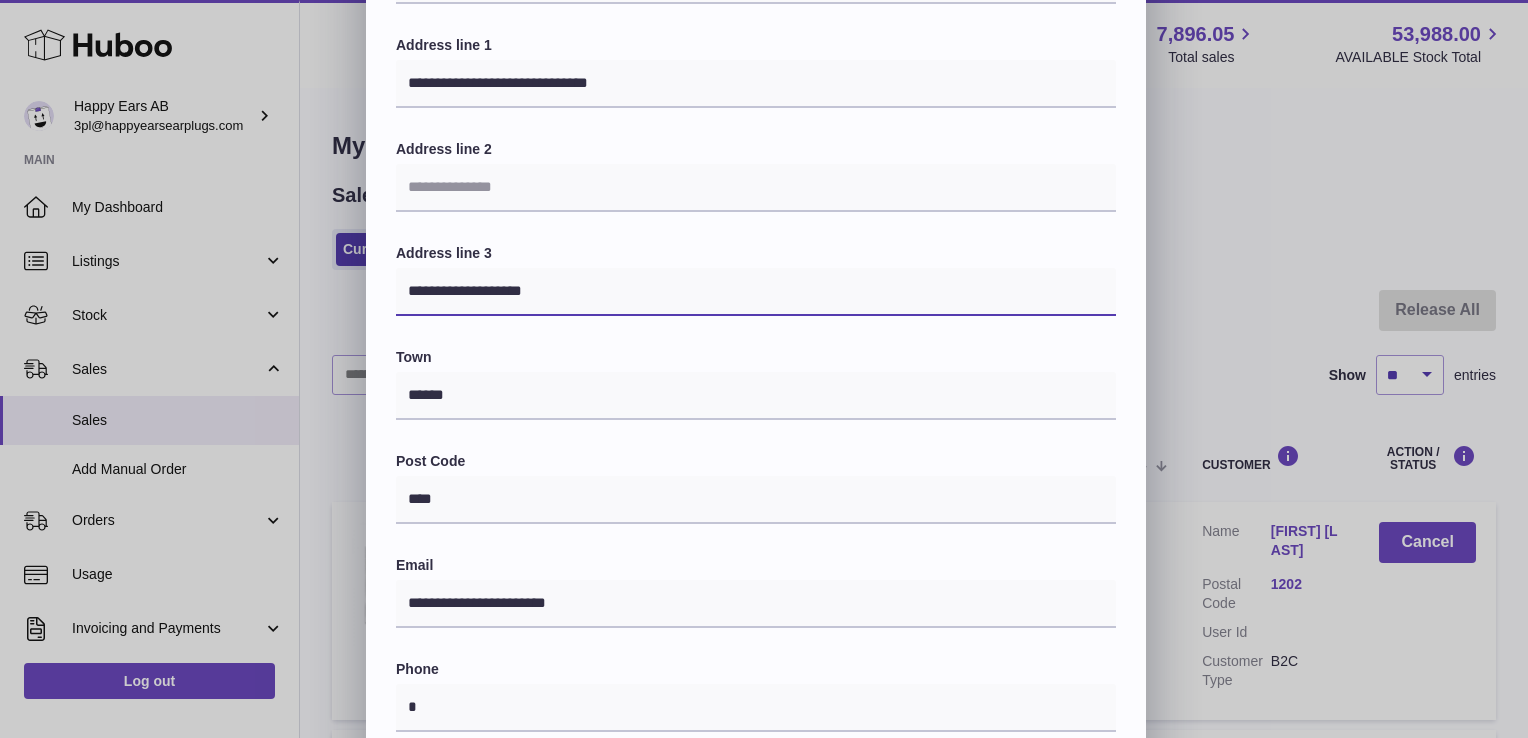type on "**********" 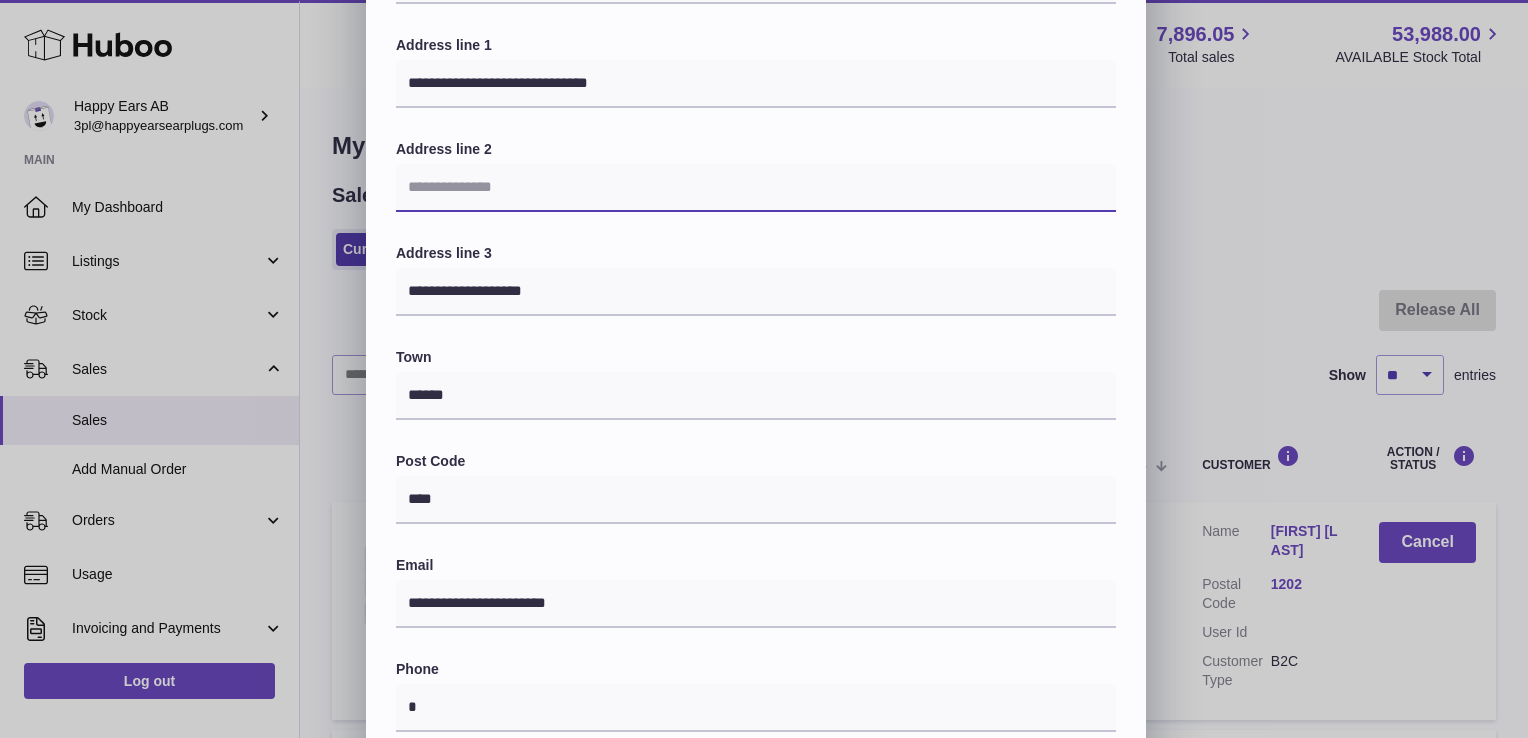 paste on "*******" 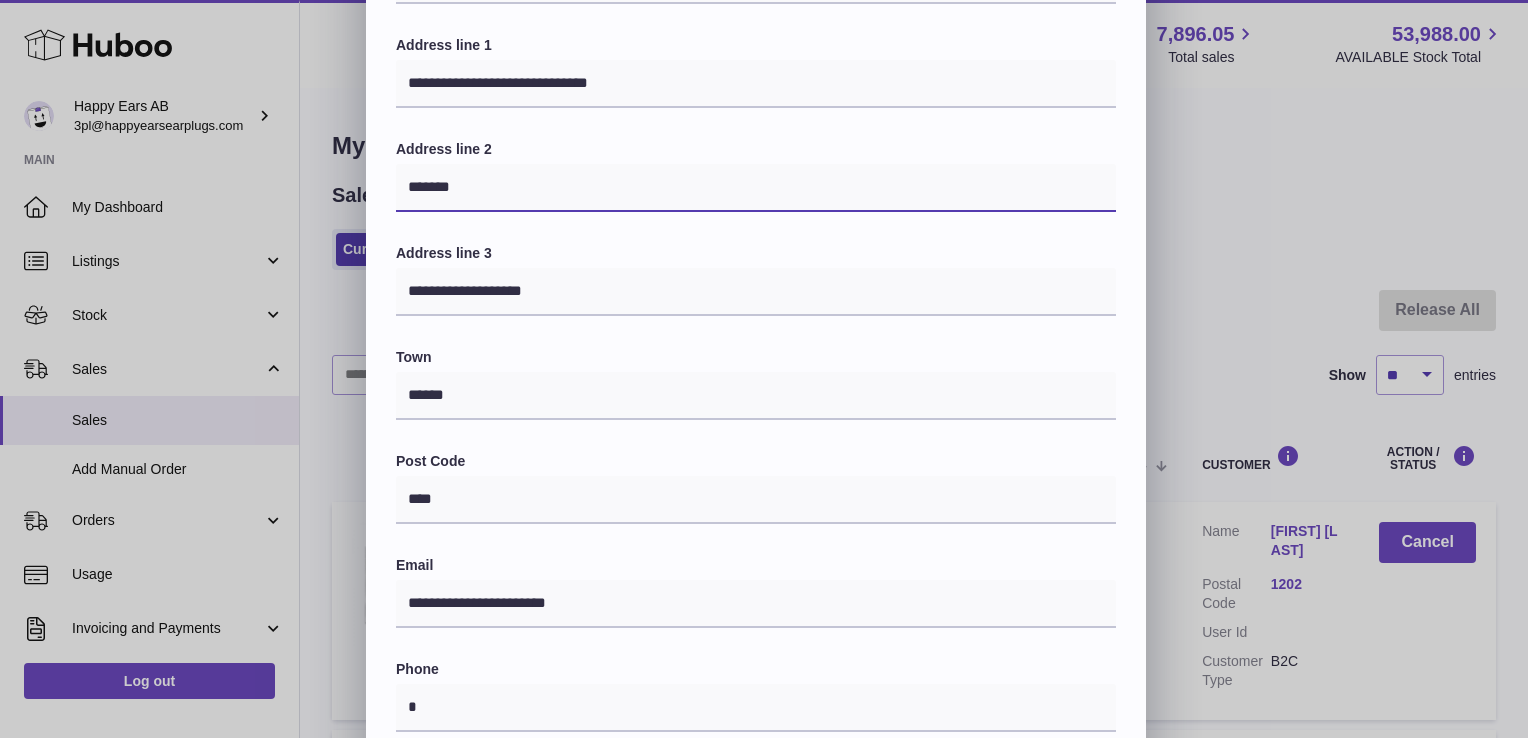 type on "*******" 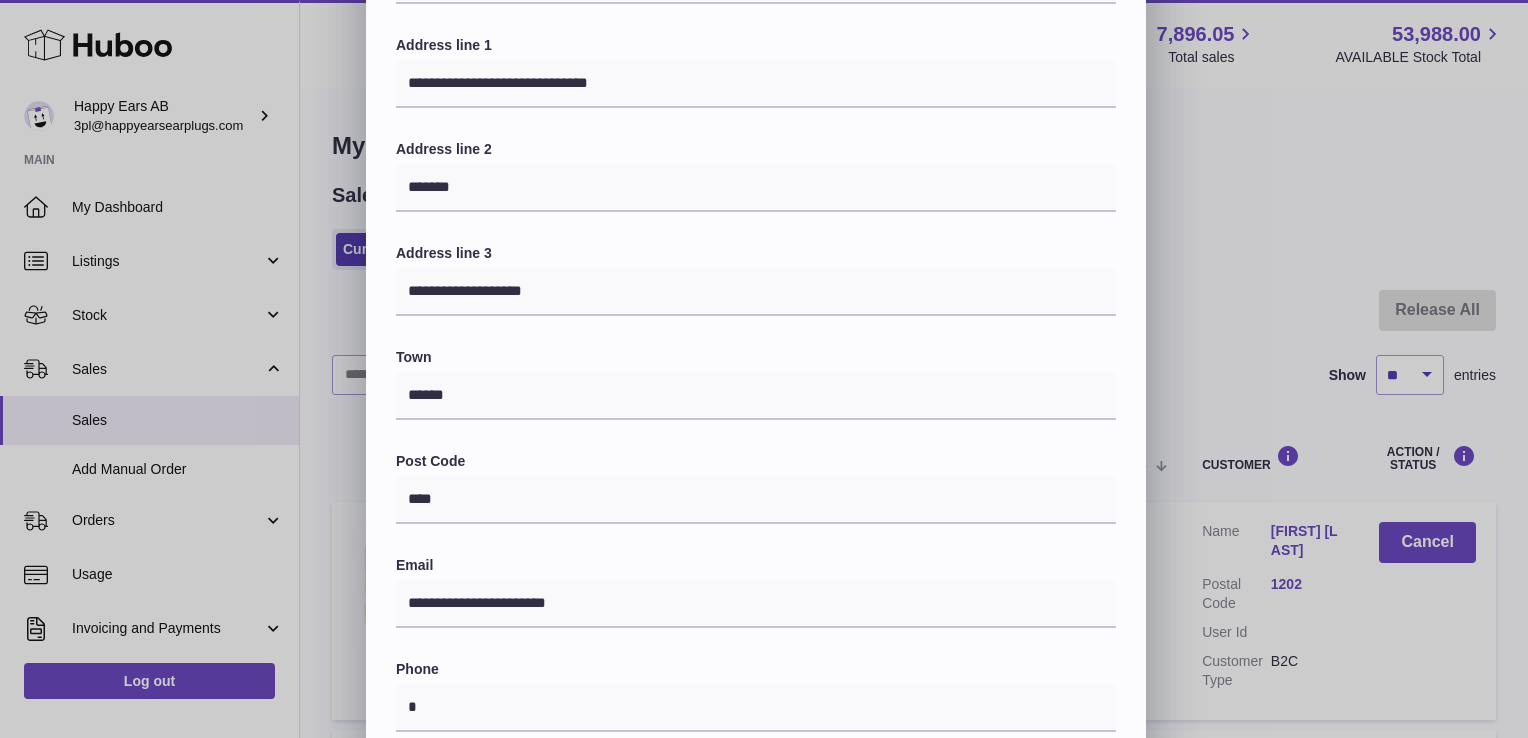 click on "Address line 3" at bounding box center (756, 253) 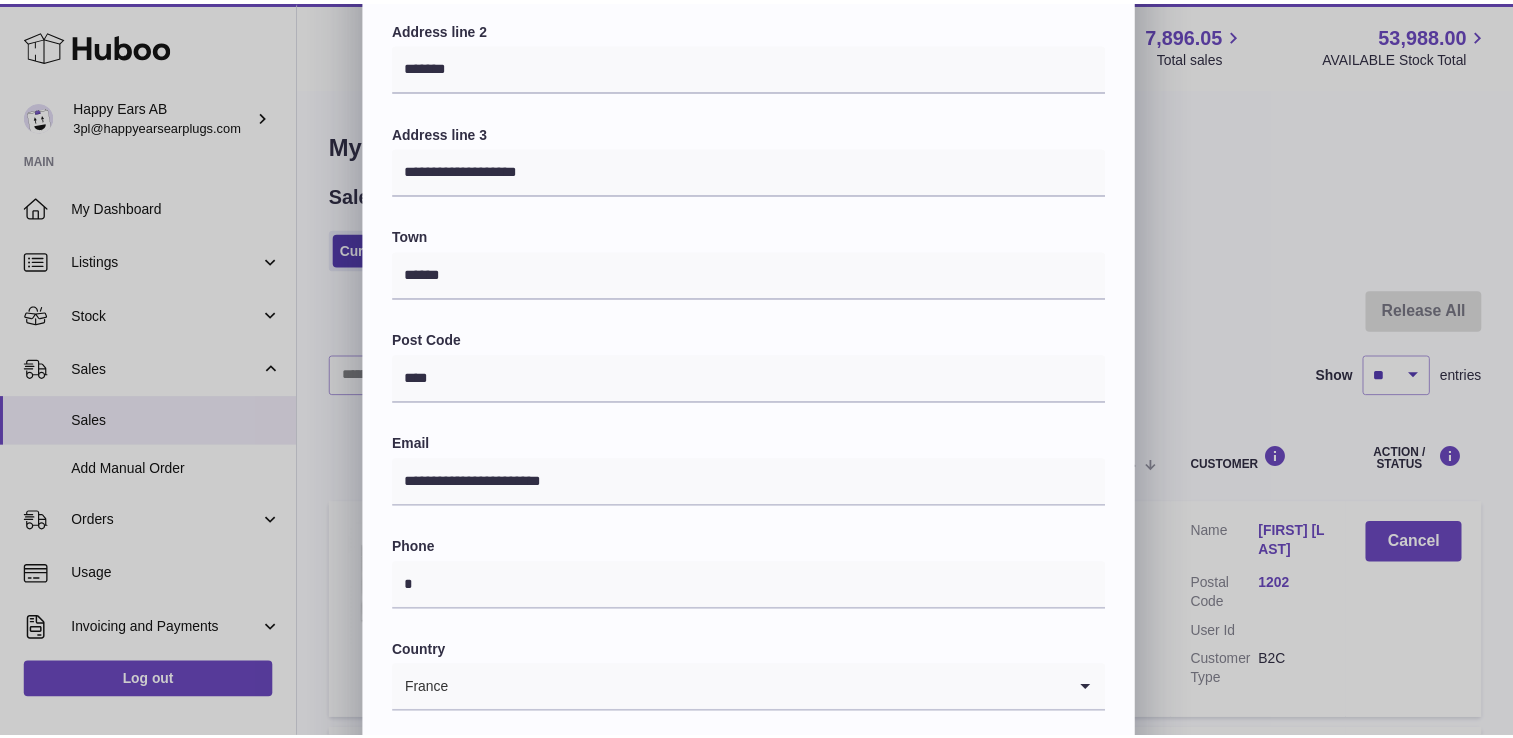 scroll, scrollTop: 521, scrollLeft: 0, axis: vertical 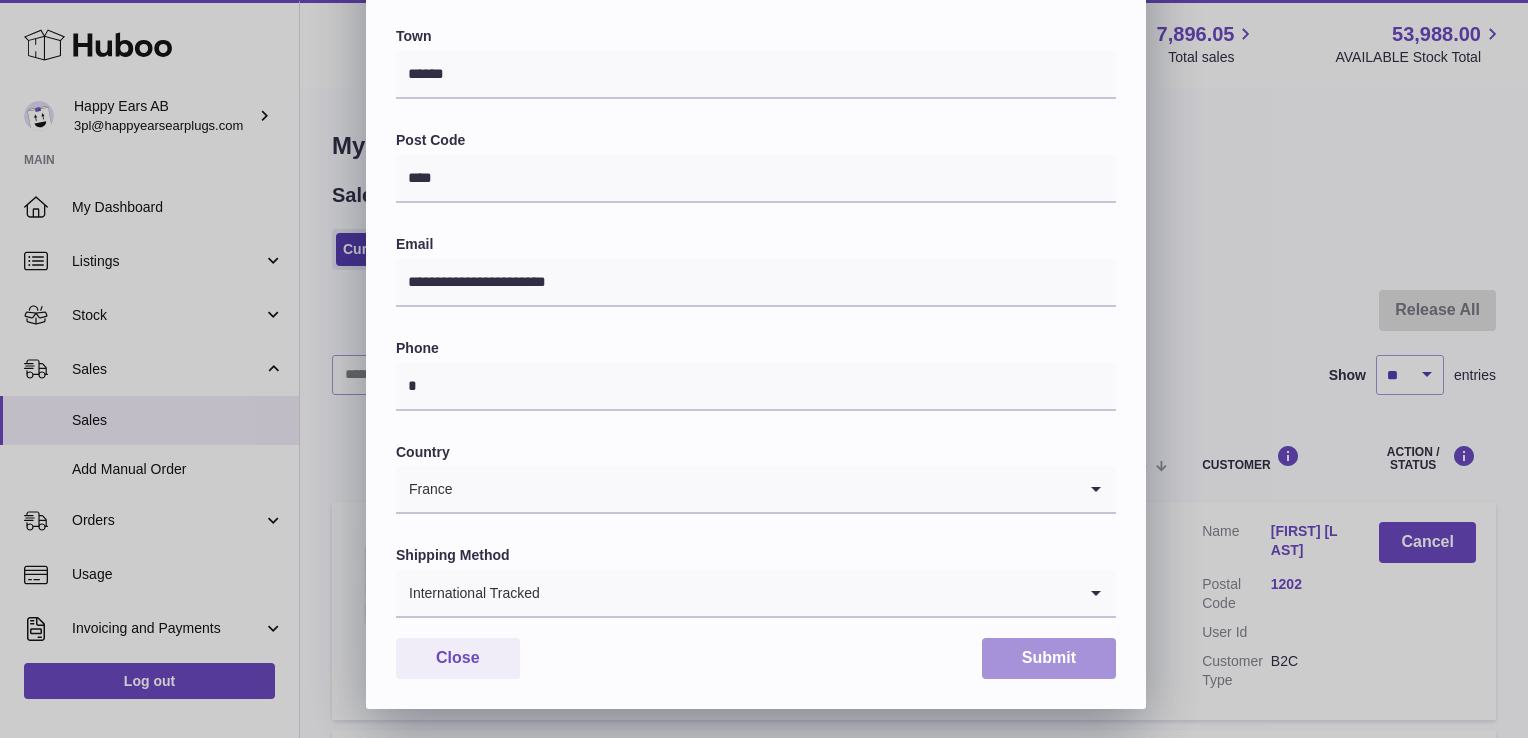 click on "Submit" at bounding box center (1049, 658) 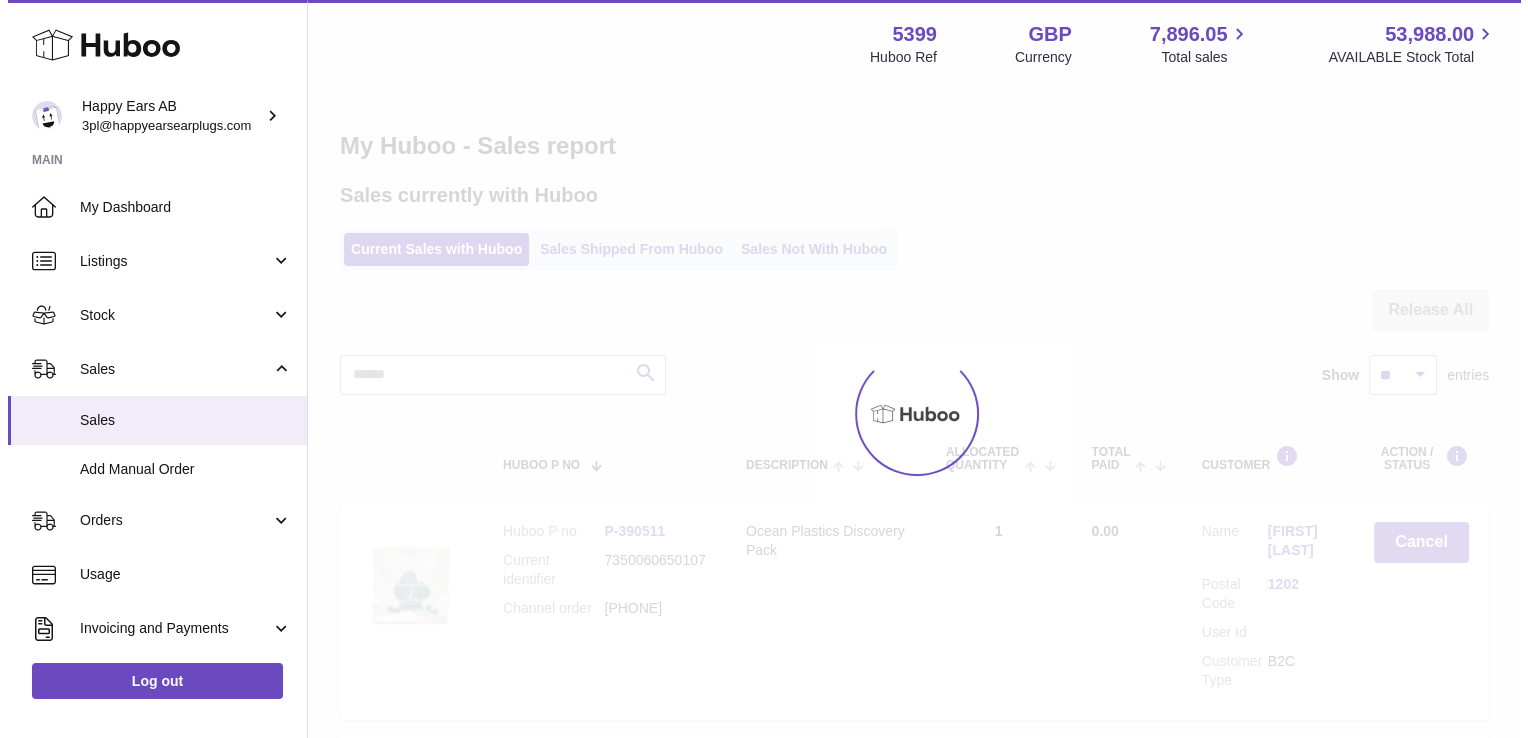 scroll, scrollTop: 0, scrollLeft: 0, axis: both 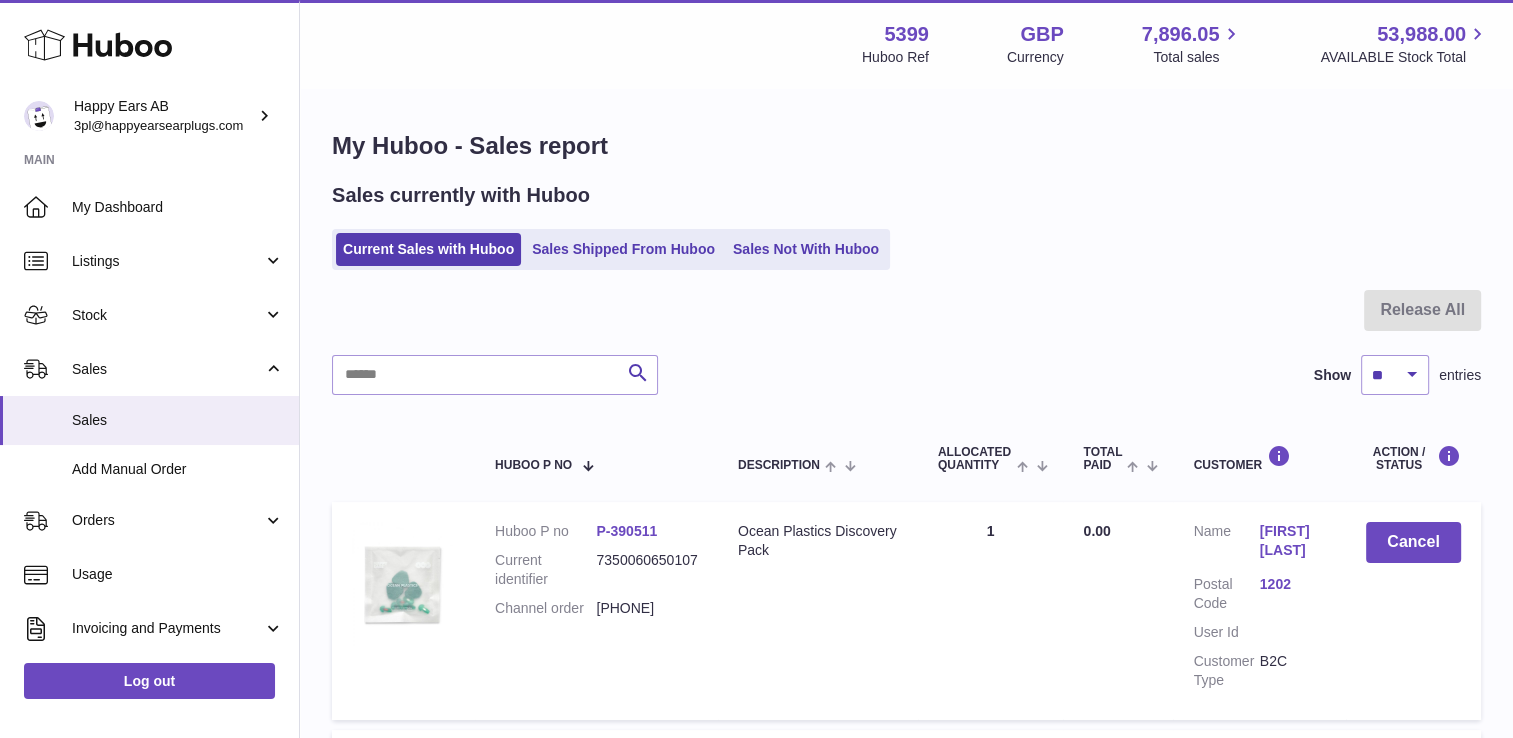 click on "[FIRST] [LAST]" at bounding box center (1293, 541) 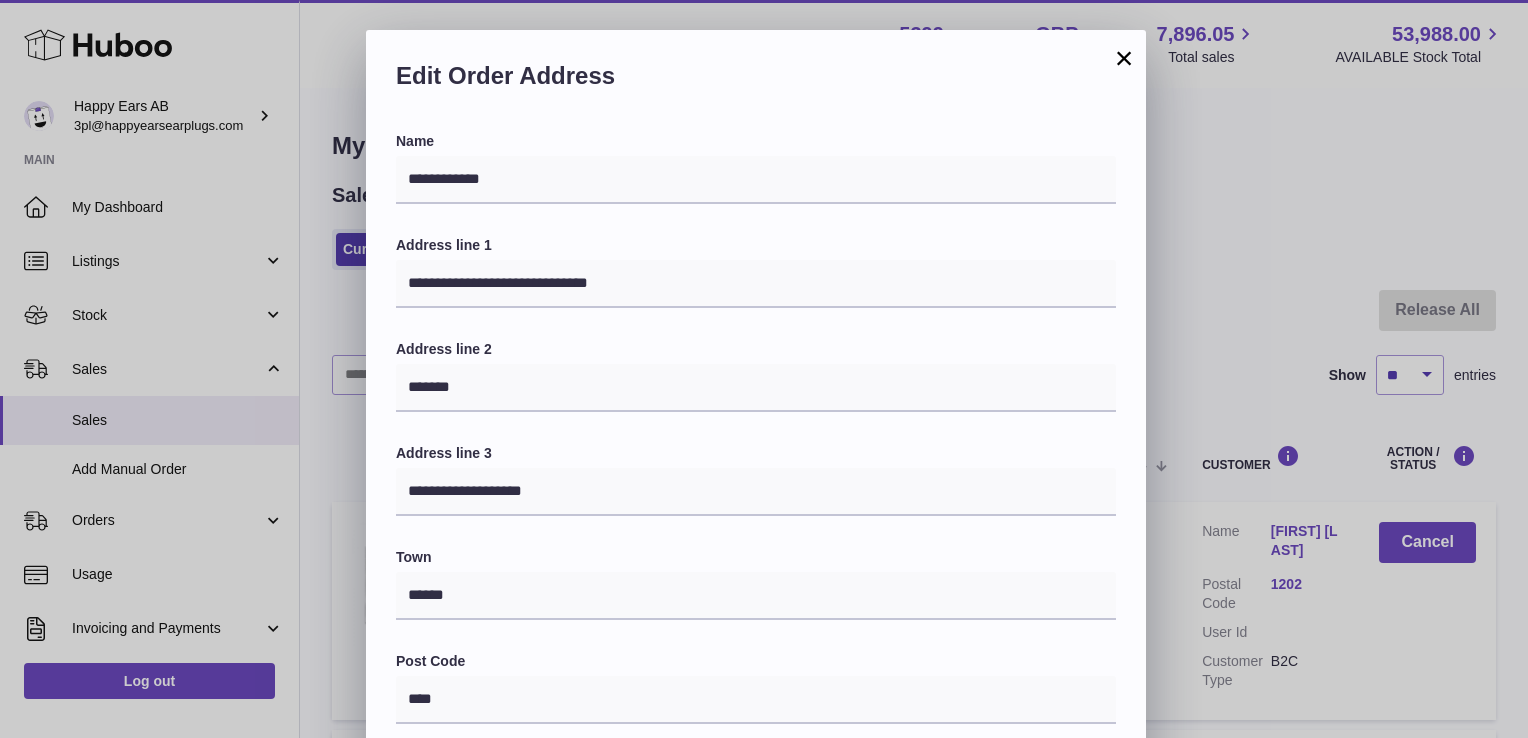 scroll, scrollTop: 100, scrollLeft: 0, axis: vertical 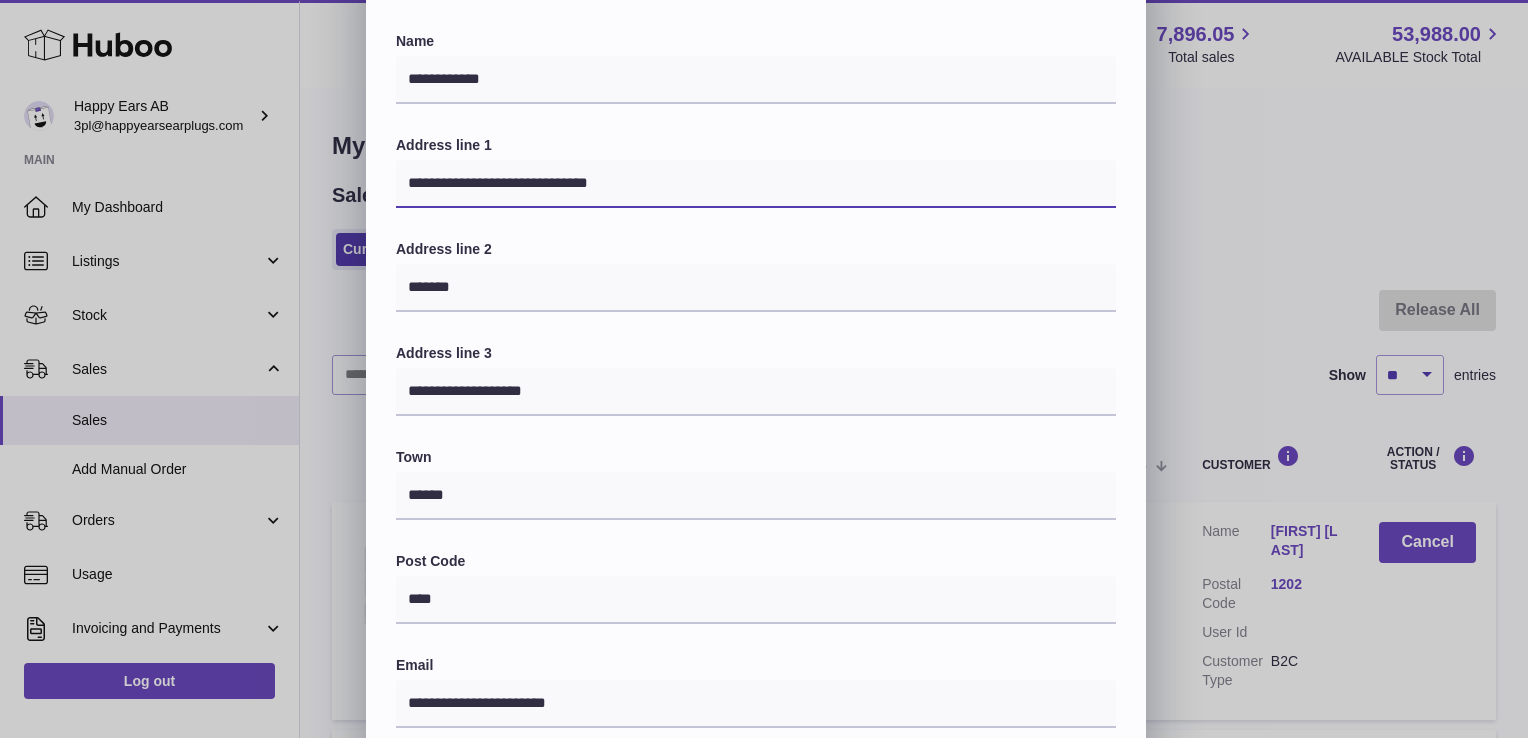 drag, startPoint x: 639, startPoint y: 183, endPoint x: 401, endPoint y: 182, distance: 238.0021 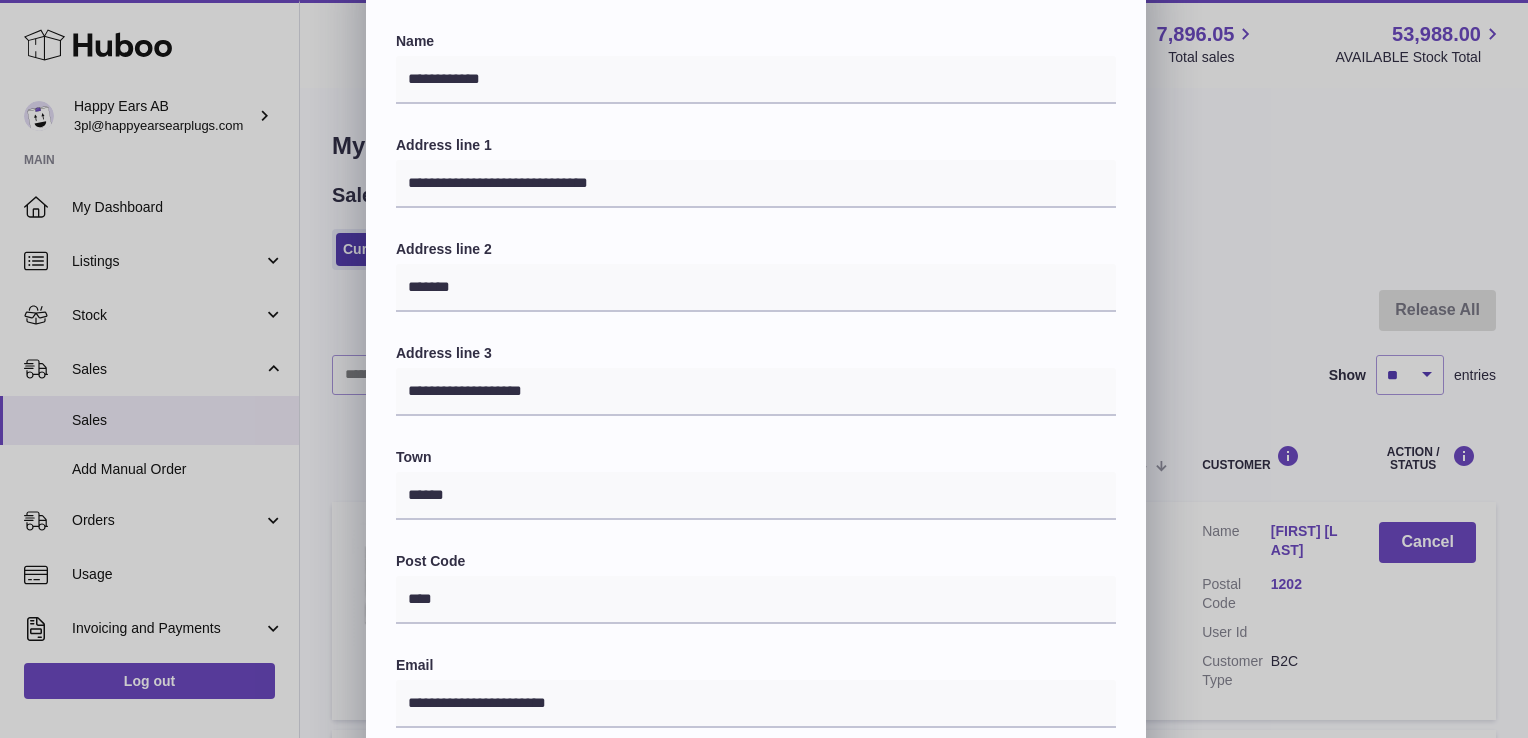 click on "**********" at bounding box center [756, 535] 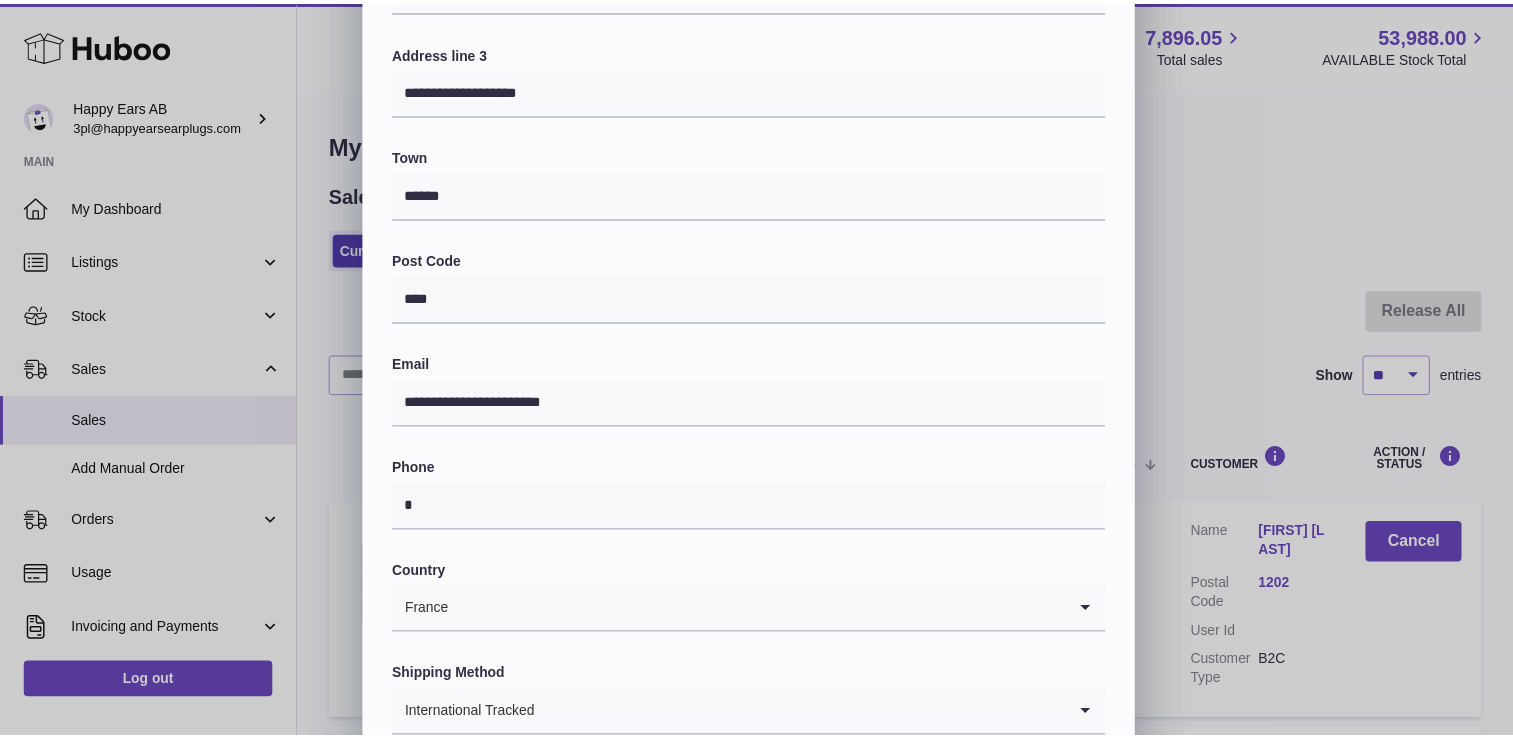 scroll, scrollTop: 521, scrollLeft: 0, axis: vertical 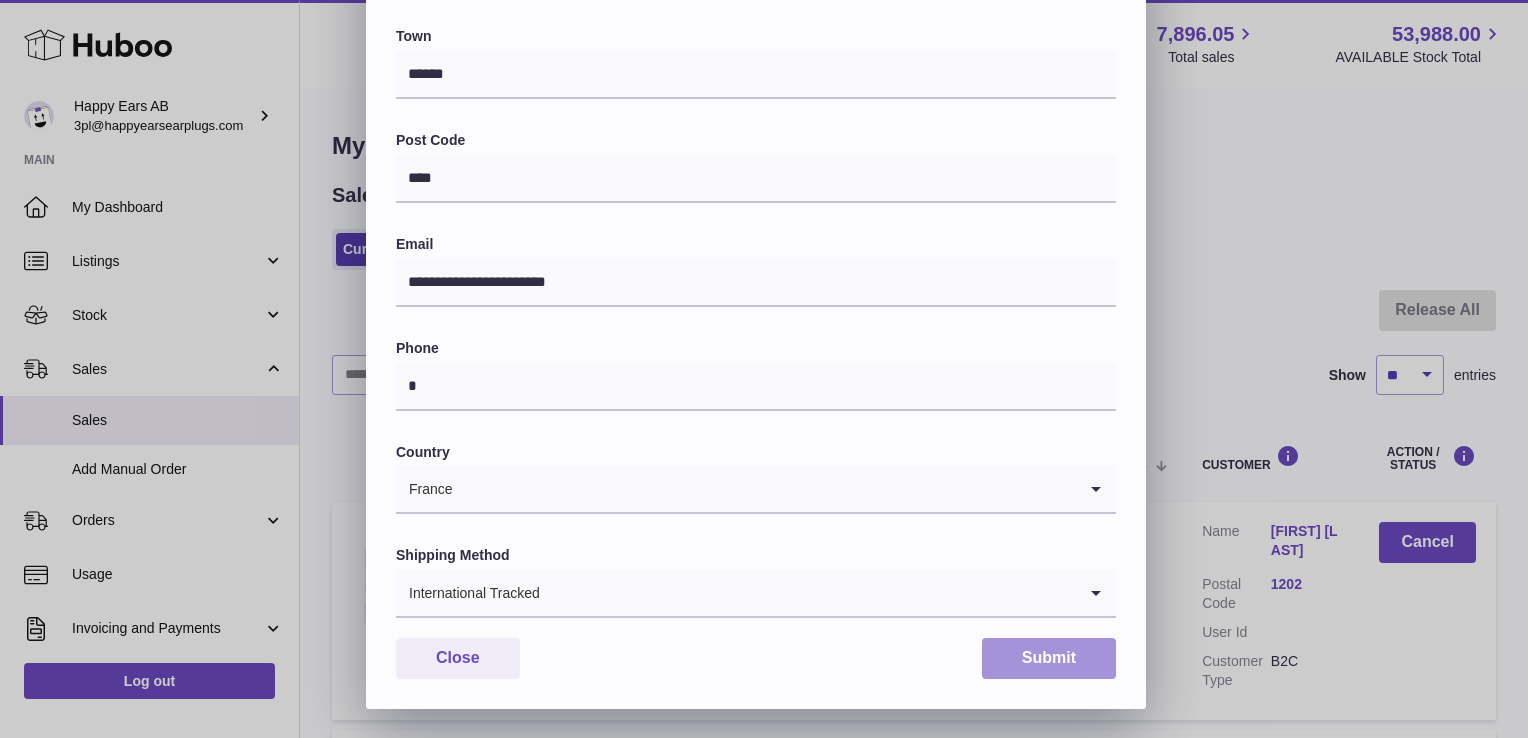 click on "Submit" at bounding box center (1049, 658) 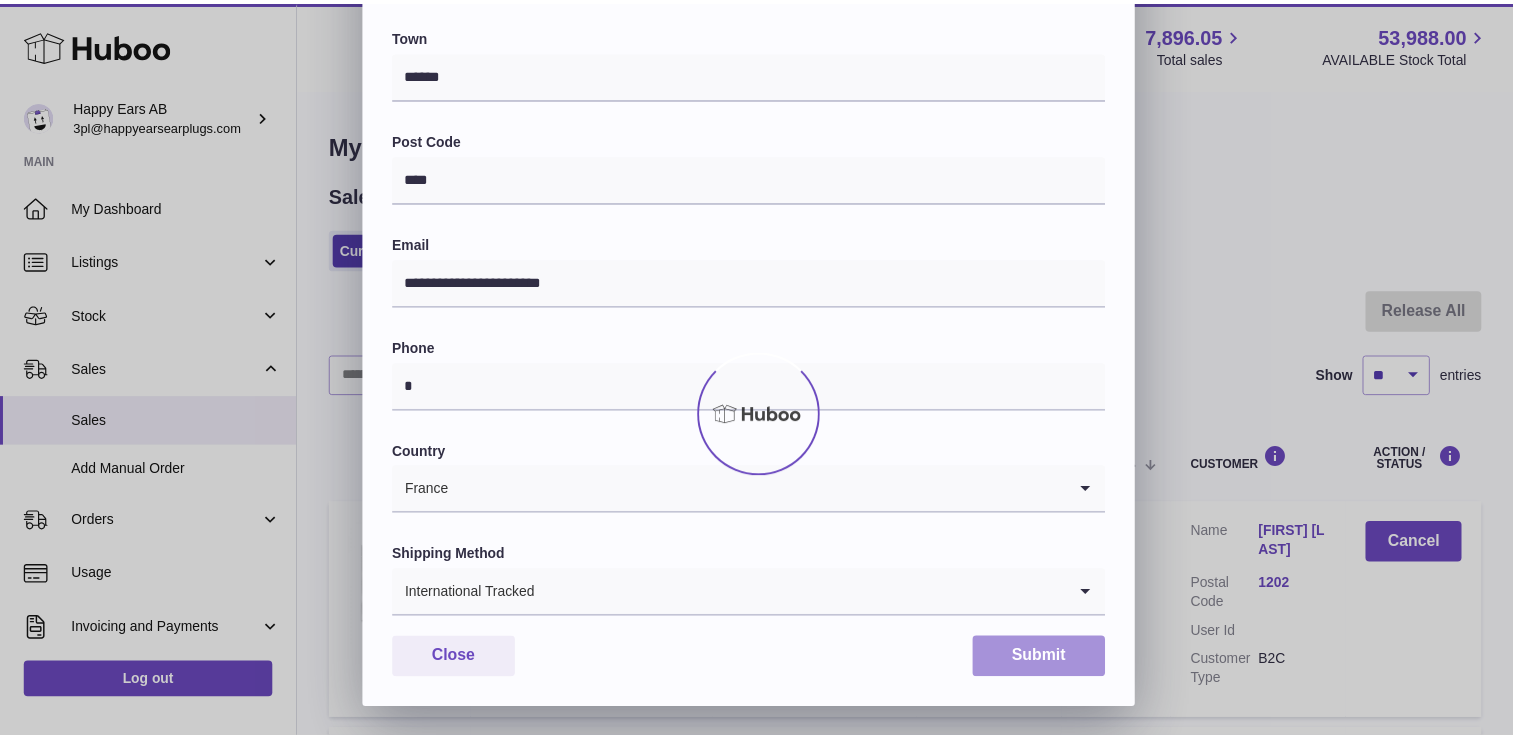 scroll, scrollTop: 0, scrollLeft: 0, axis: both 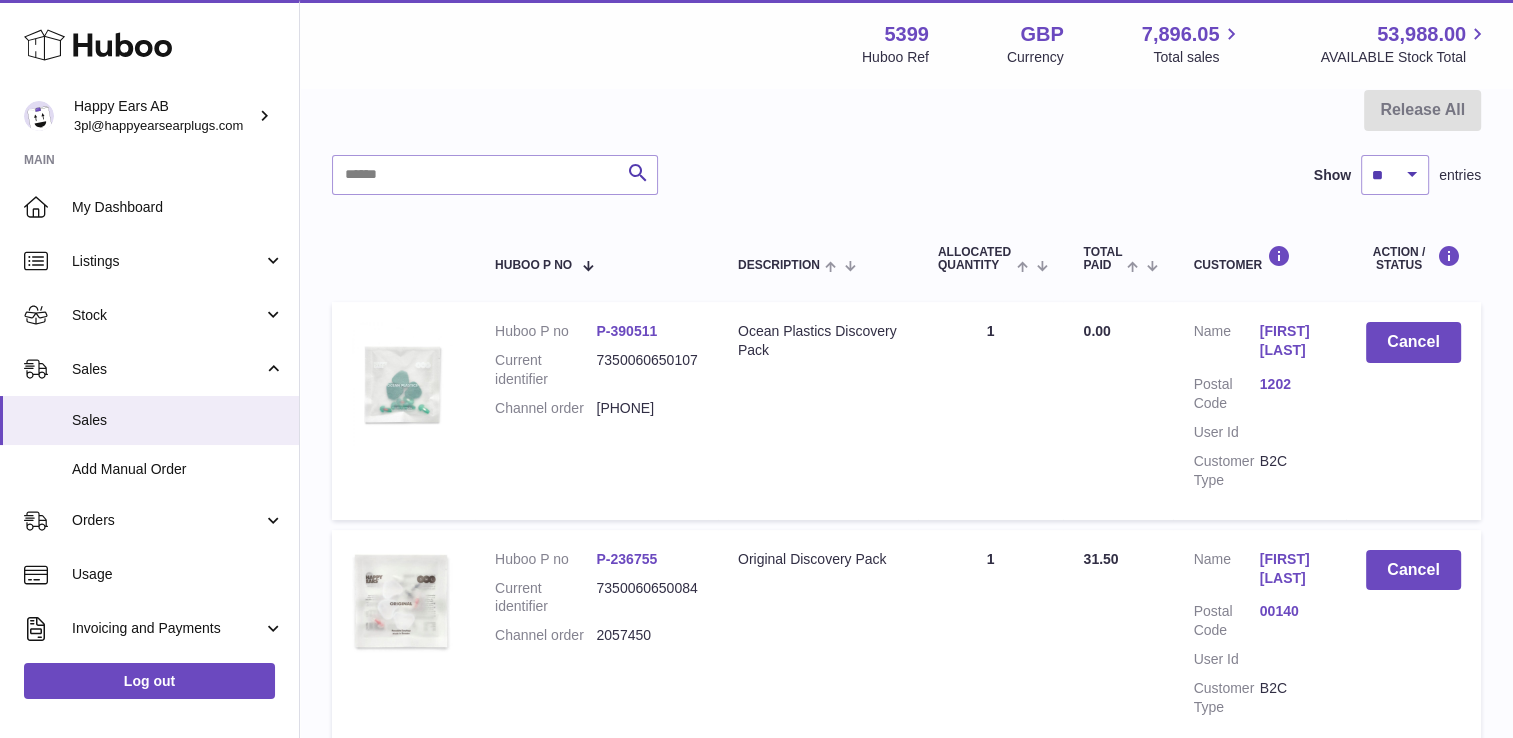 click on "[FIRST] [LAST]" at bounding box center [1293, 341] 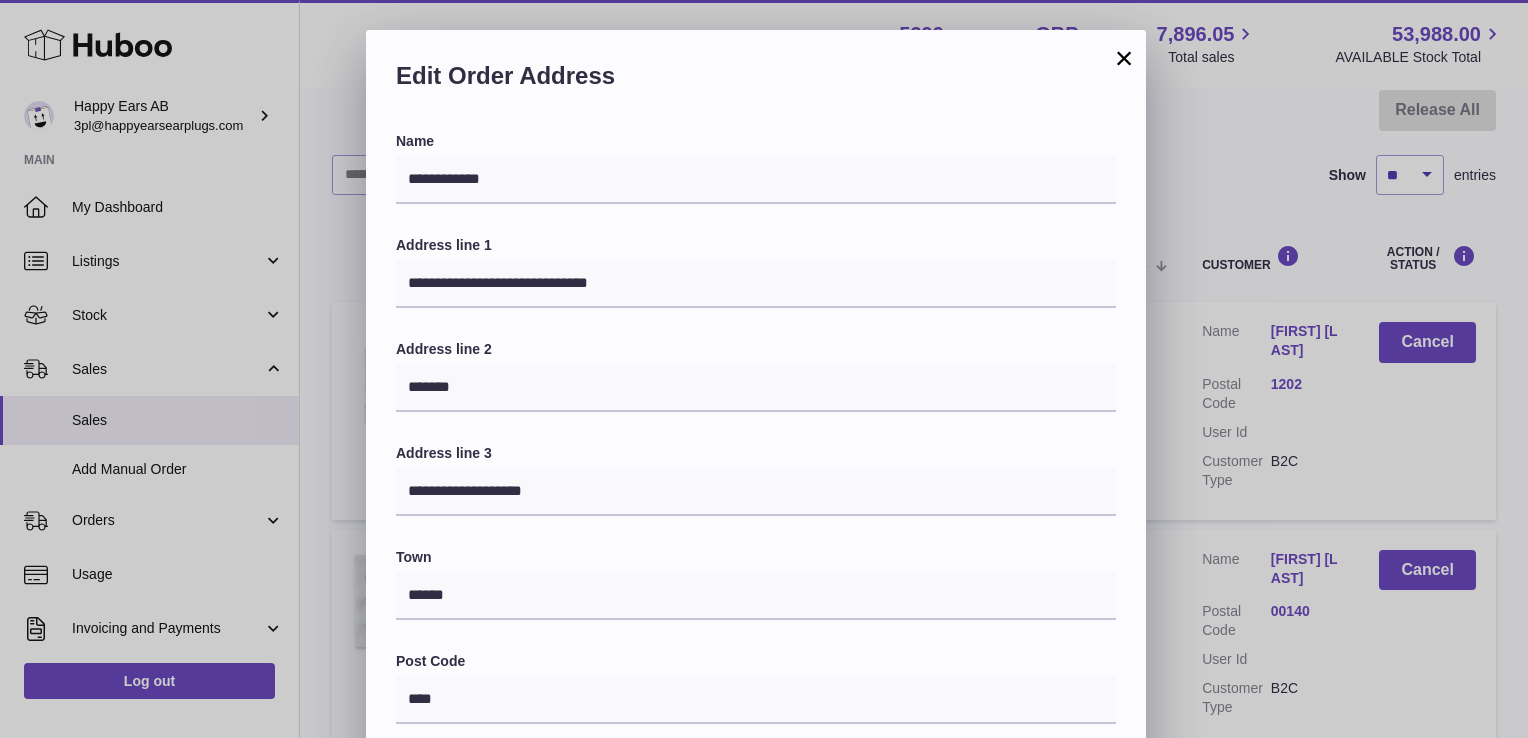 click on "×" at bounding box center (1124, 58) 